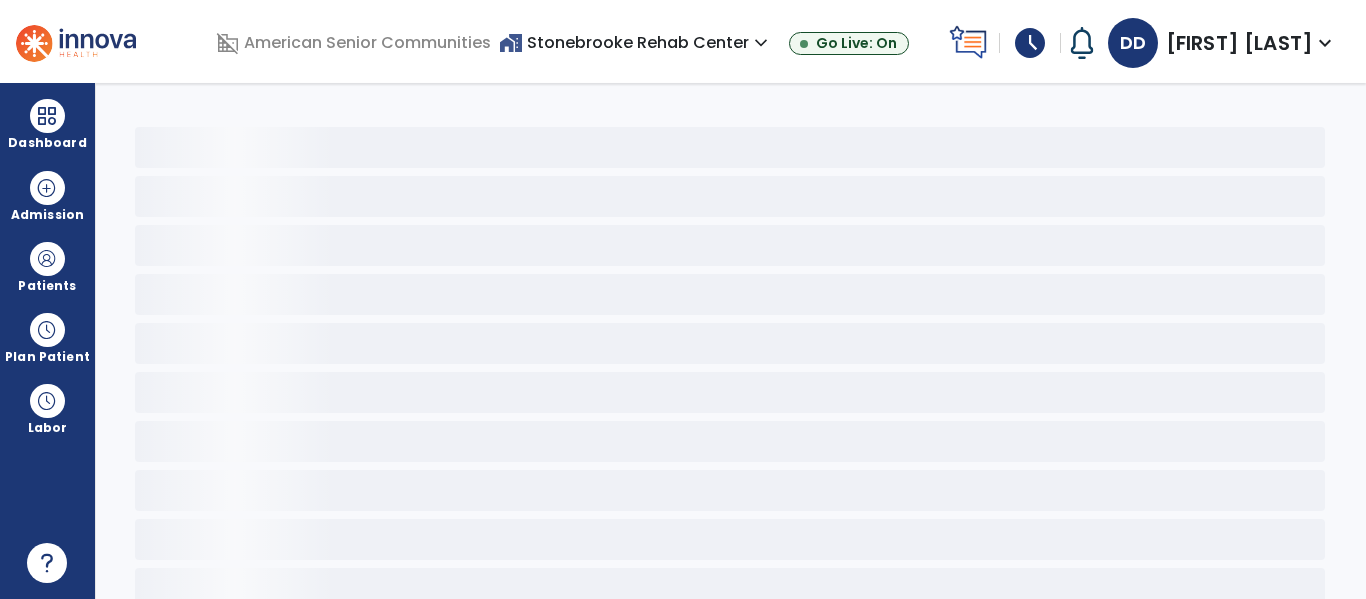 scroll, scrollTop: 0, scrollLeft: 0, axis: both 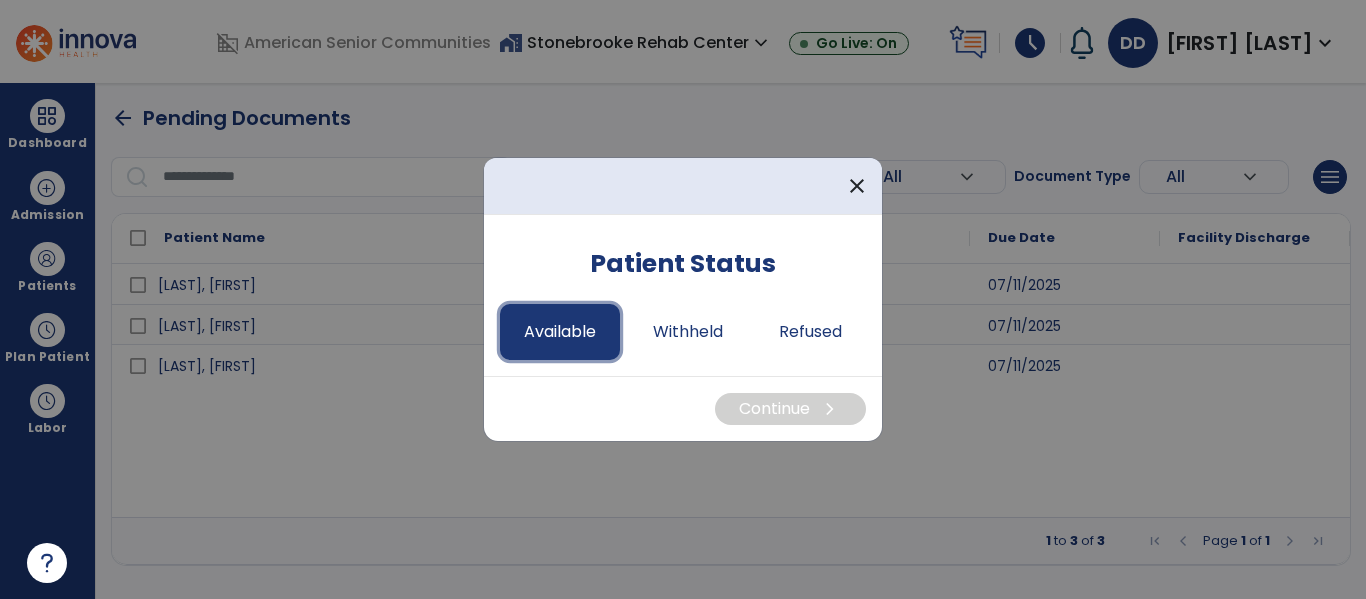 click on "Available" at bounding box center [560, 332] 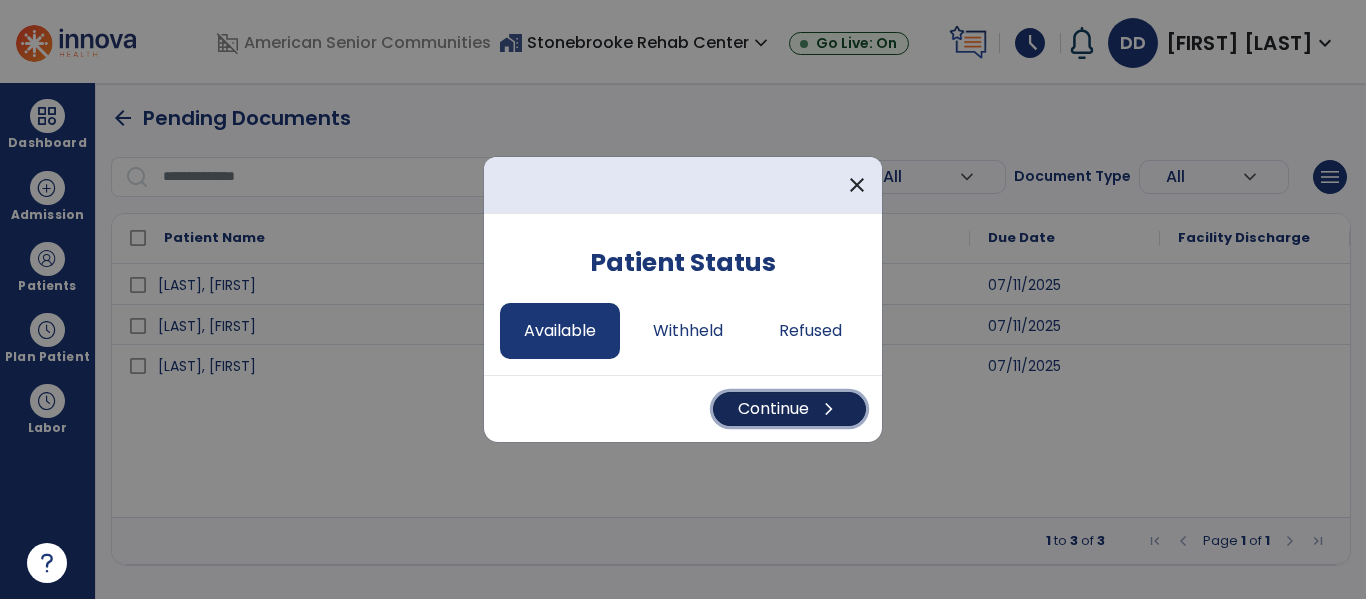 click on "Continue   chevron_right" at bounding box center [789, 409] 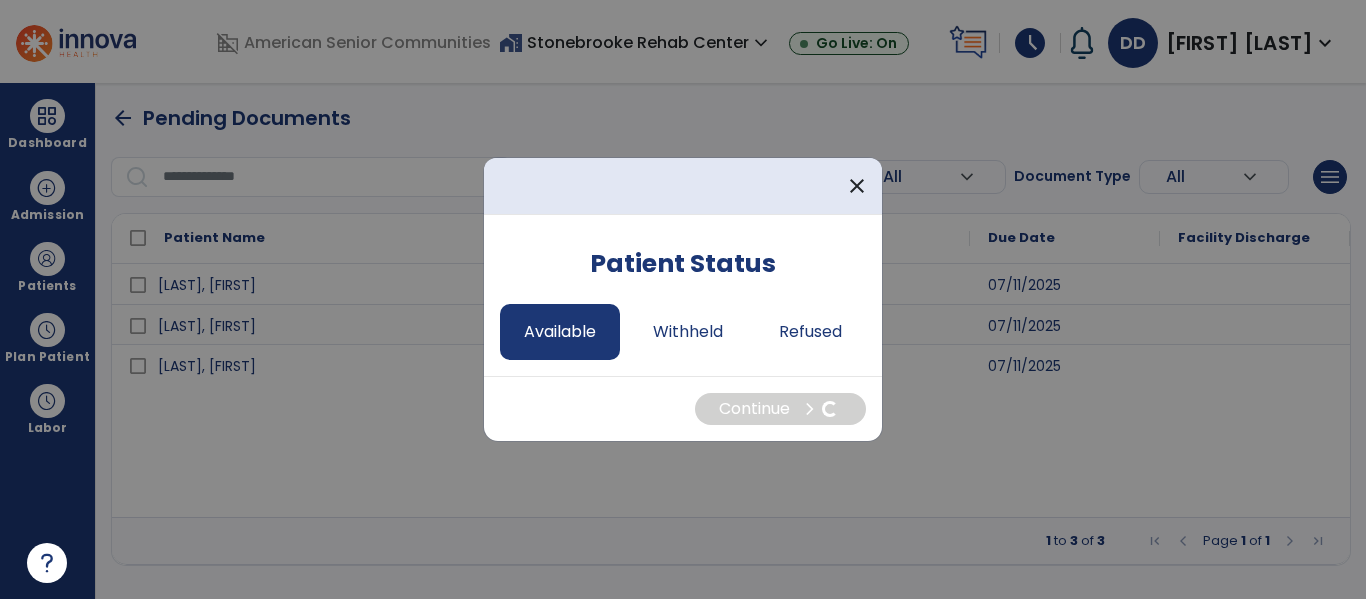 select on "*" 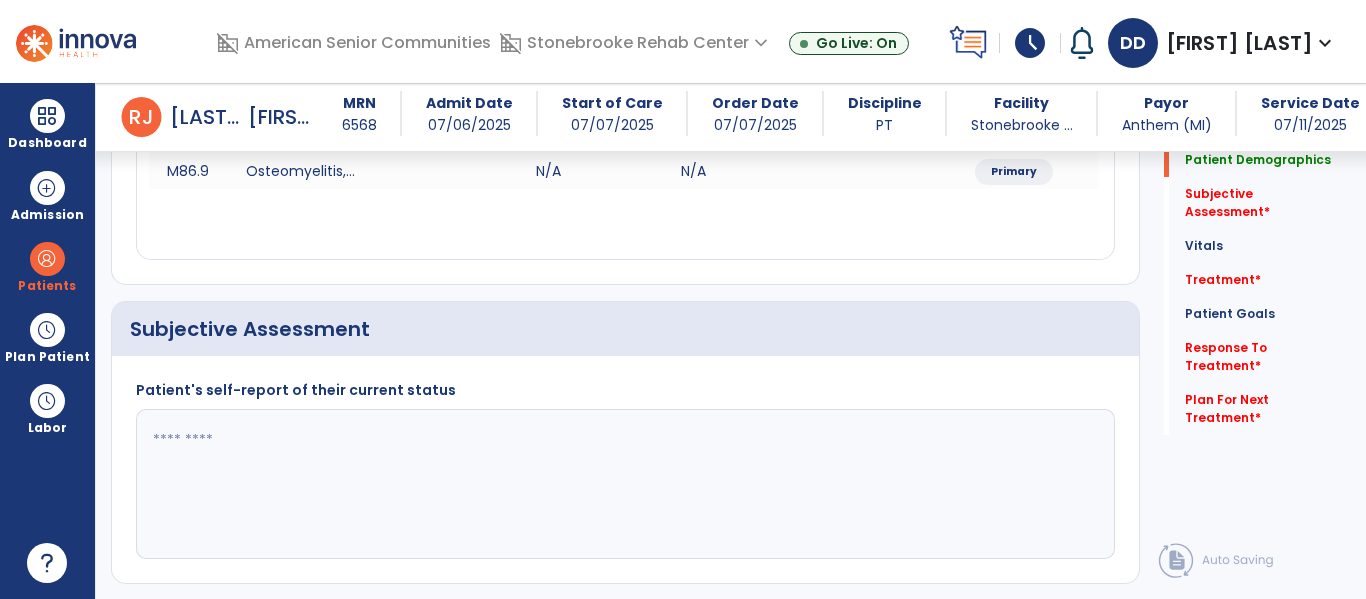 scroll, scrollTop: 343, scrollLeft: 0, axis: vertical 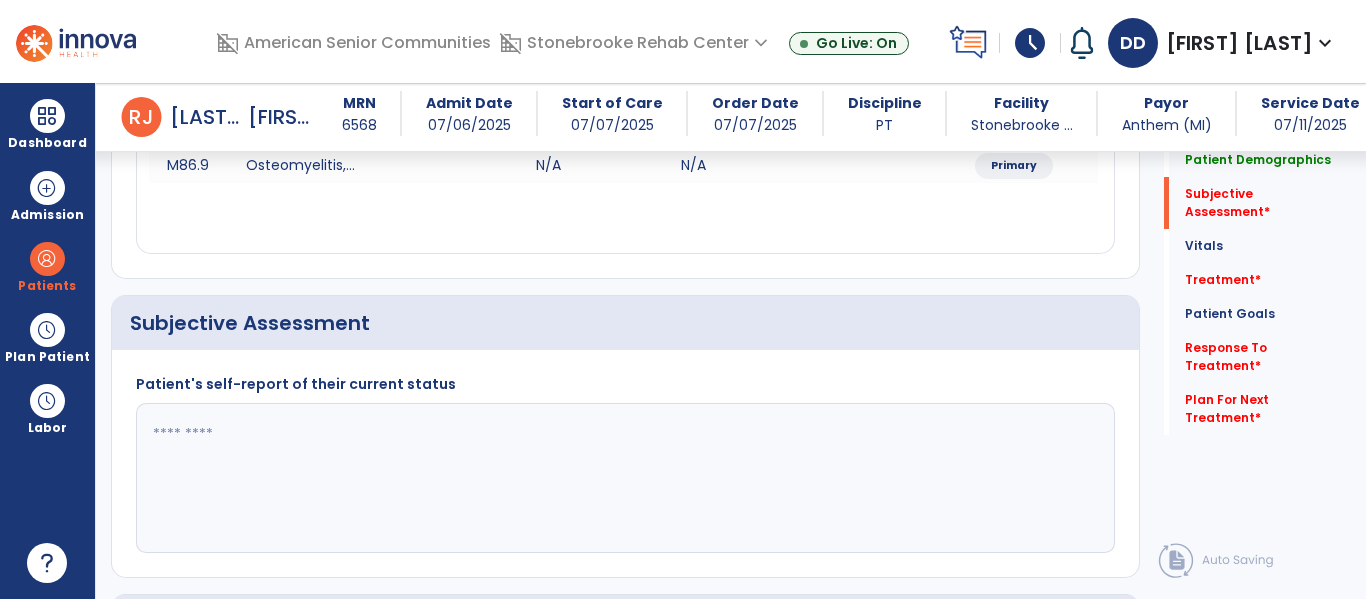 click 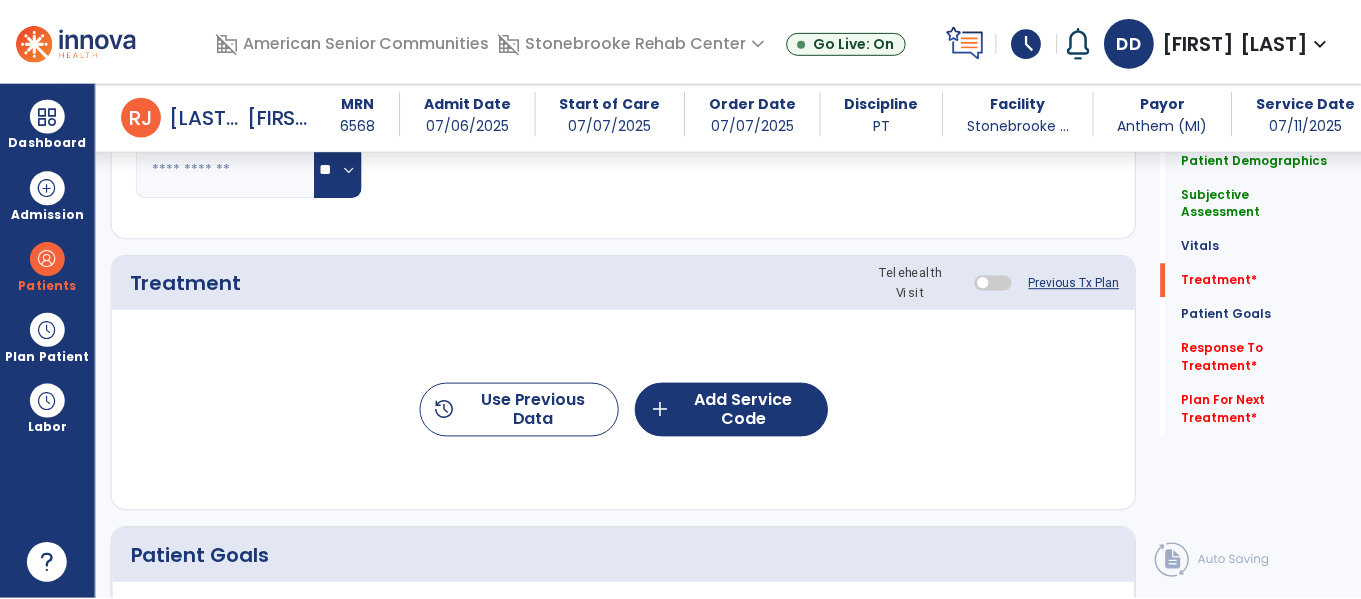 scroll, scrollTop: 1111, scrollLeft: 0, axis: vertical 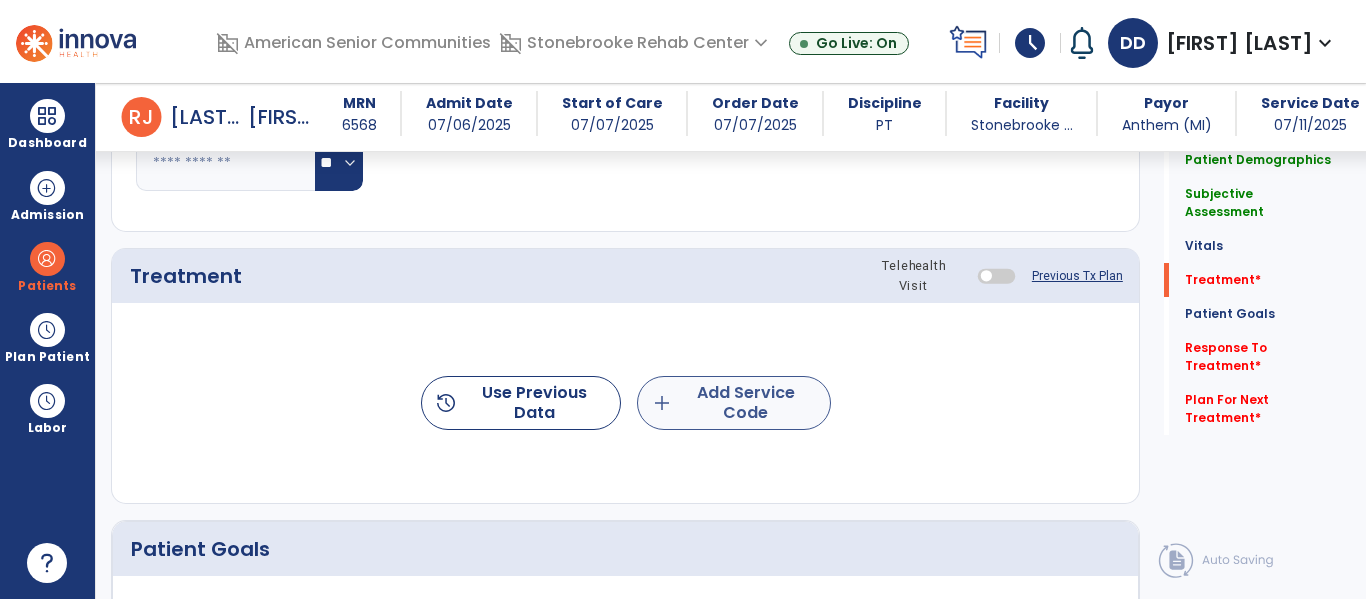 type on "**********" 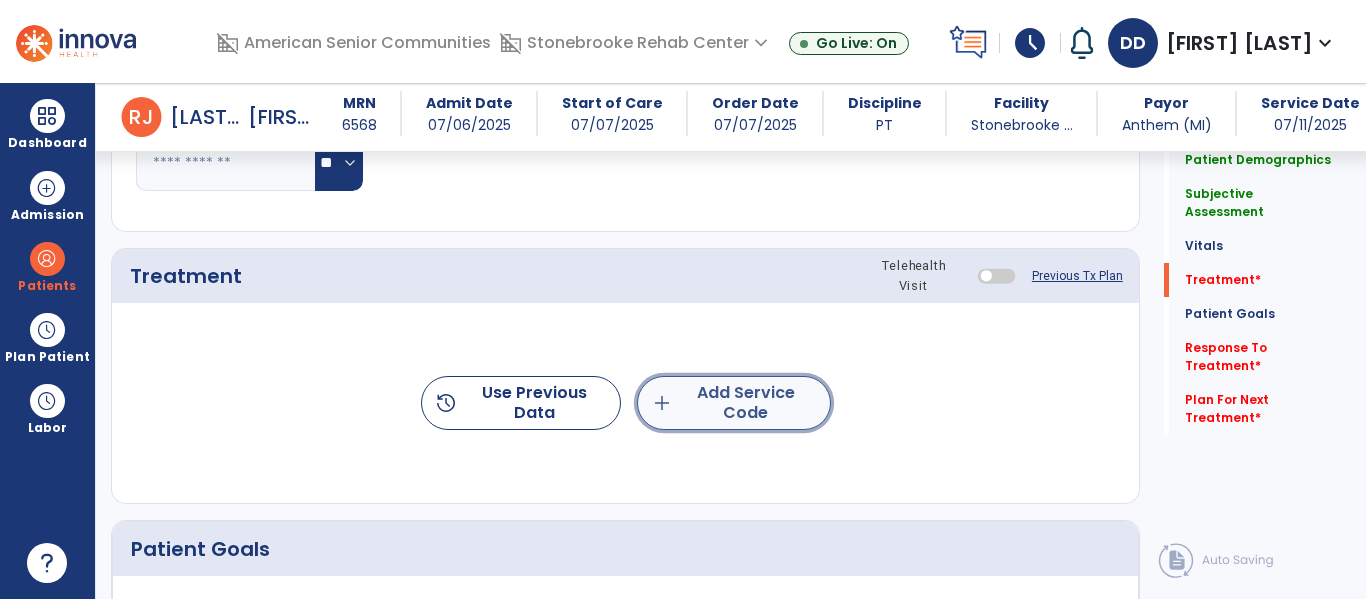 click on "add  Add Service Code" 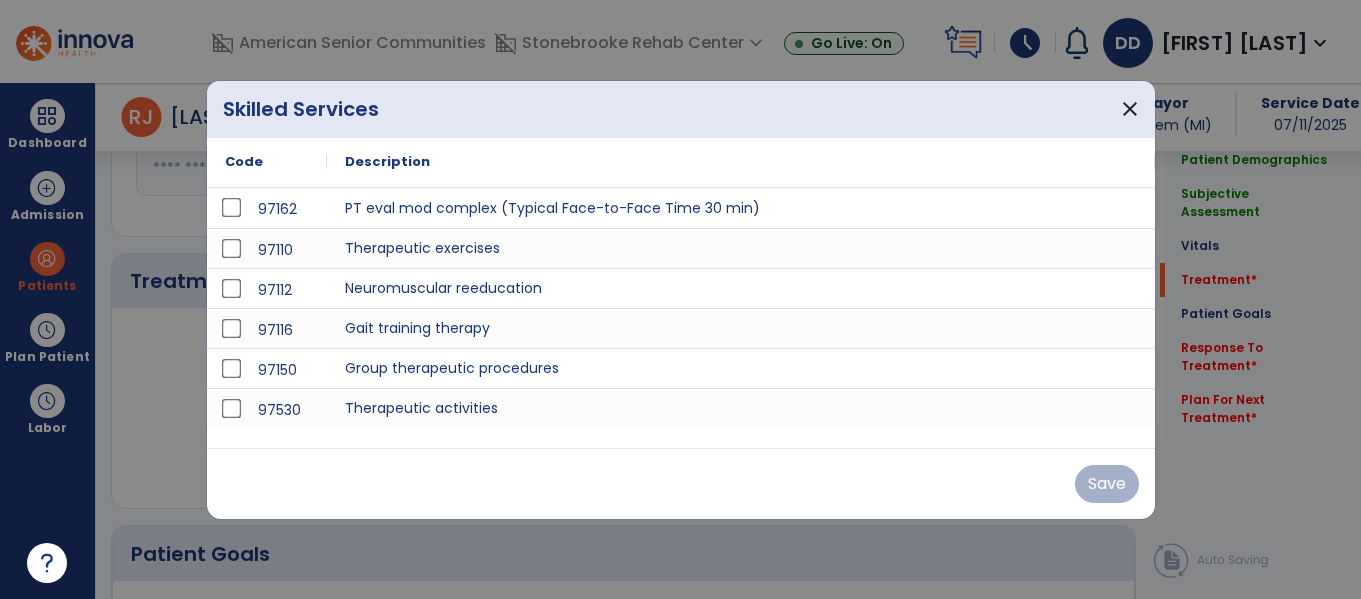 scroll, scrollTop: 1111, scrollLeft: 0, axis: vertical 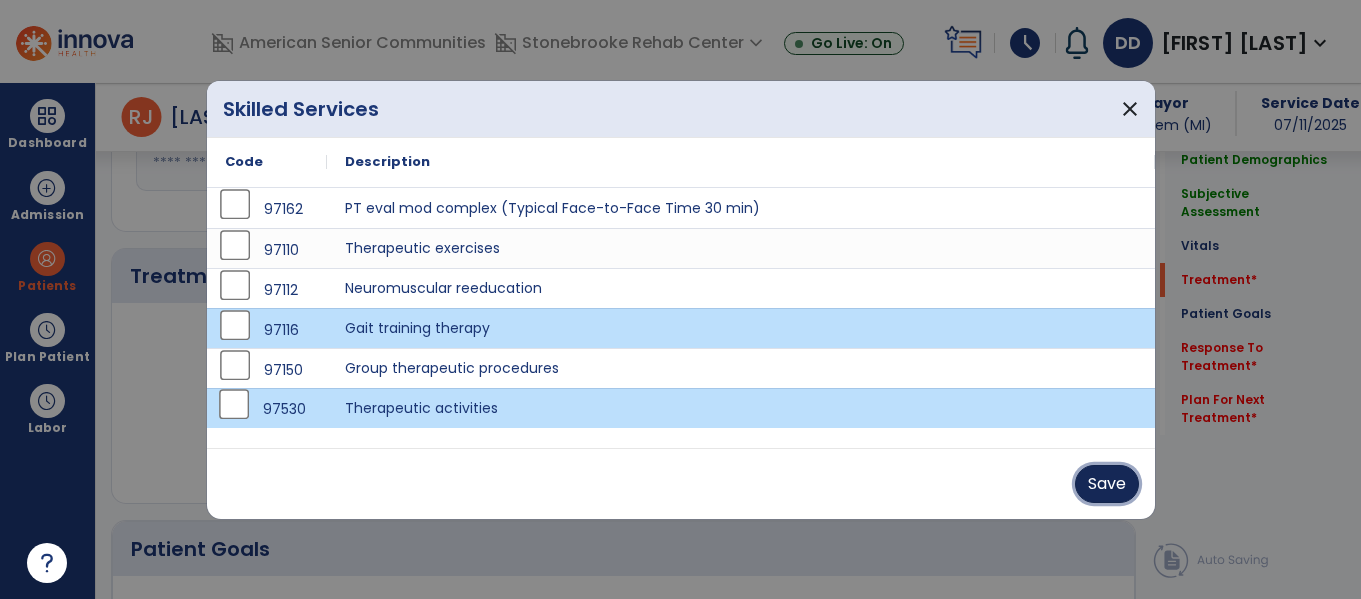 click on "Save" at bounding box center [1107, 484] 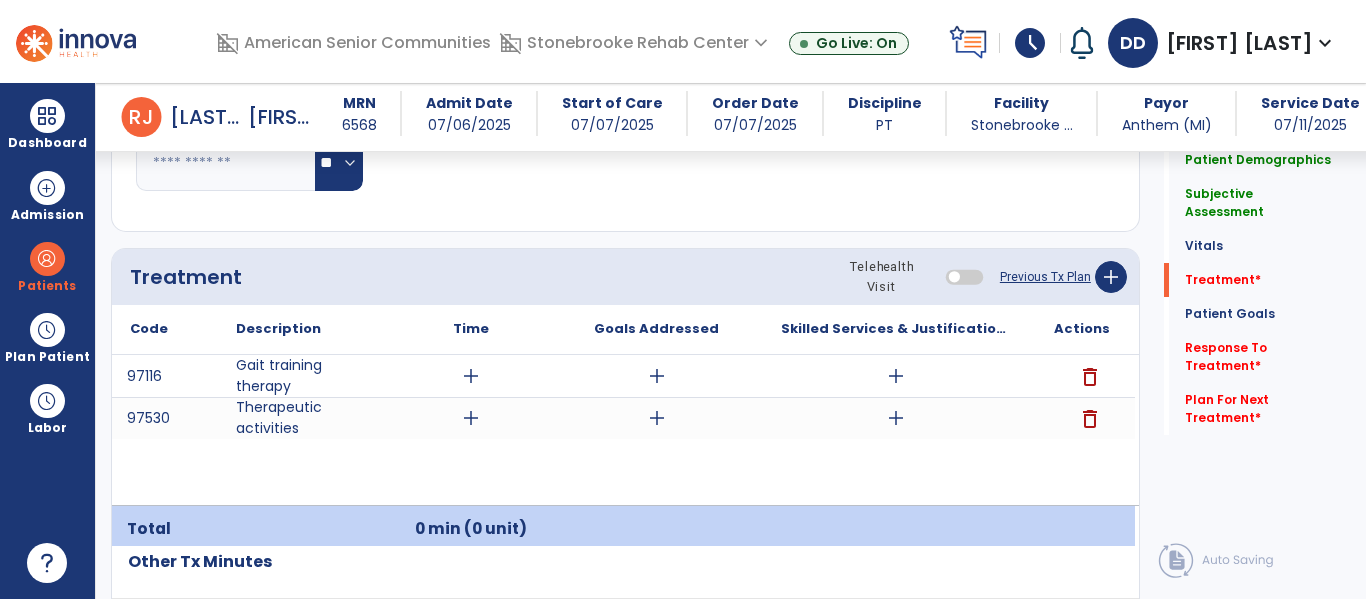 click on "add" at bounding box center (471, 376) 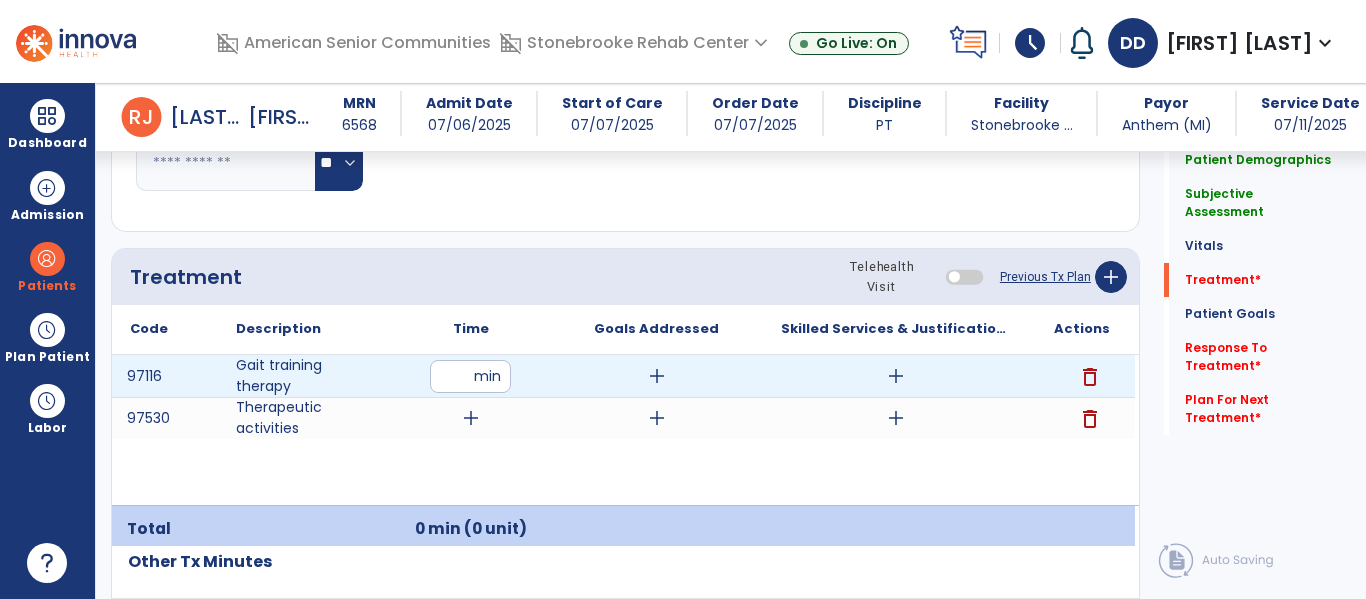 type on "**" 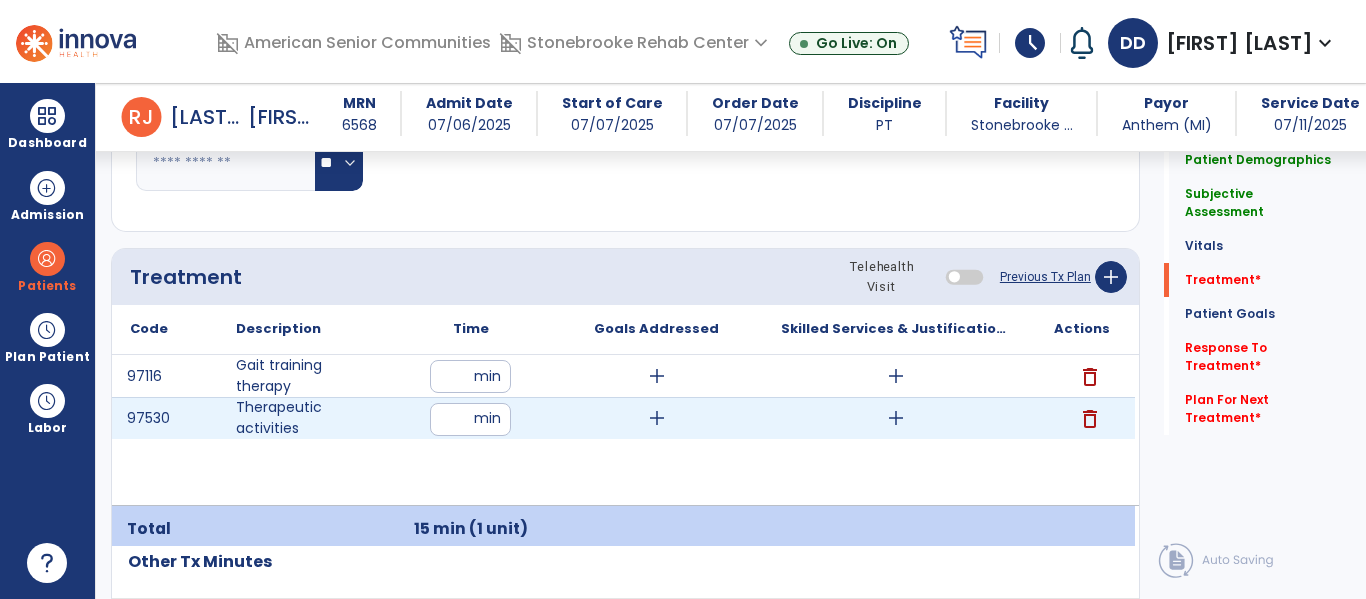 type on "**" 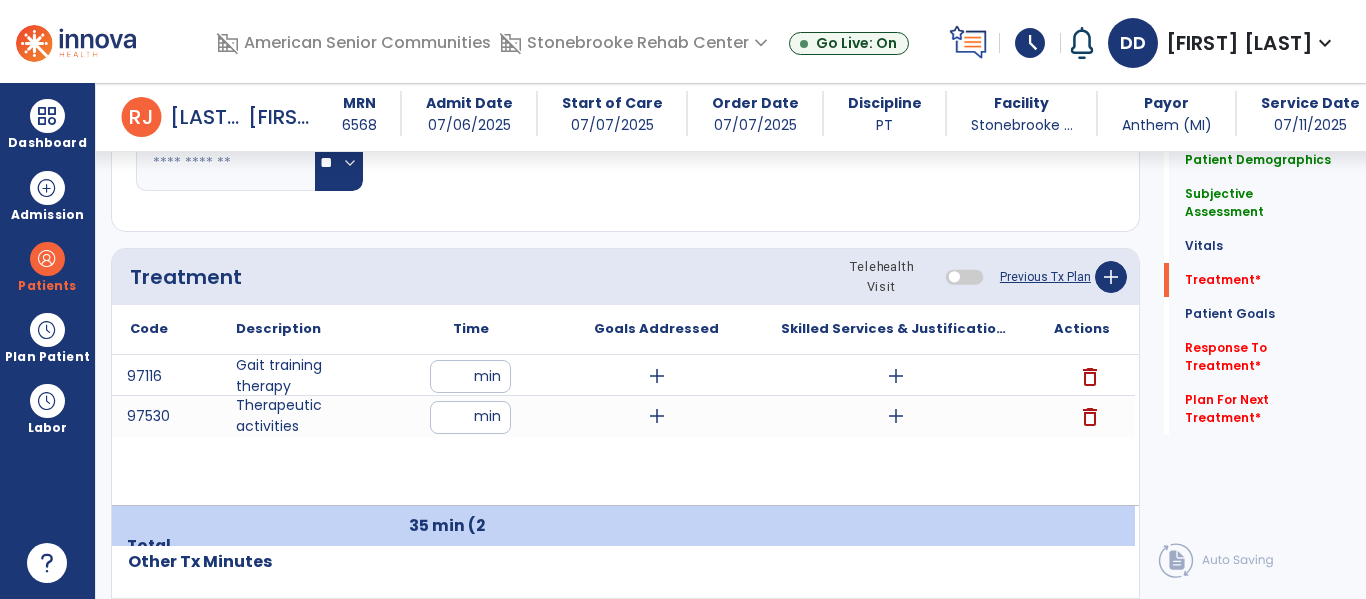 click on "add" at bounding box center (657, 376) 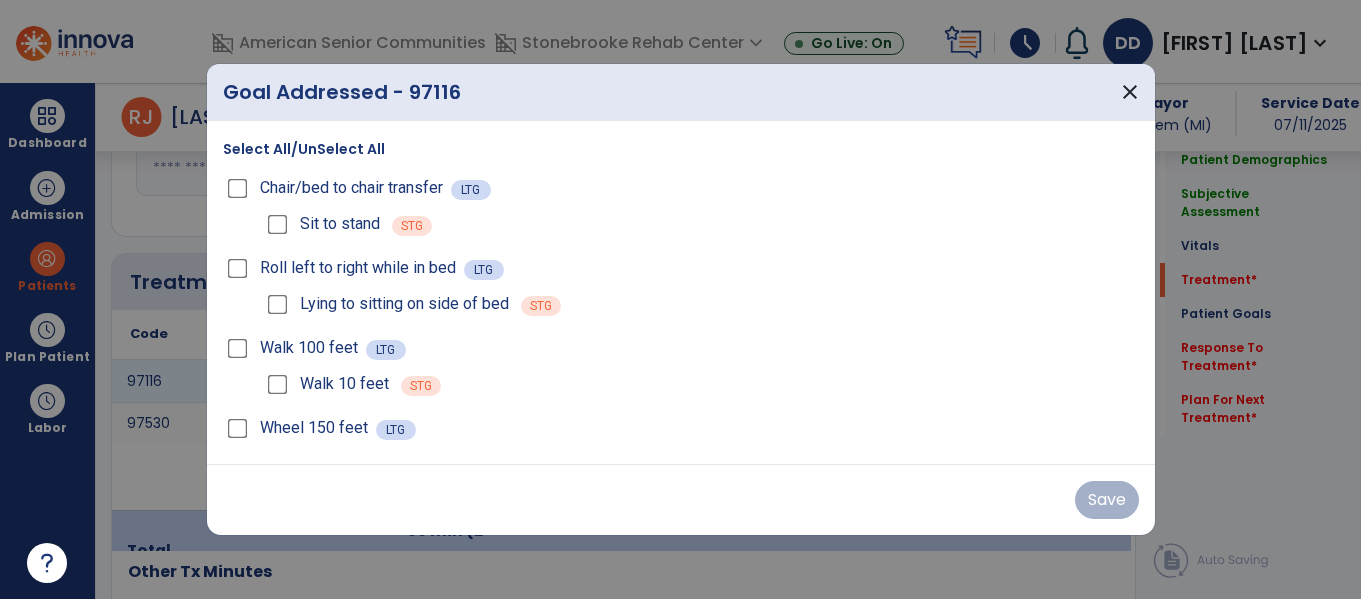scroll, scrollTop: 1111, scrollLeft: 0, axis: vertical 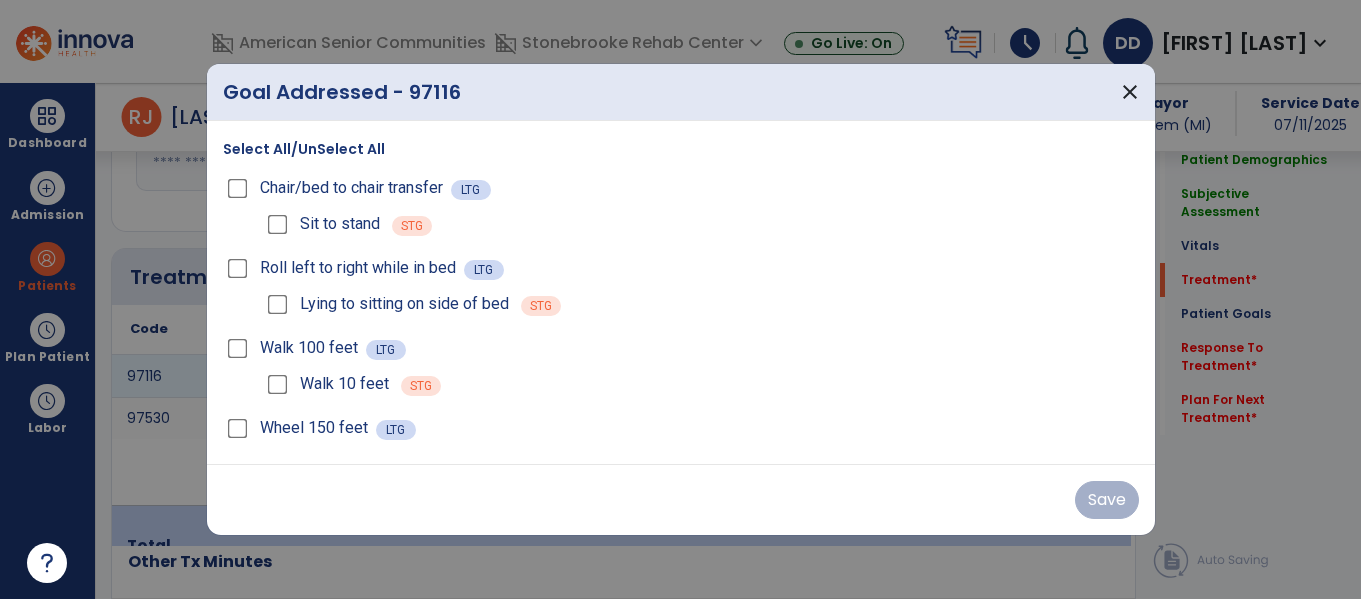 click on "Select All/UnSelect All" at bounding box center (304, 149) 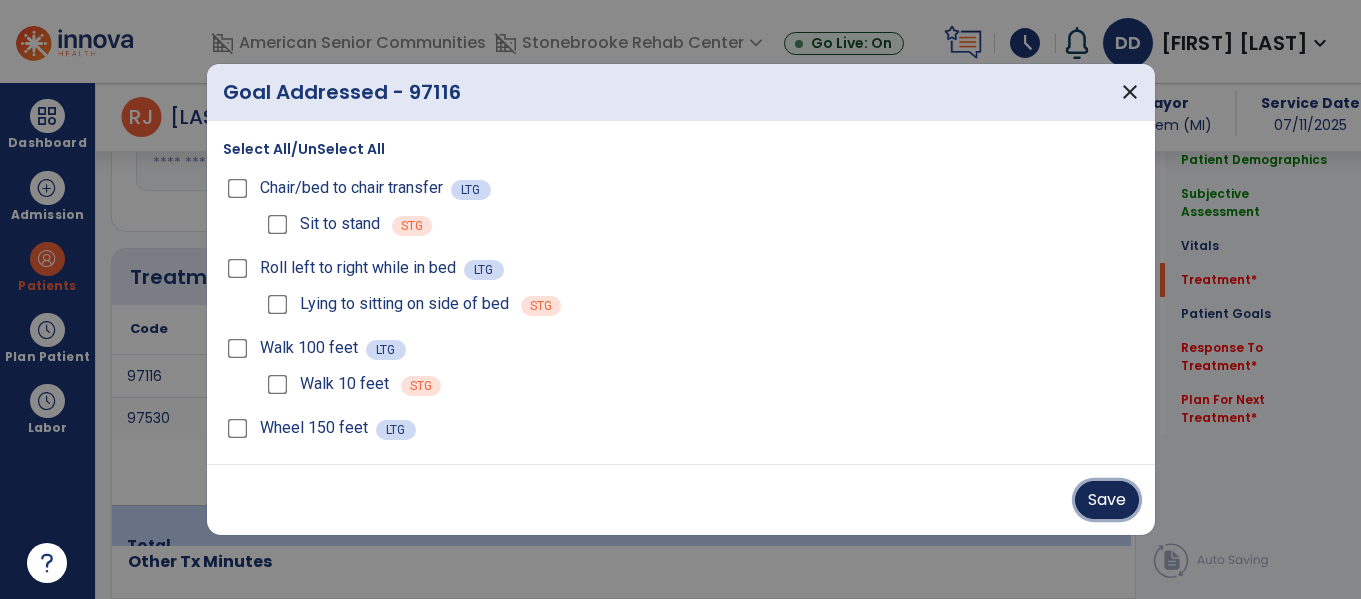 click on "Save" at bounding box center (1107, 500) 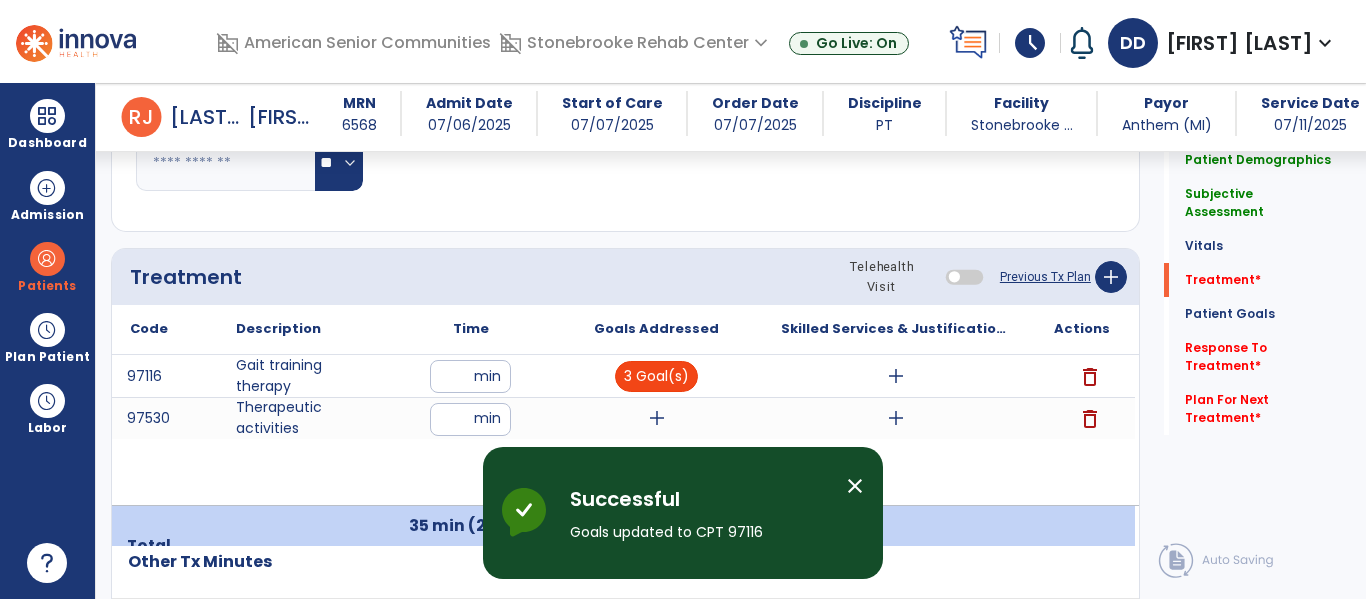 click on "3 Goal(s)" at bounding box center (656, 376) 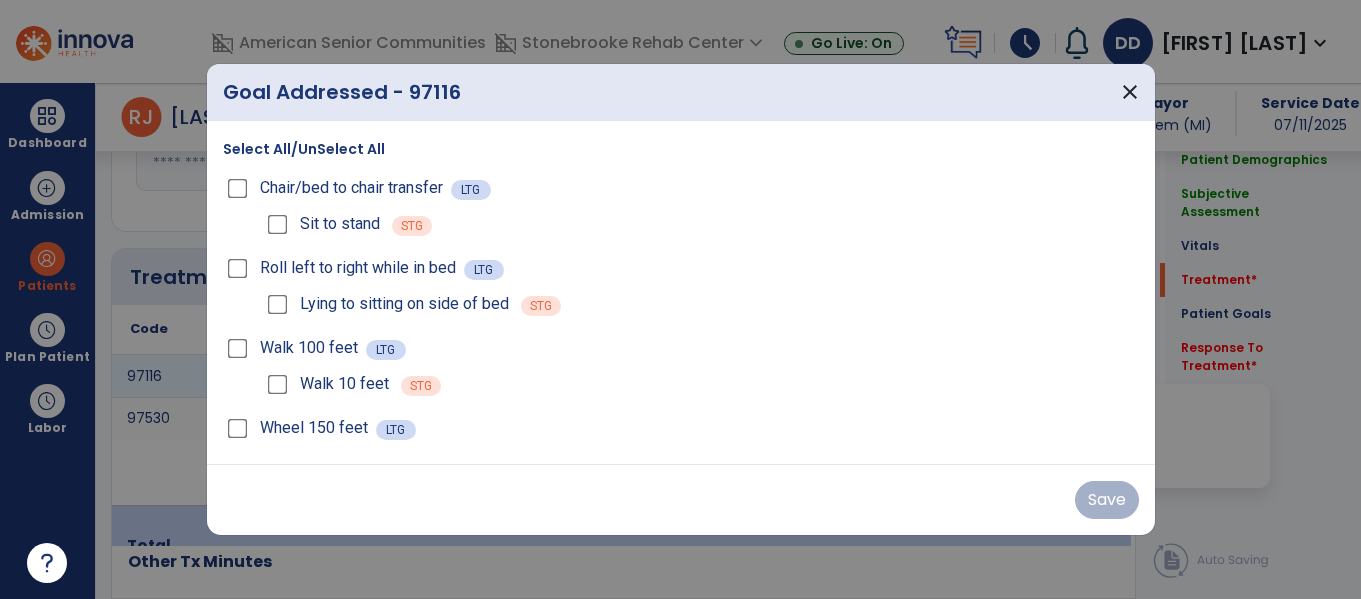 scroll, scrollTop: 1111, scrollLeft: 0, axis: vertical 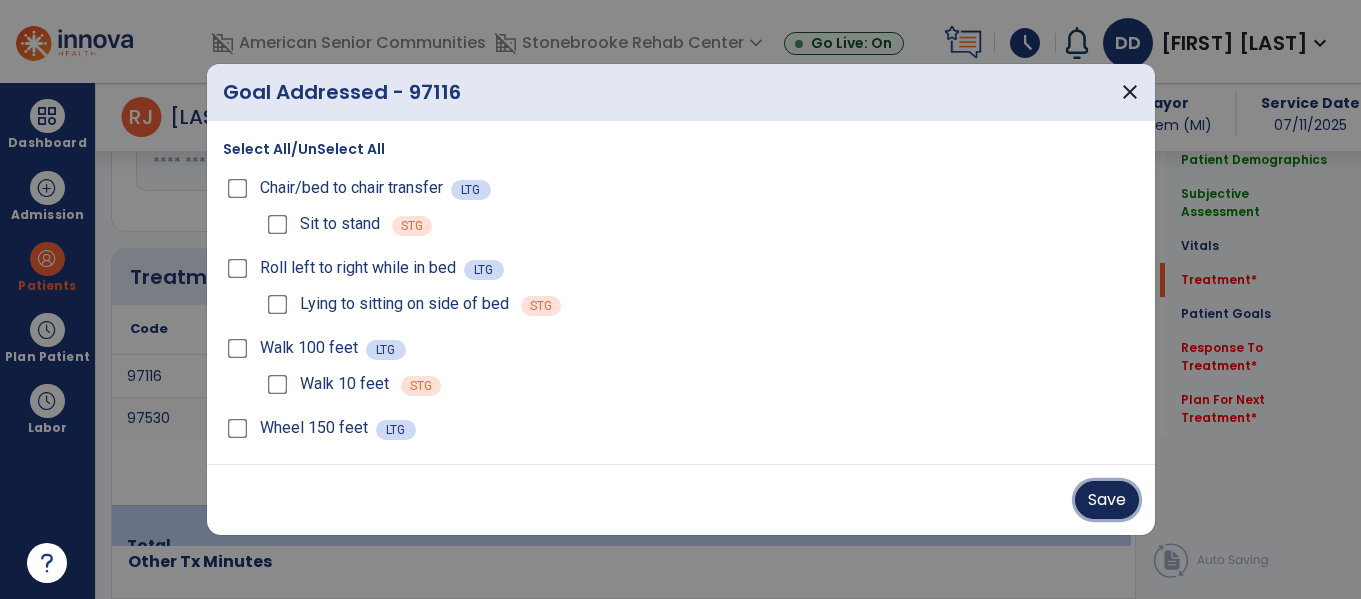 click on "Save" at bounding box center (1107, 500) 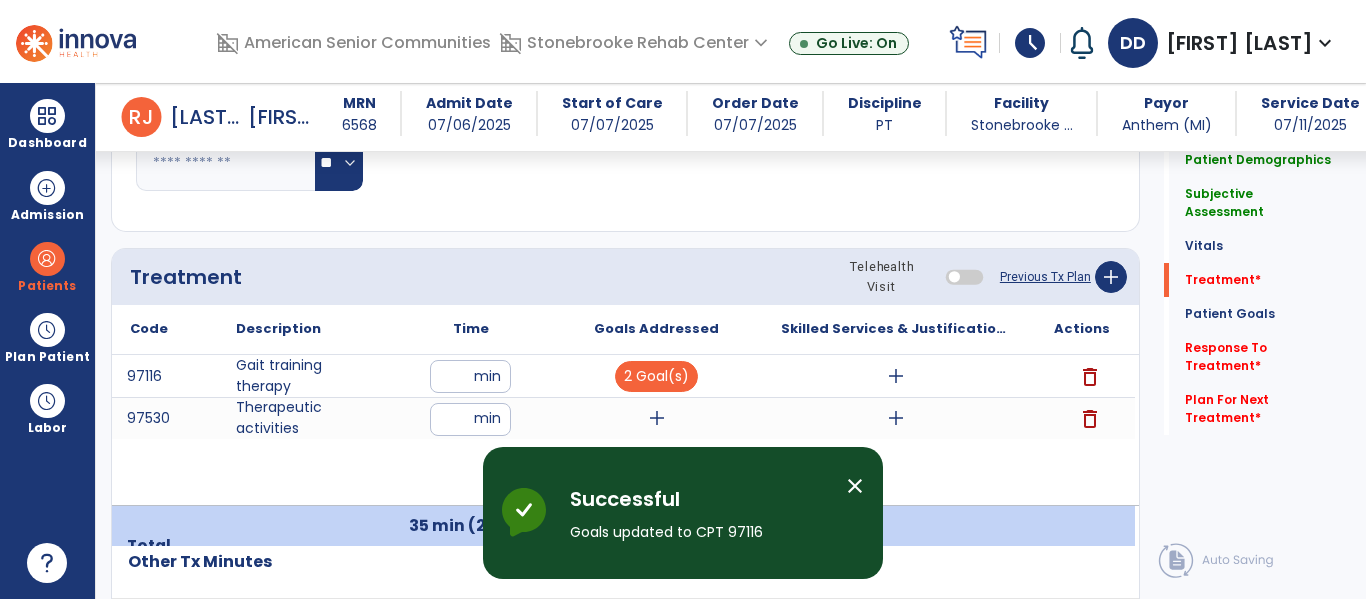 click on "add" at bounding box center (657, 418) 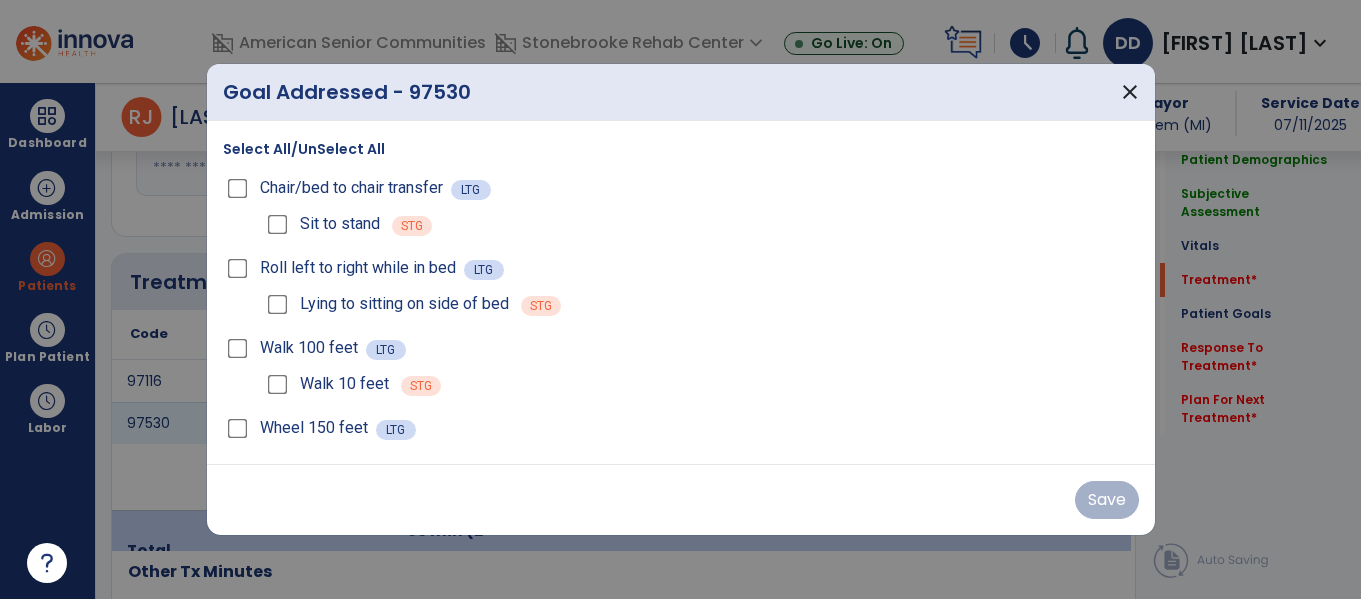 scroll, scrollTop: 1111, scrollLeft: 0, axis: vertical 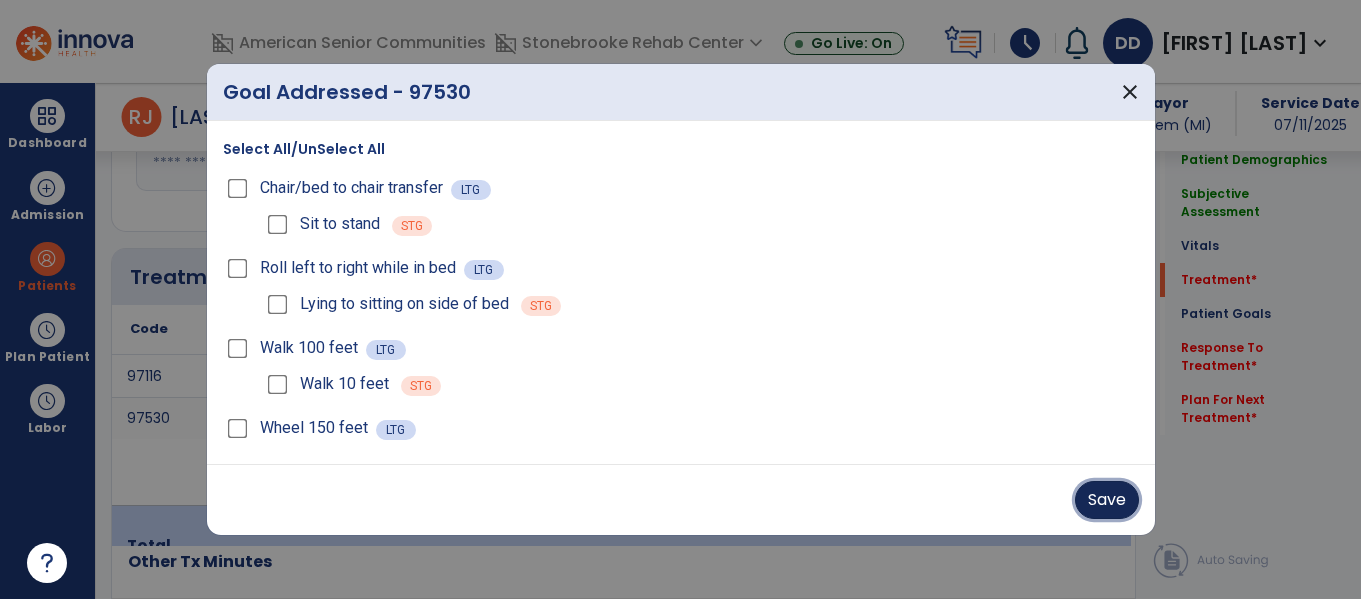 click on "Save" at bounding box center (1107, 500) 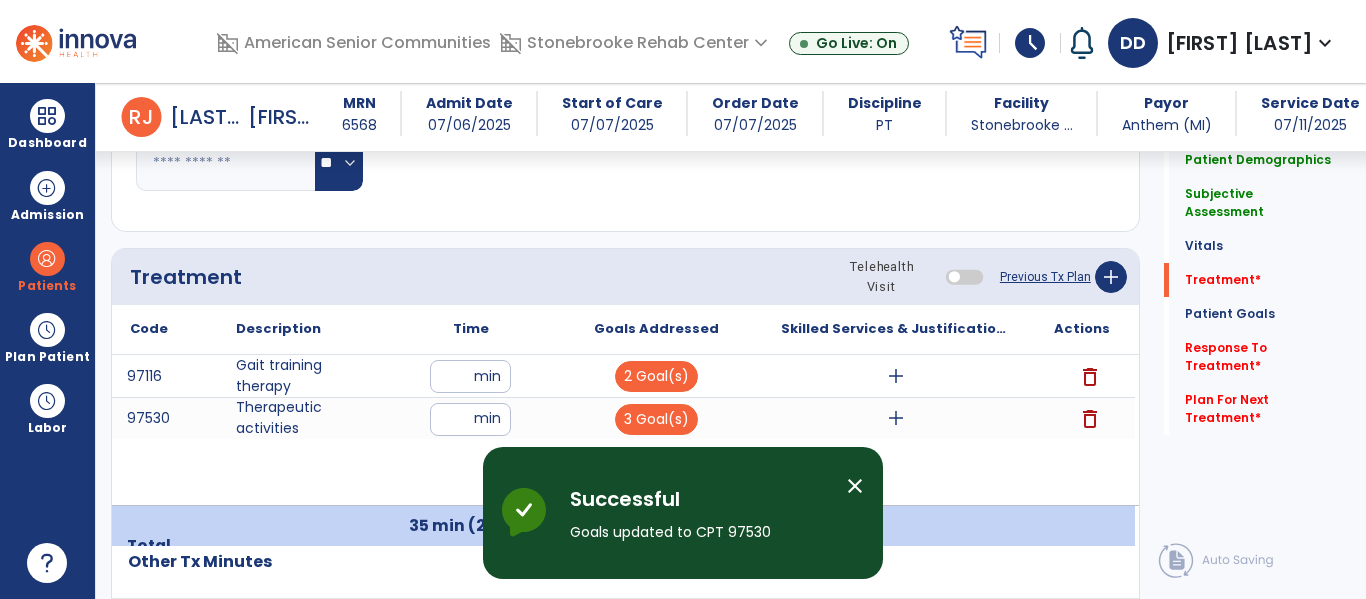 click on "add" at bounding box center (896, 376) 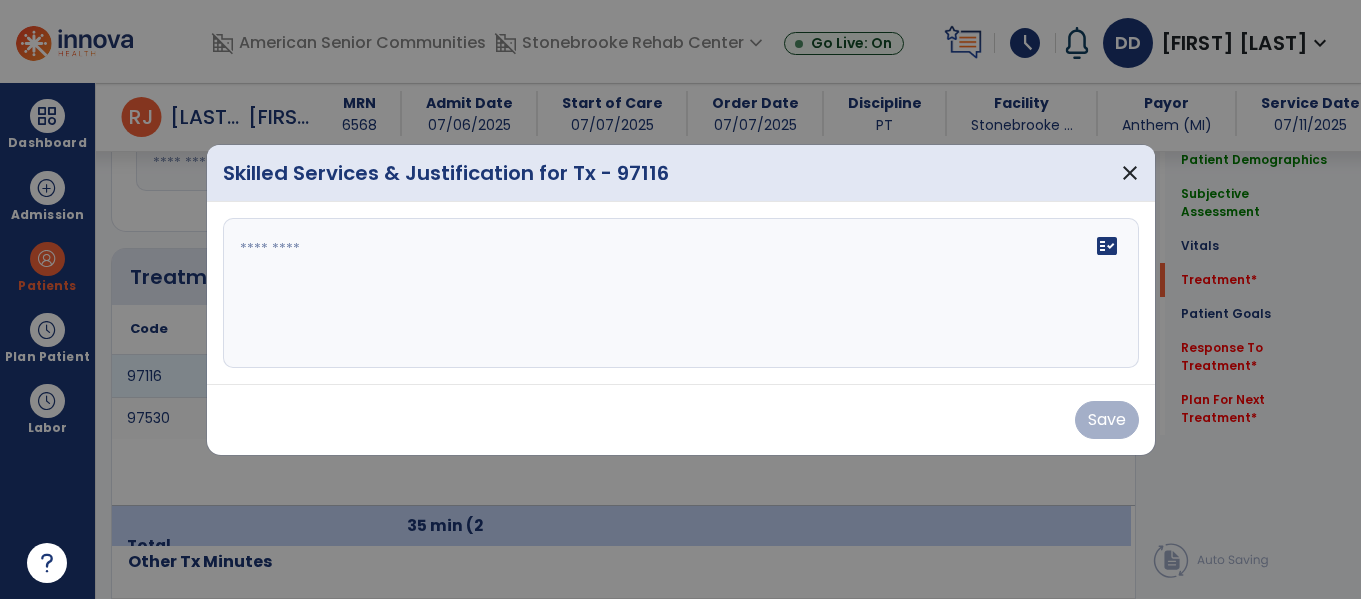 scroll, scrollTop: 1111, scrollLeft: 0, axis: vertical 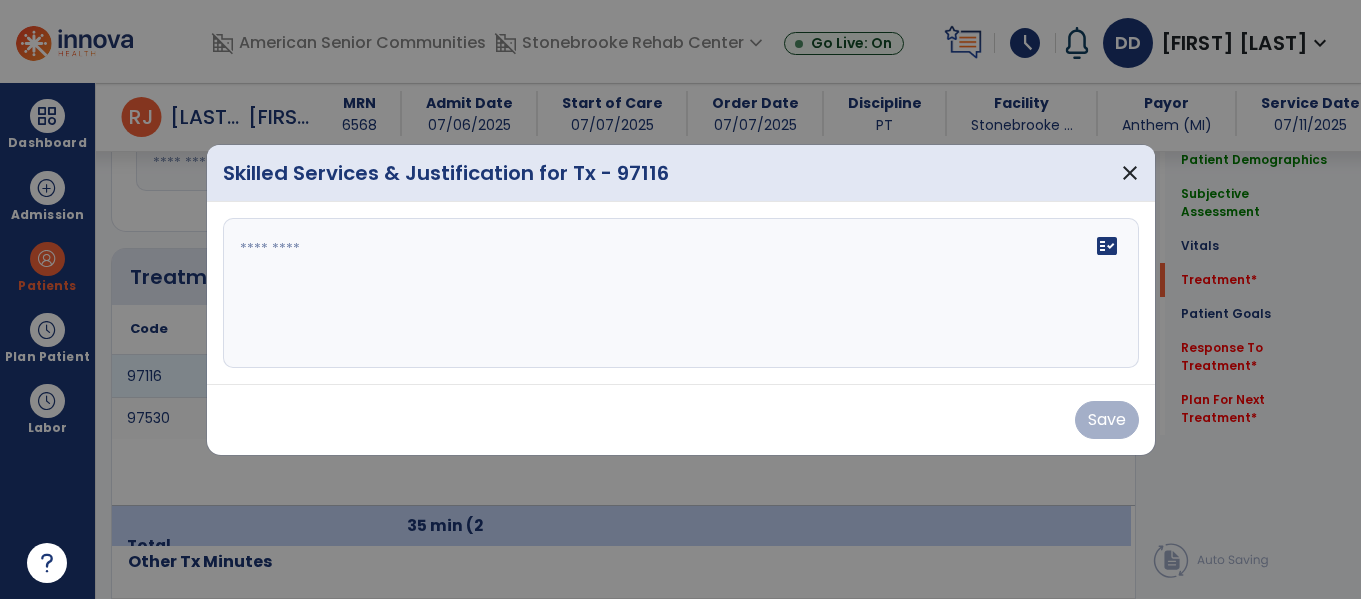 click on "fact_check" at bounding box center [681, 293] 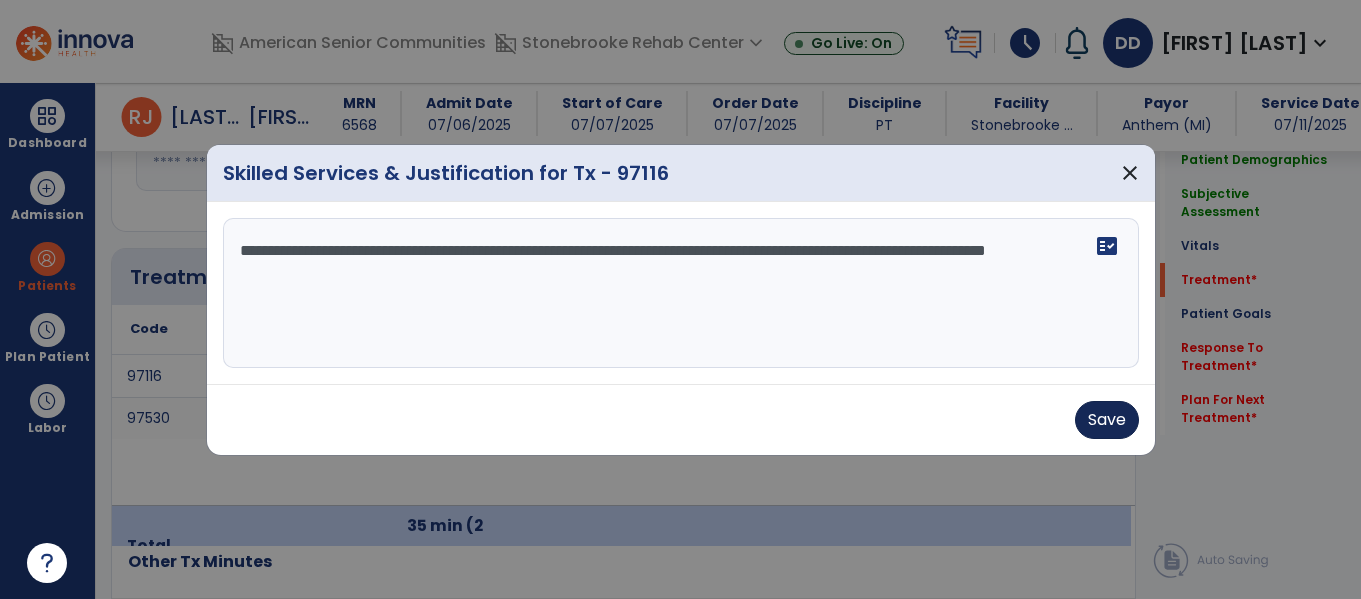 type on "**********" 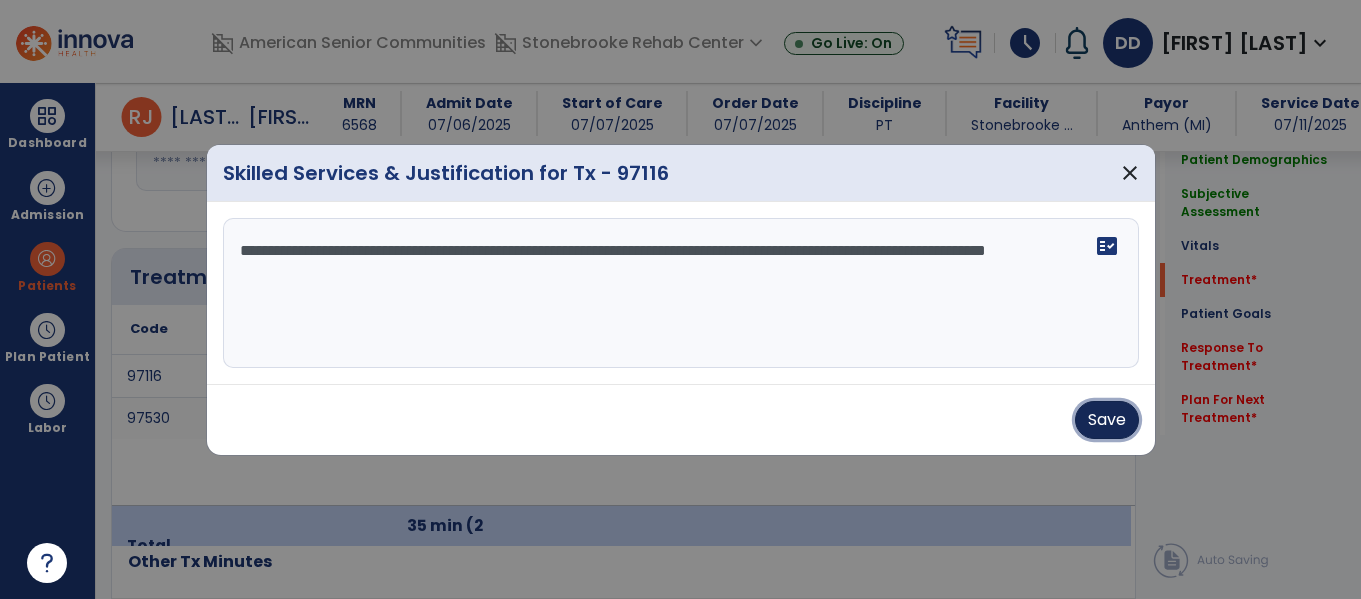 click on "Save" at bounding box center (1107, 420) 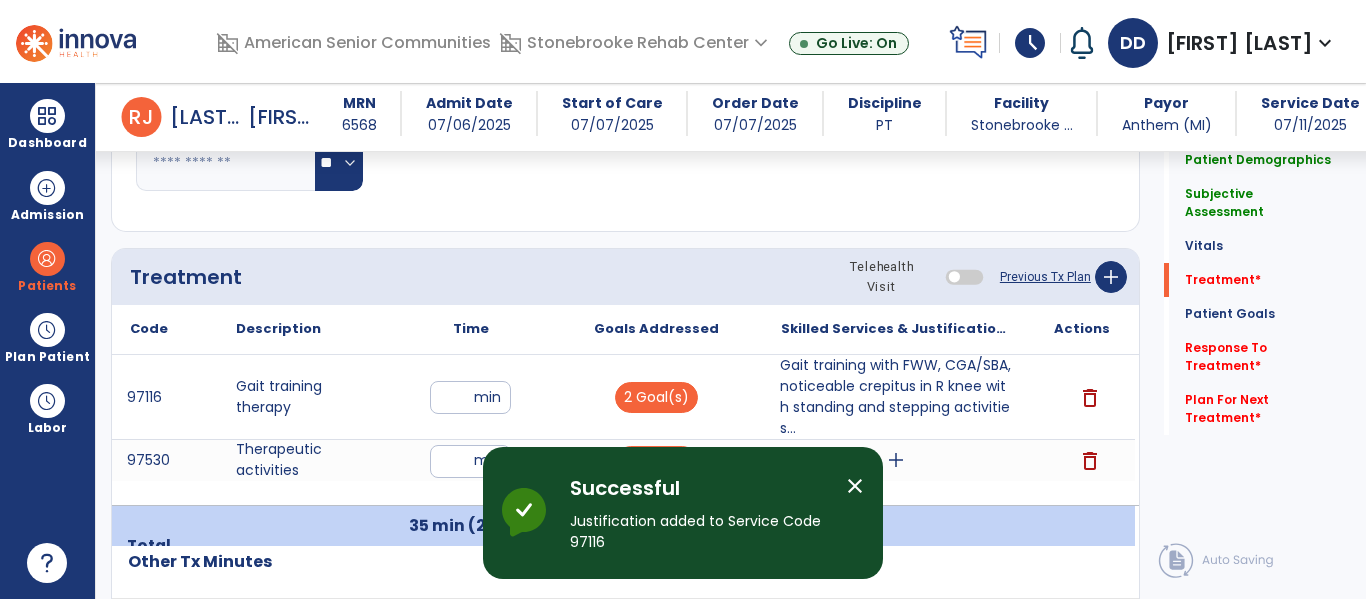 click on "add" at bounding box center [896, 460] 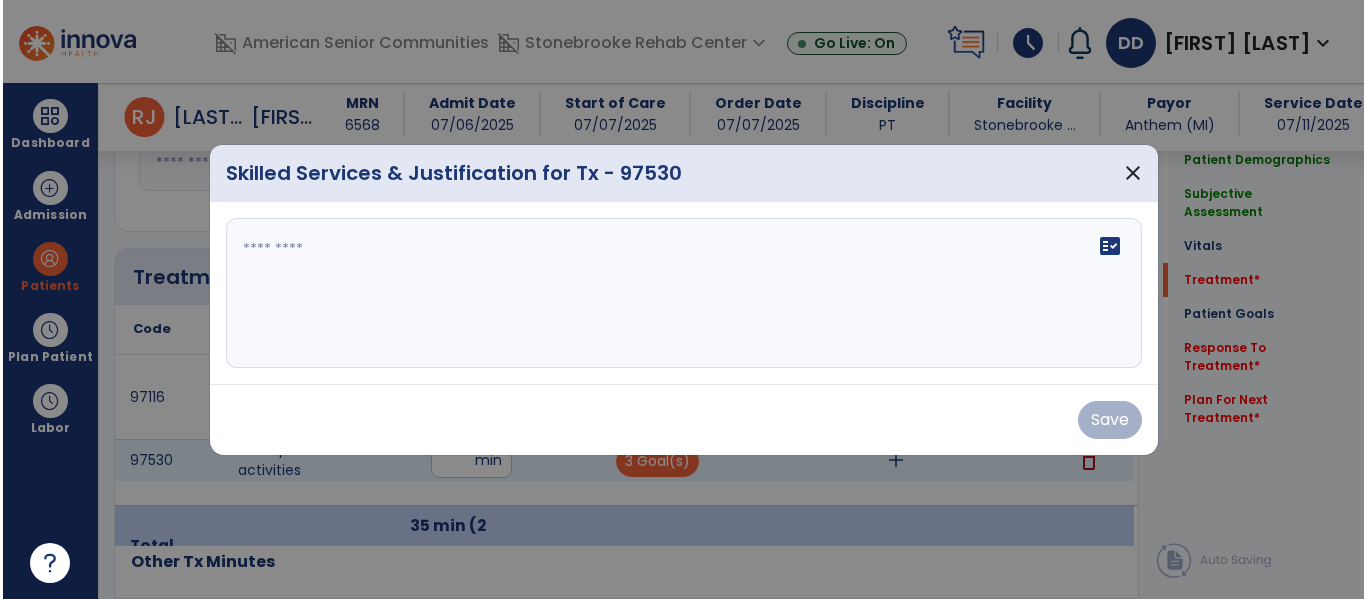 scroll, scrollTop: 1111, scrollLeft: 0, axis: vertical 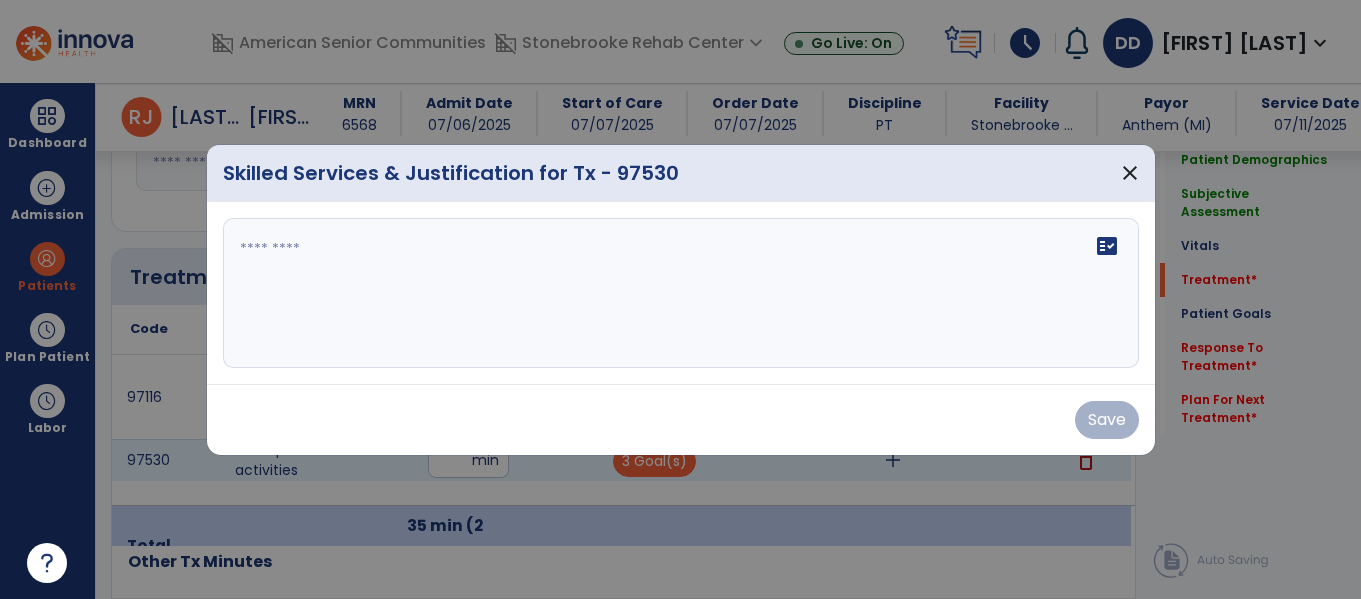 click on "fact_check" at bounding box center (681, 293) 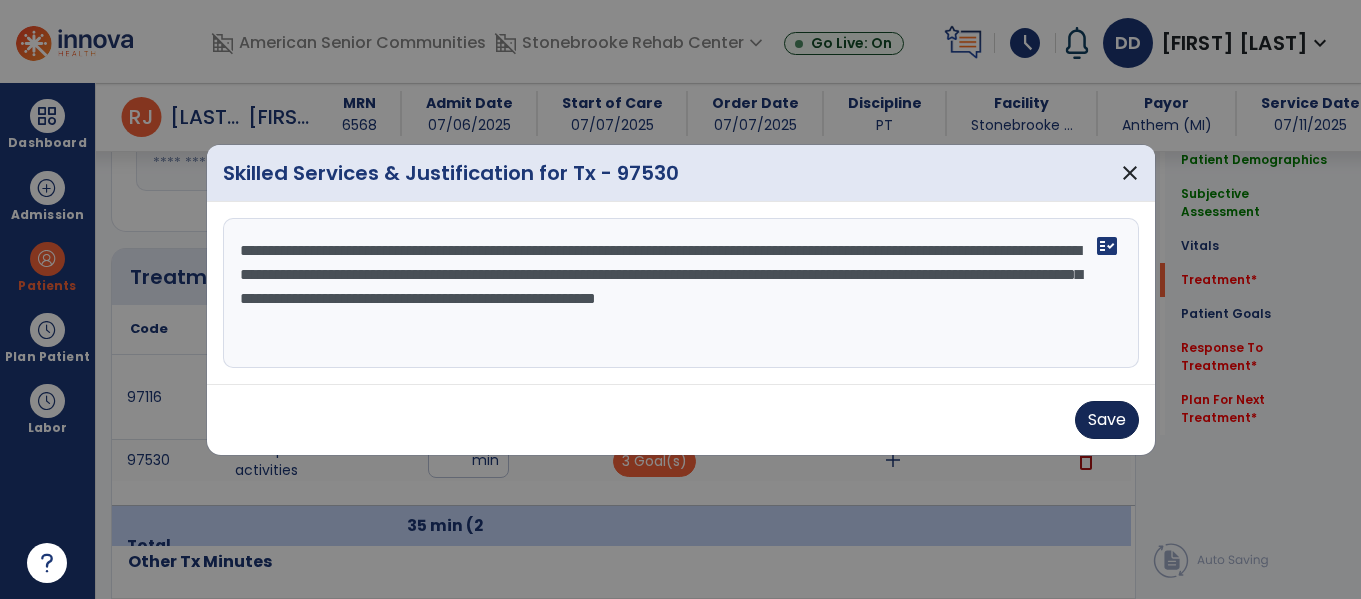 type on "**********" 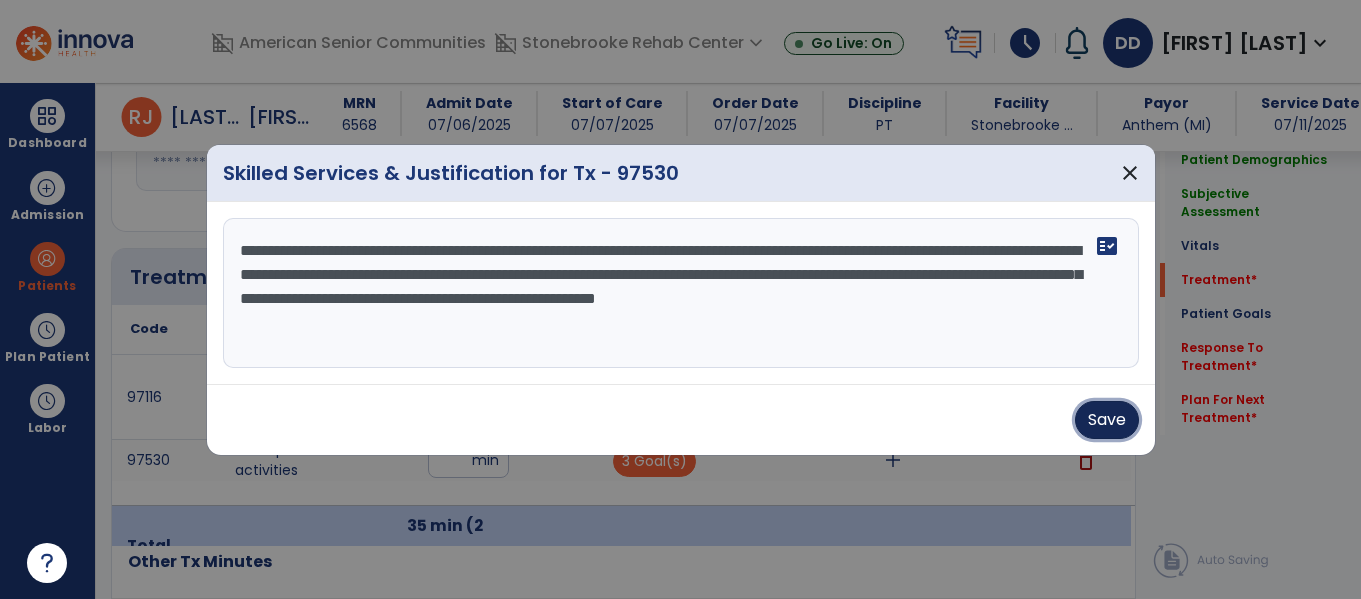 click on "Save" at bounding box center (1107, 420) 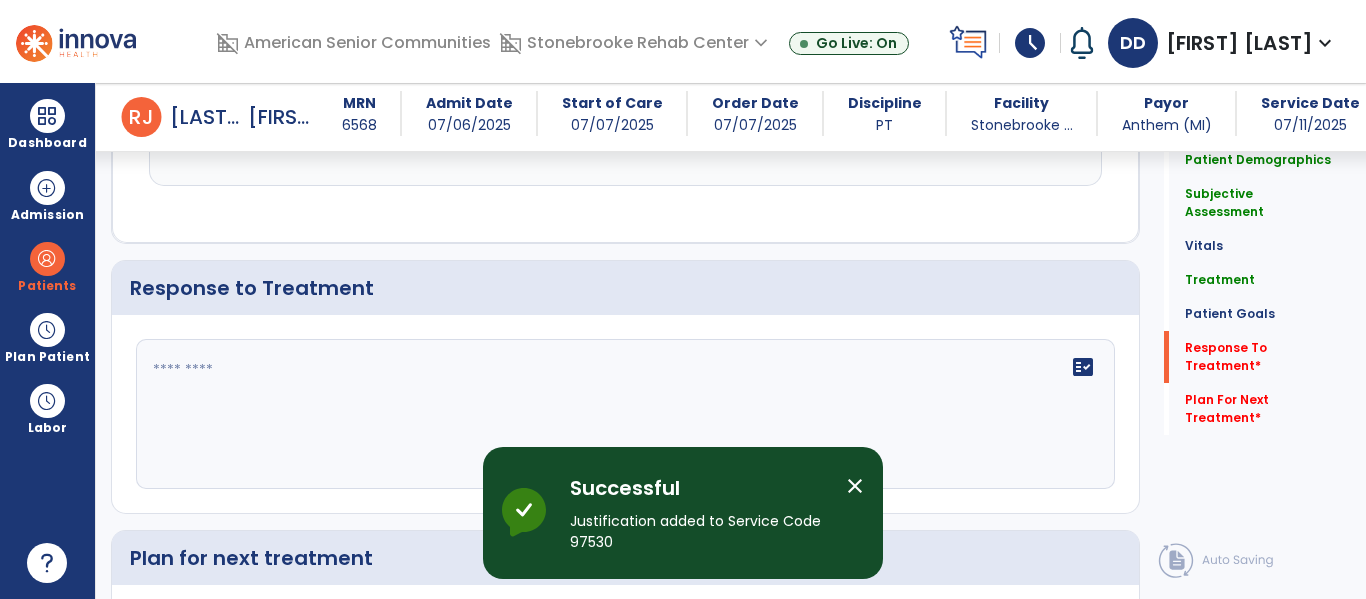 scroll, scrollTop: 2809, scrollLeft: 0, axis: vertical 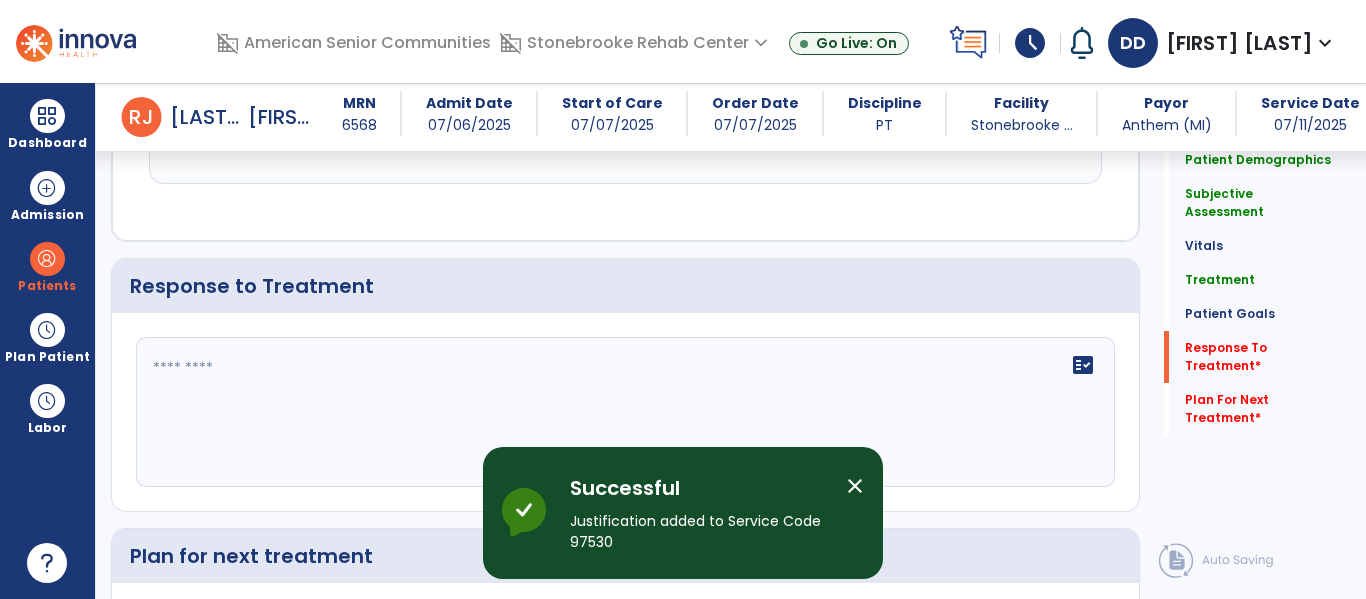 click 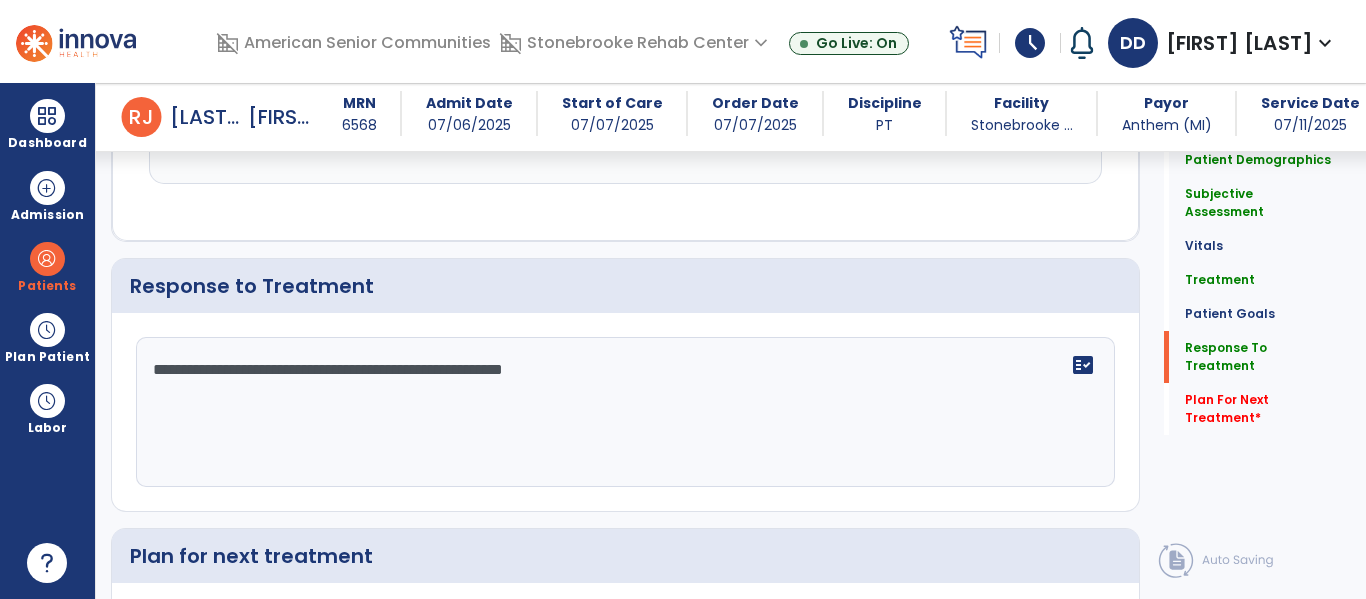 scroll, scrollTop: 3037, scrollLeft: 0, axis: vertical 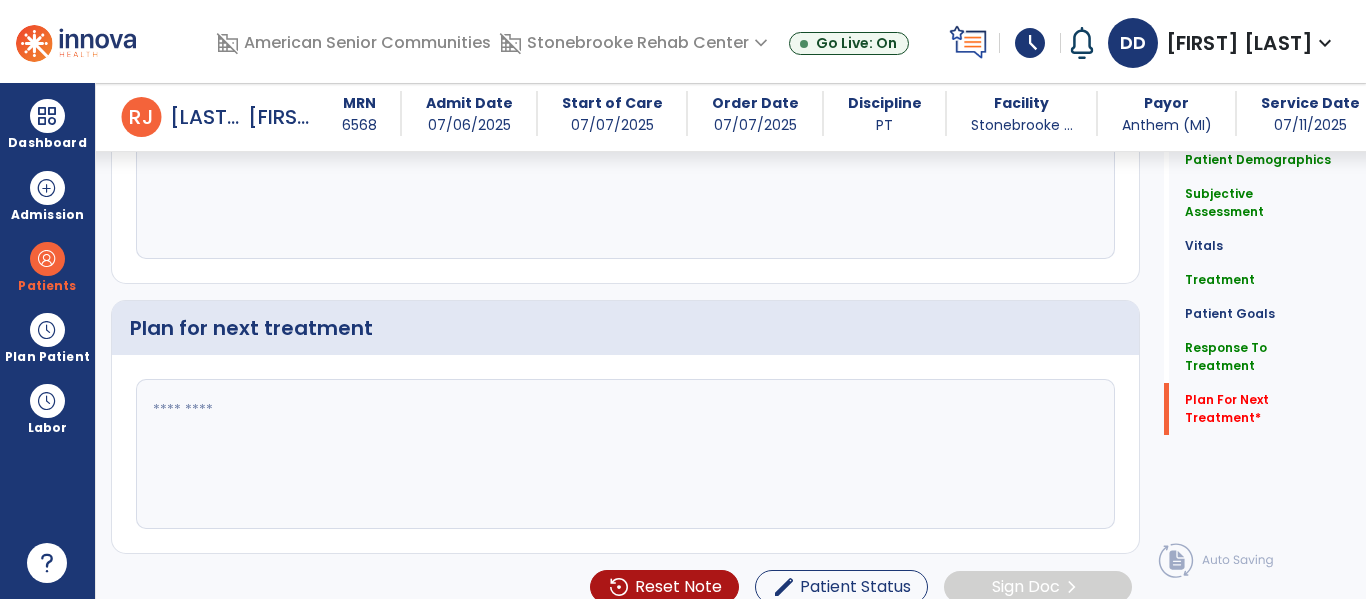 type on "**********" 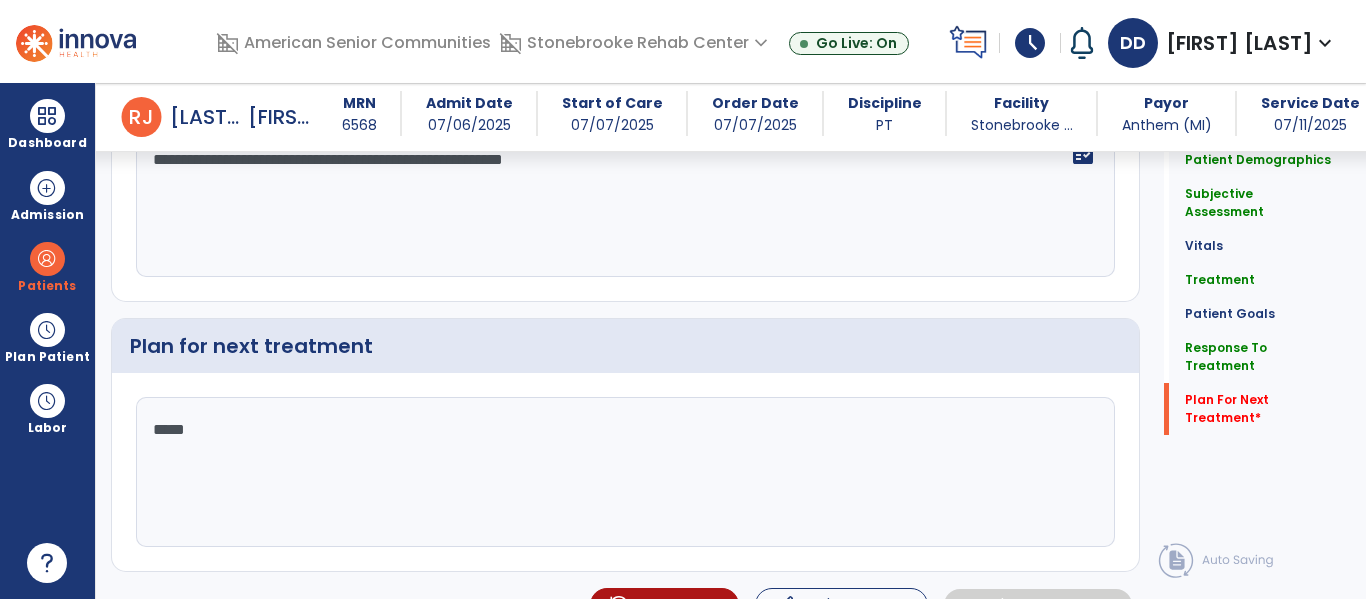 scroll, scrollTop: 3037, scrollLeft: 0, axis: vertical 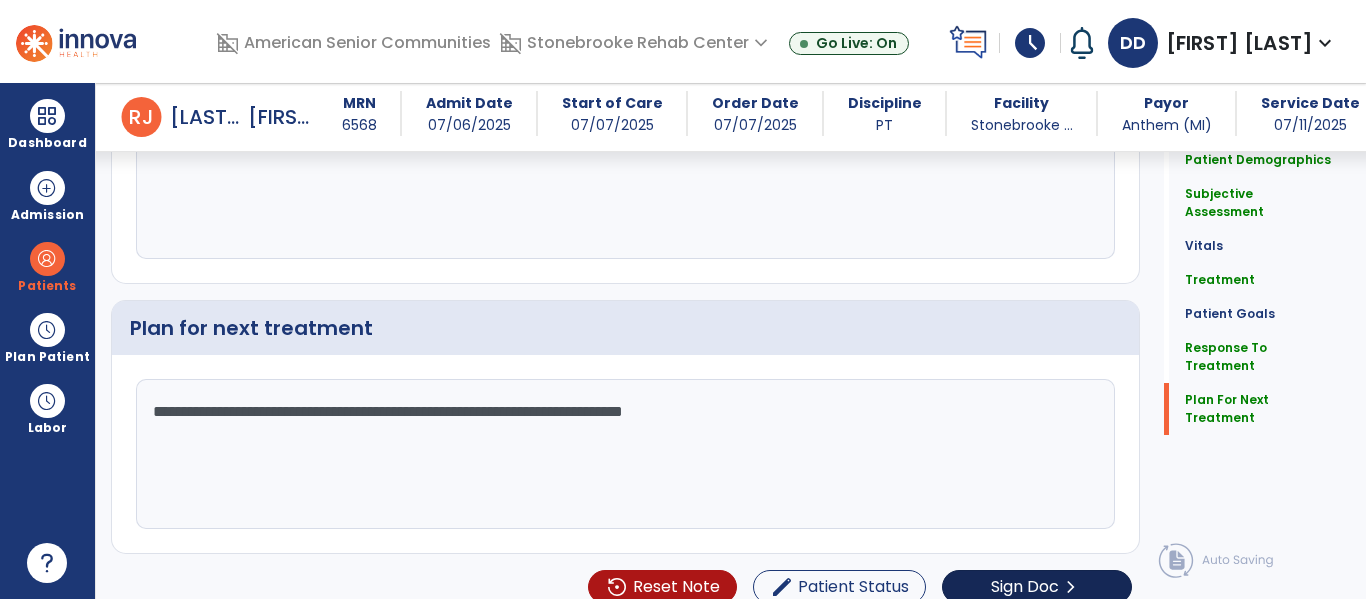 type on "**********" 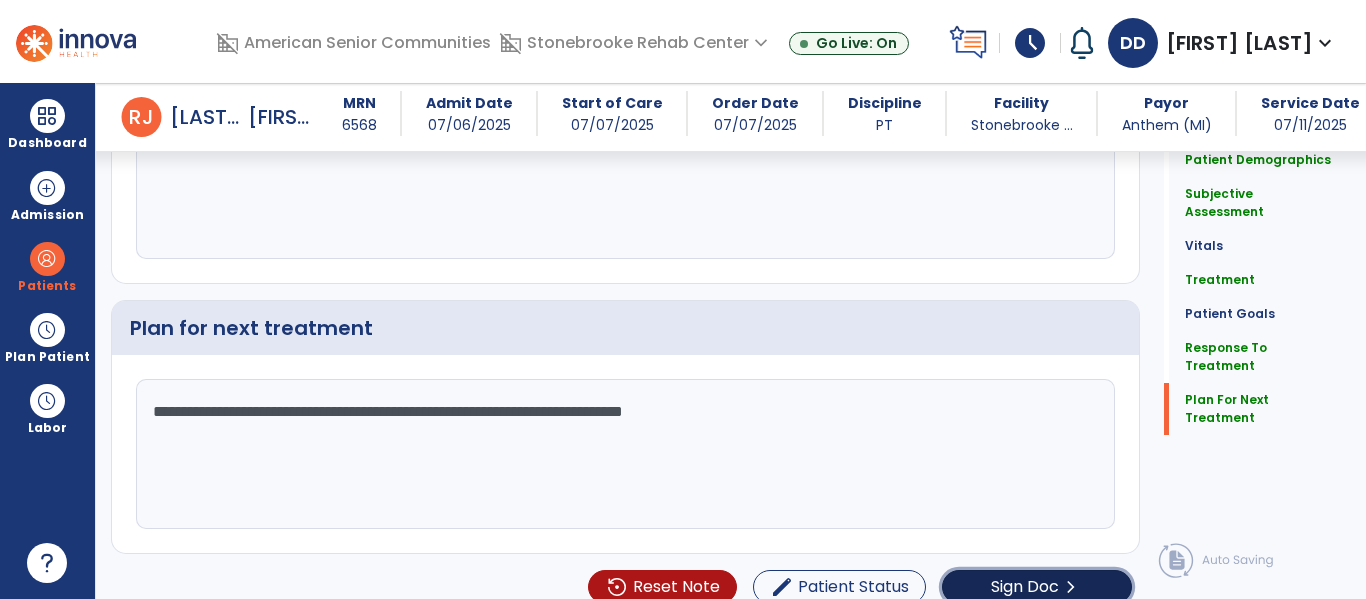 click on "Sign Doc" 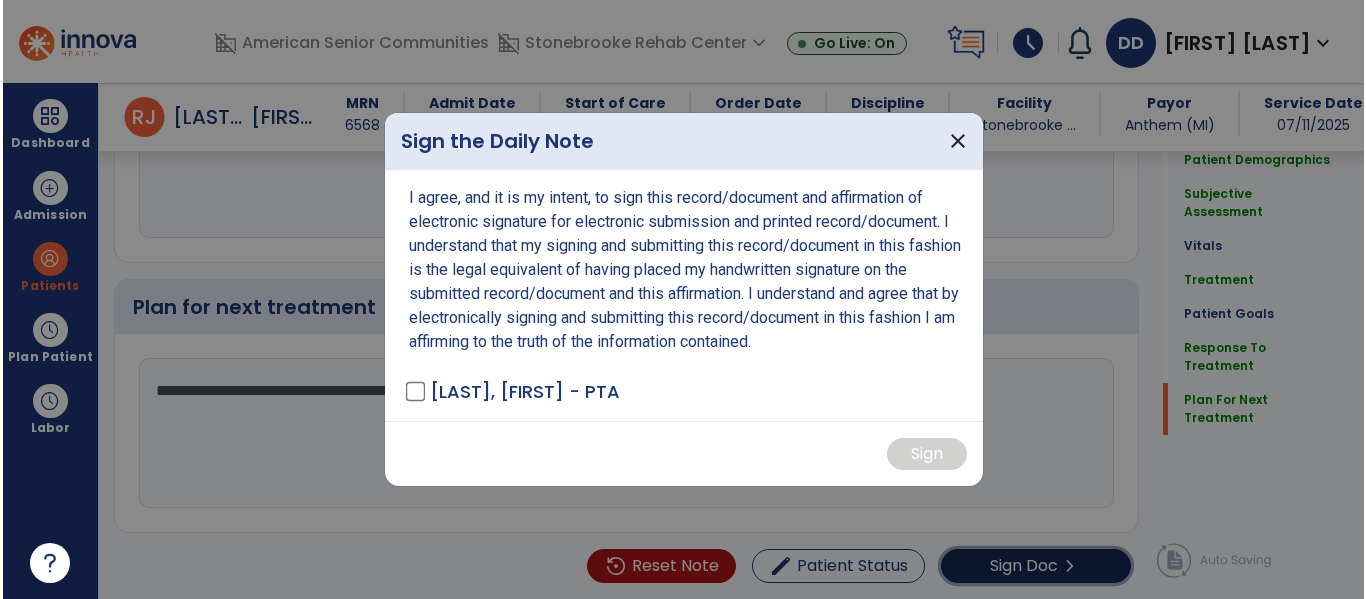 scroll, scrollTop: 3058, scrollLeft: 0, axis: vertical 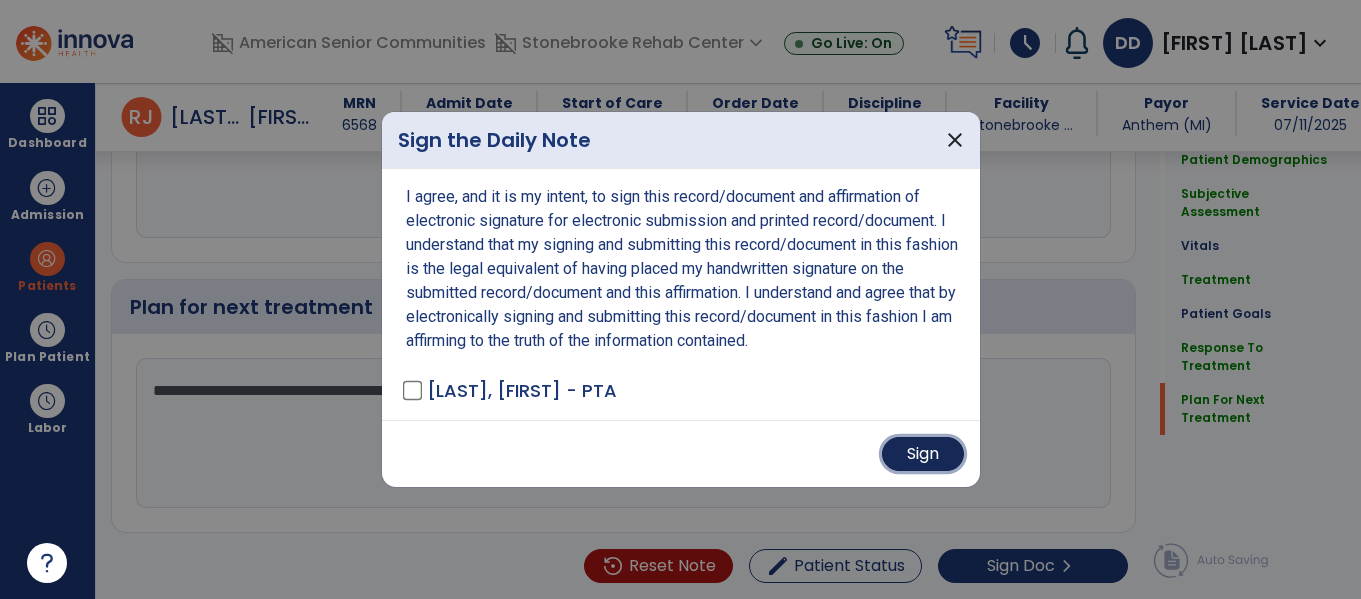 click on "Sign" at bounding box center [923, 454] 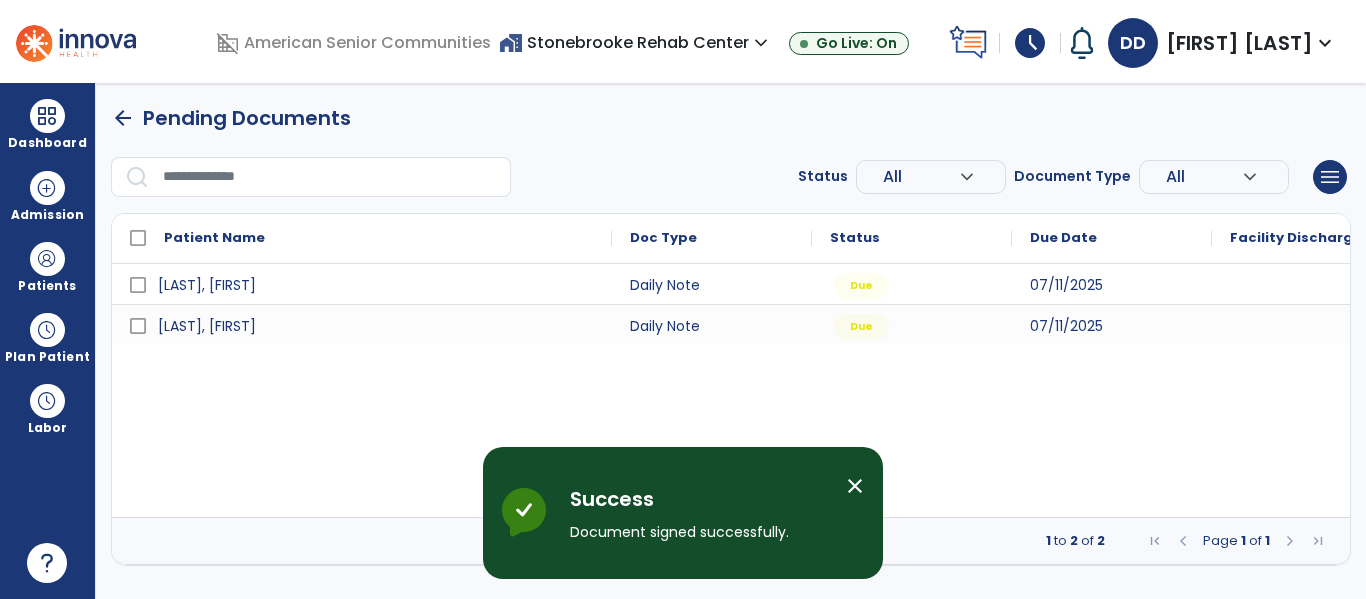 scroll, scrollTop: 0, scrollLeft: 0, axis: both 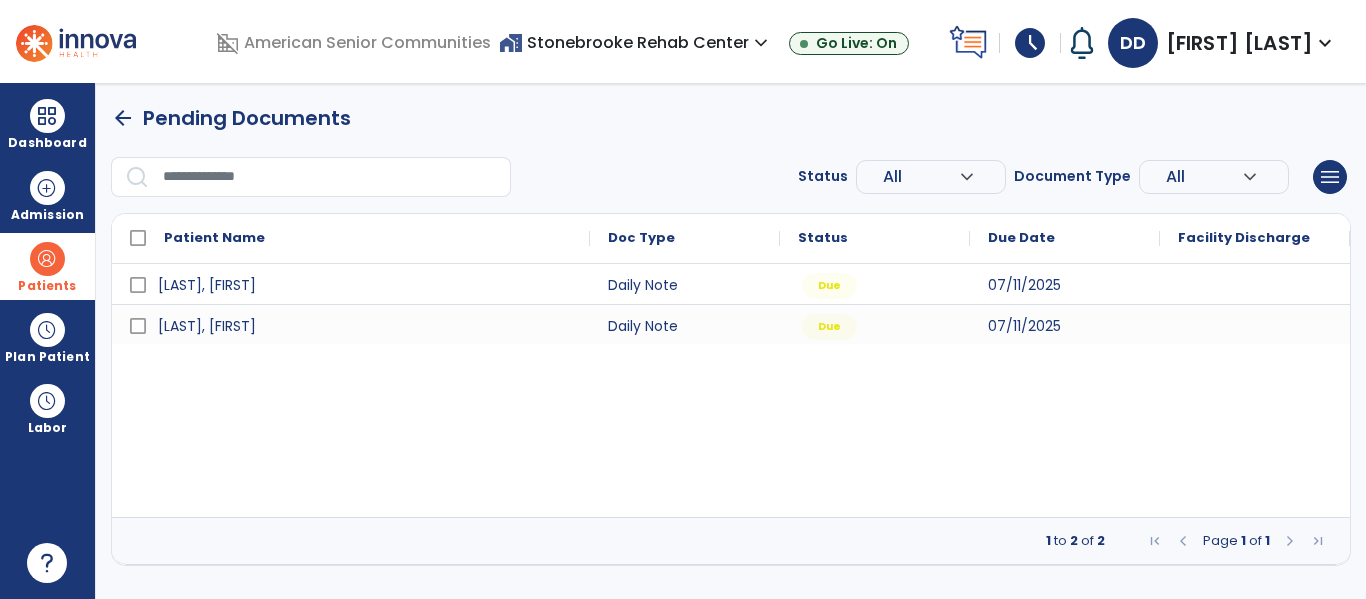 click on "Patients" at bounding box center (47, 286) 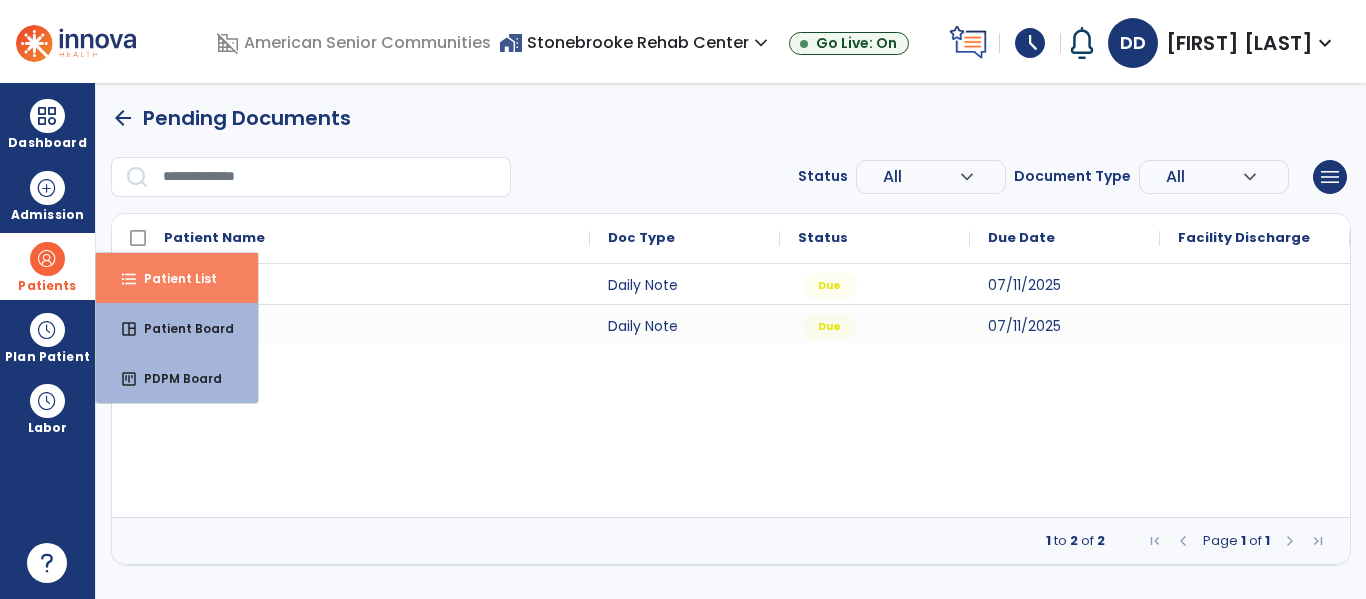 click on "format_list_bulleted  Patient List" at bounding box center (177, 278) 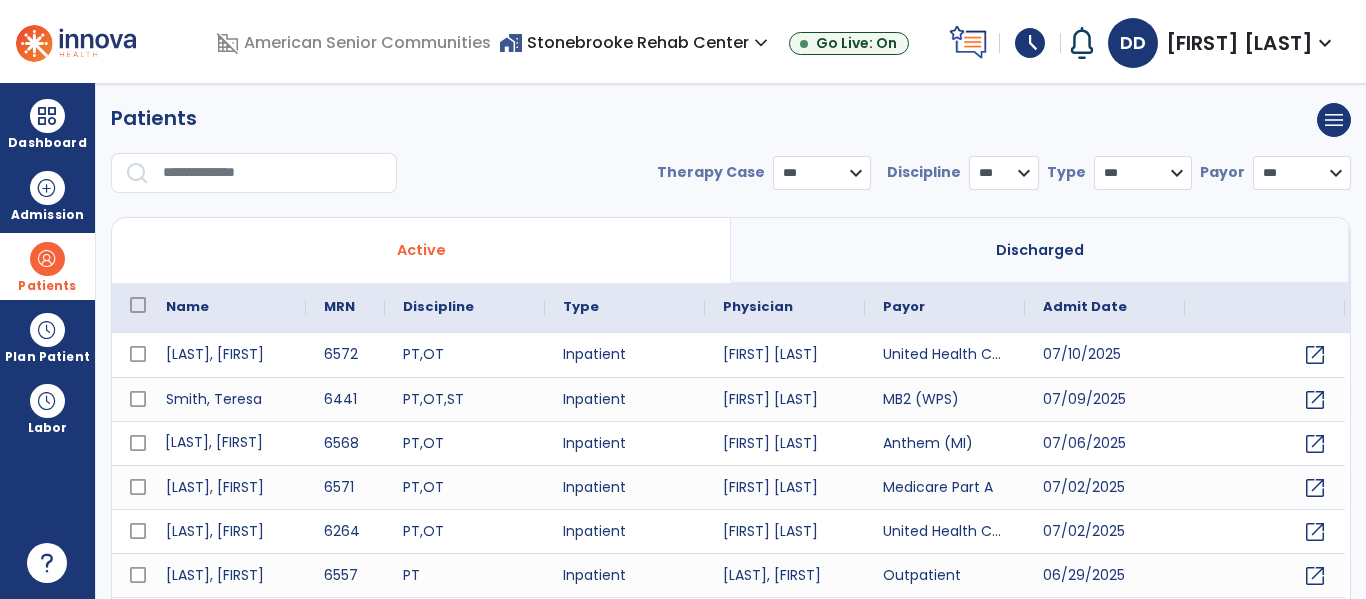 click on "[LAST], [FIRST]" at bounding box center (227, 443) 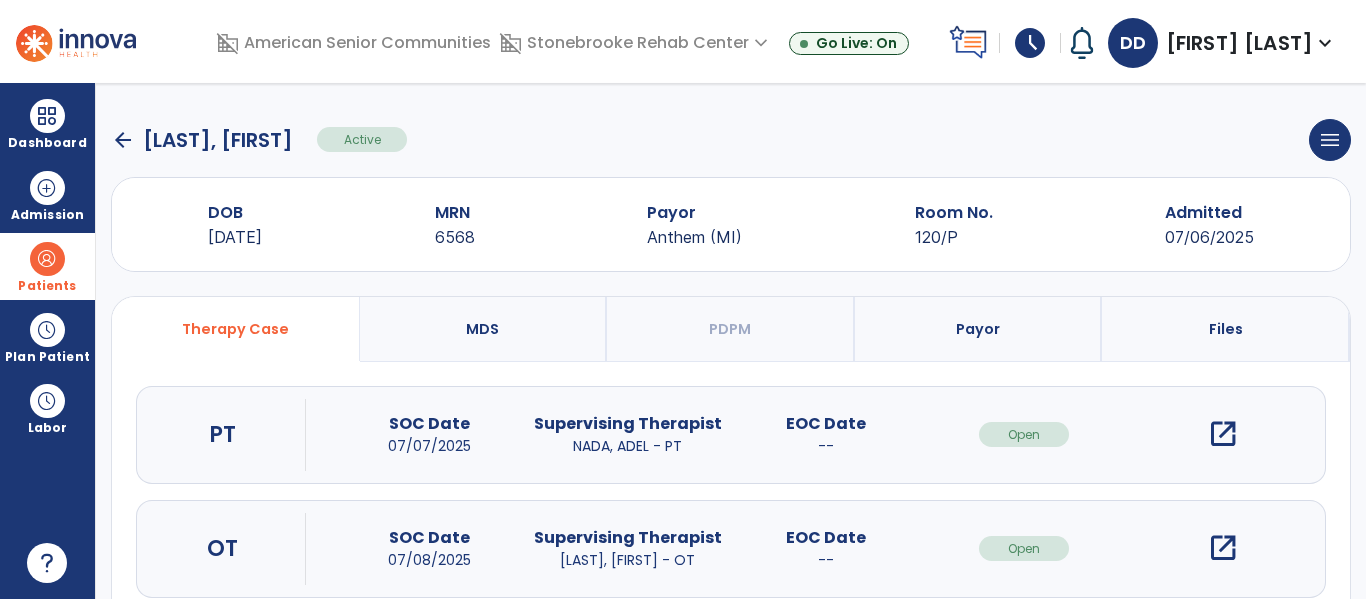 click on "open_in_new" at bounding box center (1223, 434) 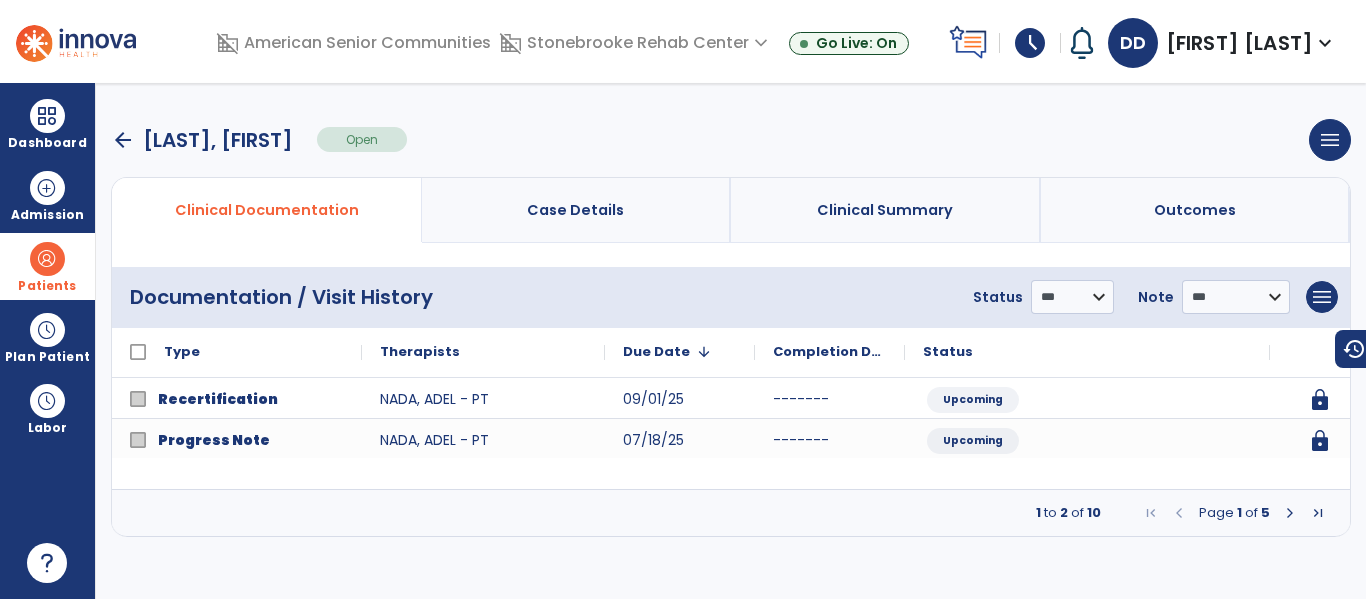 click at bounding box center [1290, 513] 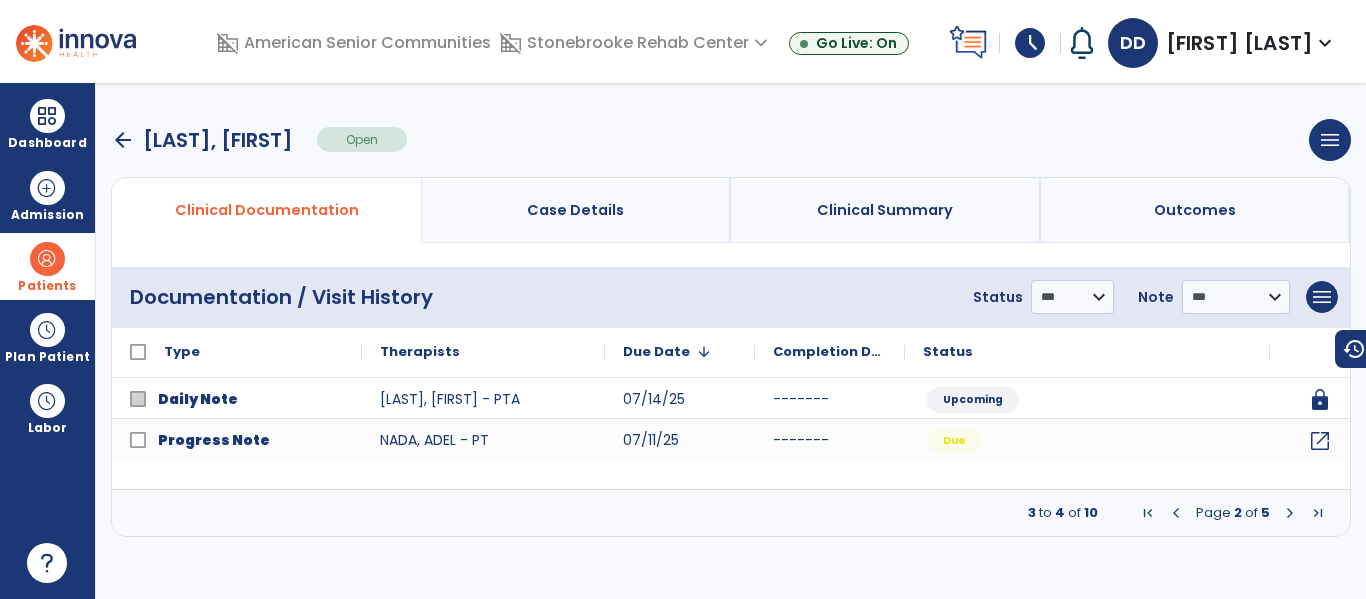 click at bounding box center [1290, 513] 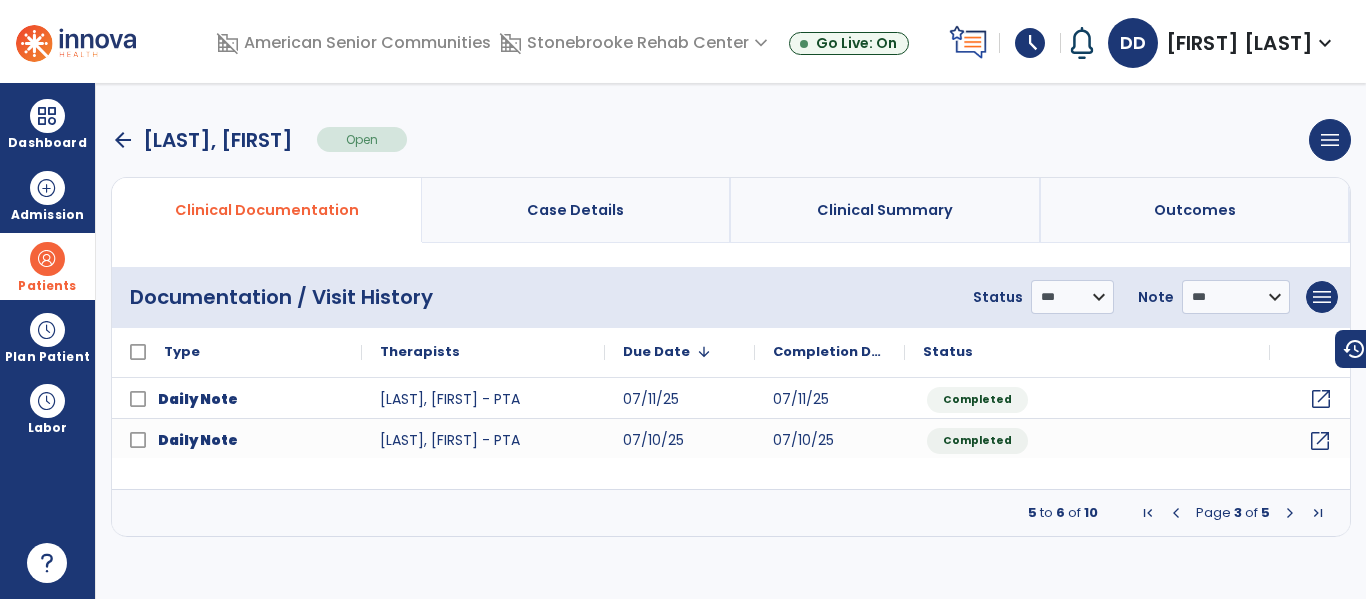 click on "open_in_new" 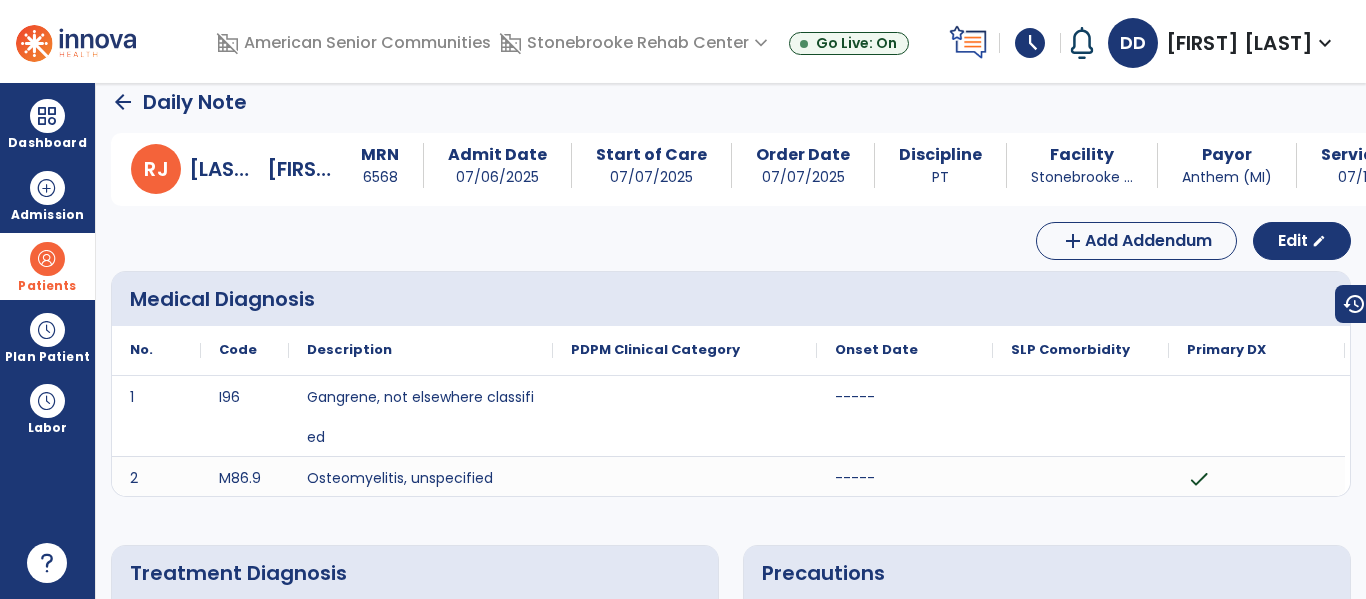 scroll, scrollTop: 0, scrollLeft: 0, axis: both 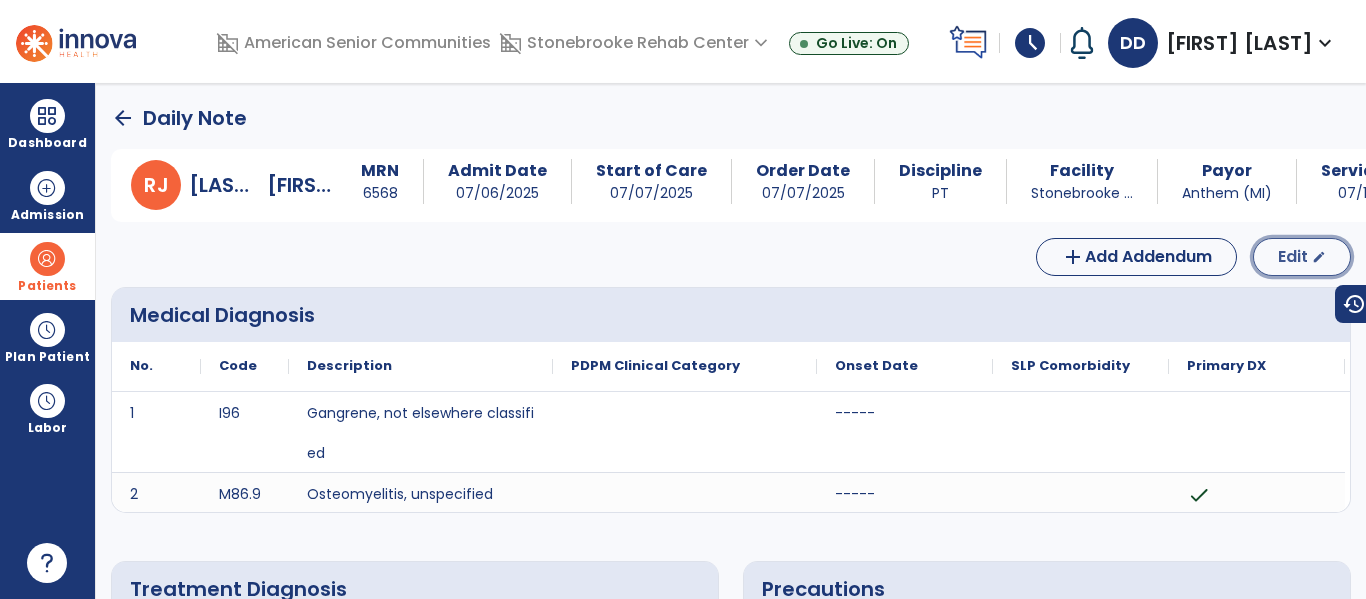 click on "edit" 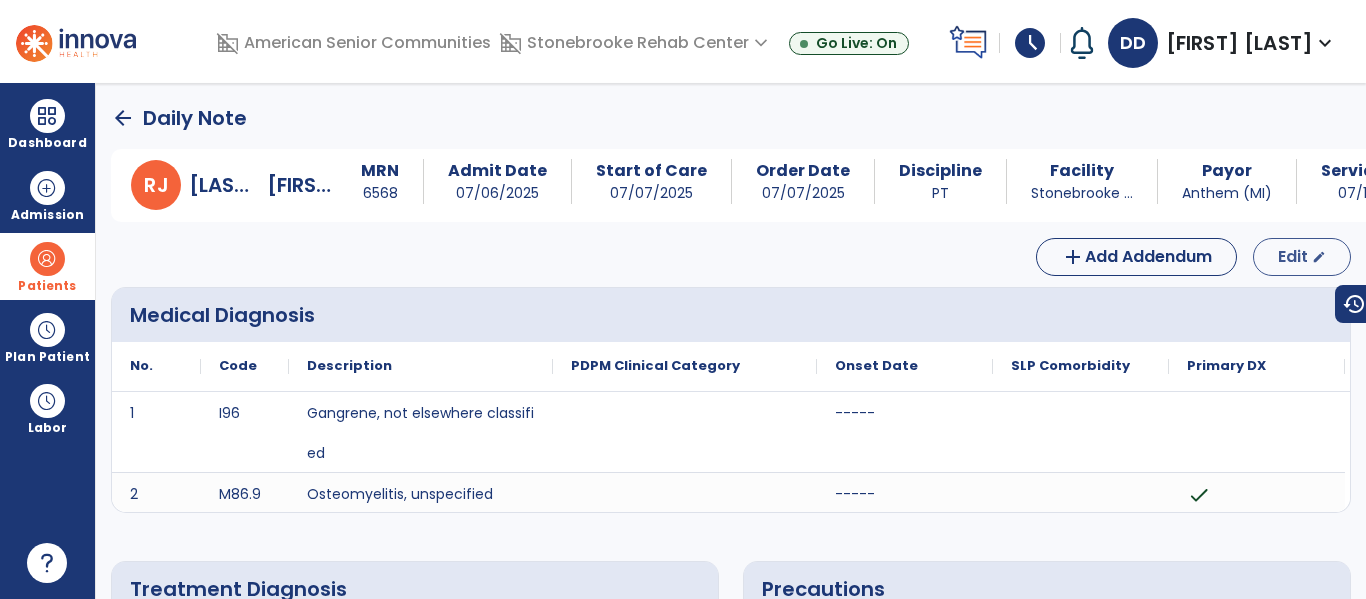 select on "*" 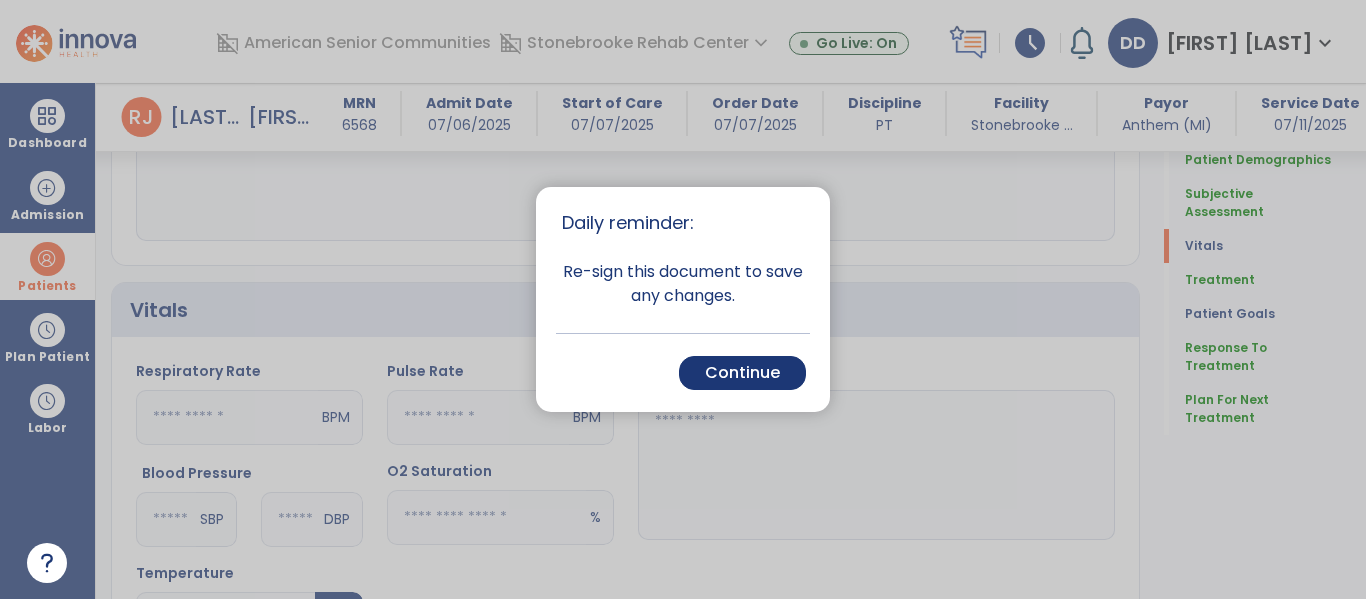 scroll, scrollTop: 629, scrollLeft: 0, axis: vertical 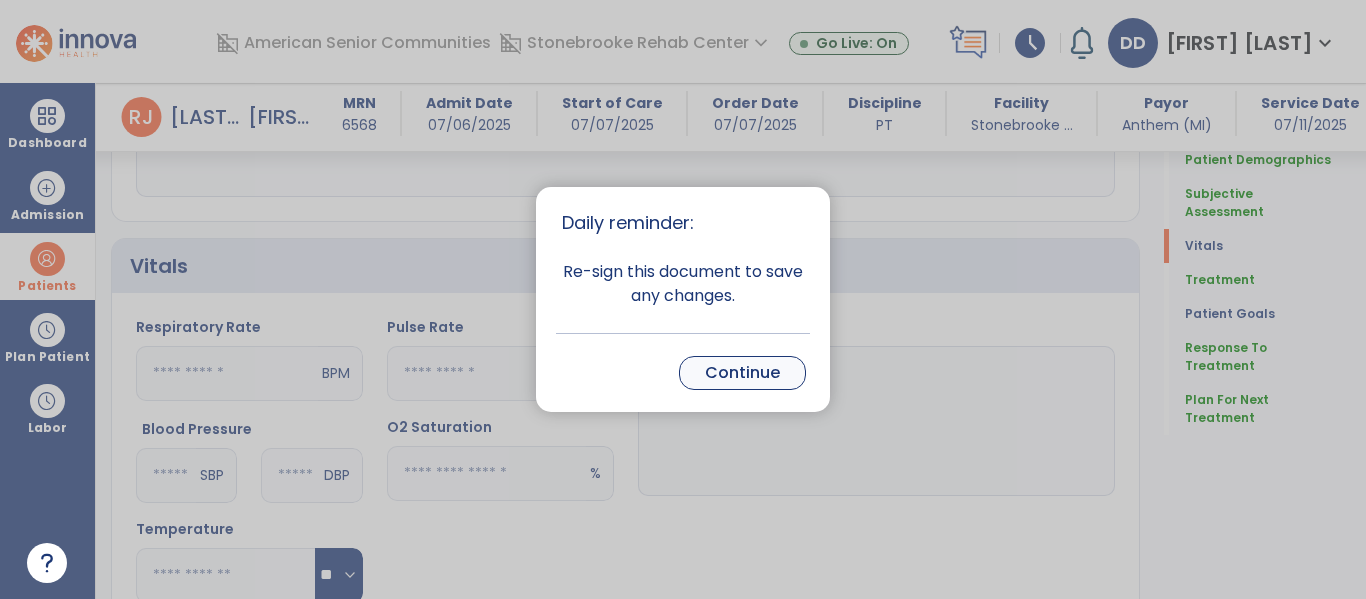 click on "Continue" at bounding box center (742, 373) 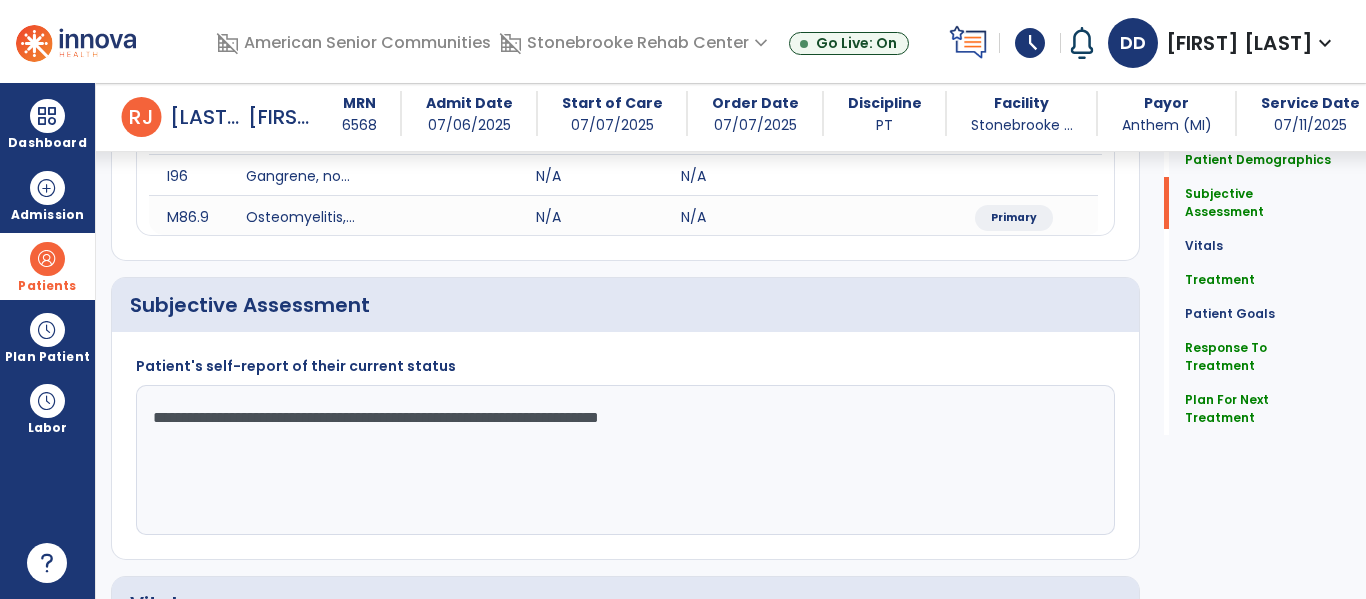 scroll, scrollTop: 292, scrollLeft: 0, axis: vertical 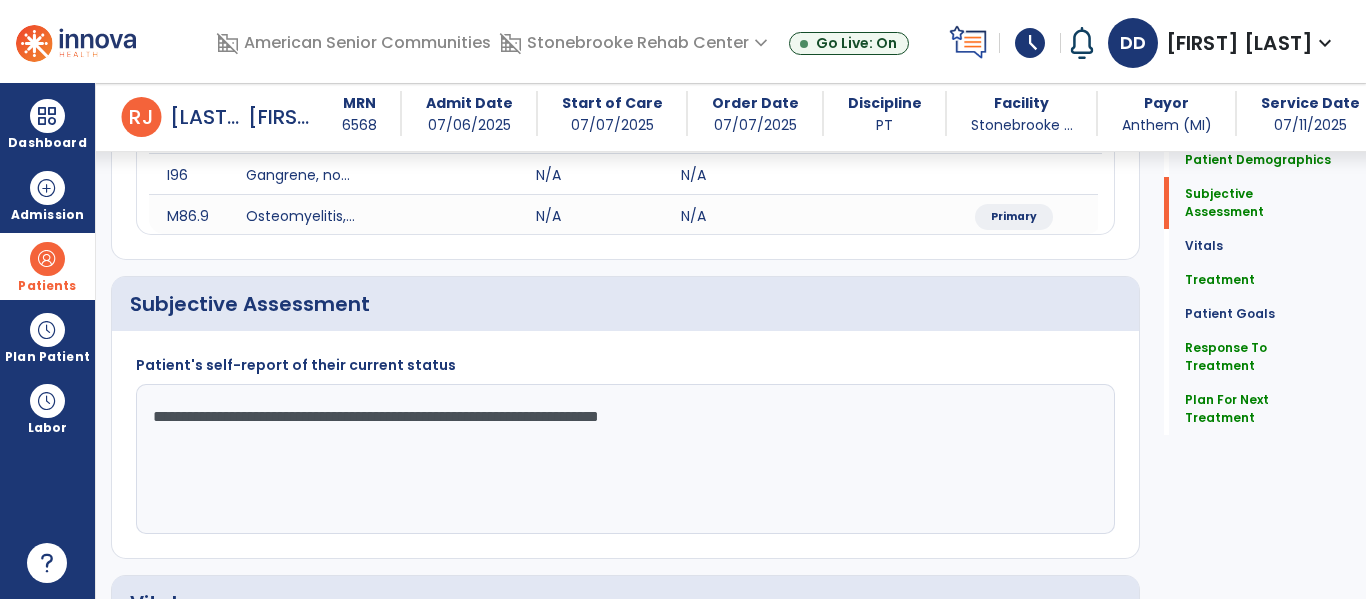 click on "**********" 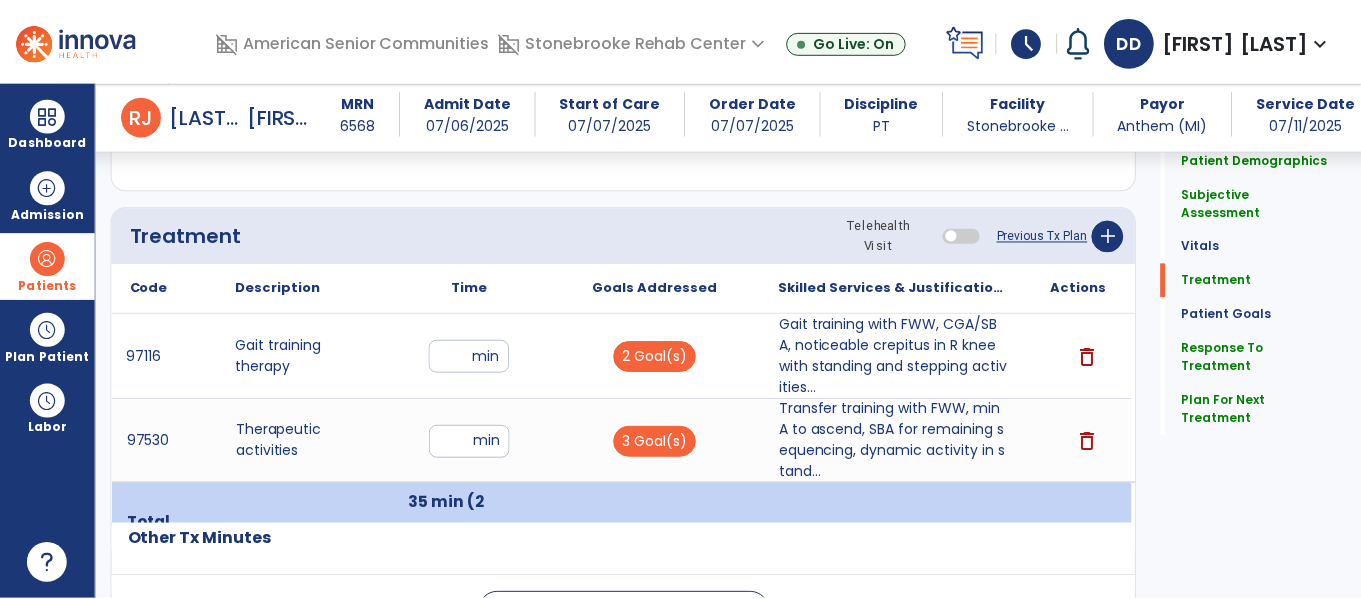 scroll, scrollTop: 1091, scrollLeft: 0, axis: vertical 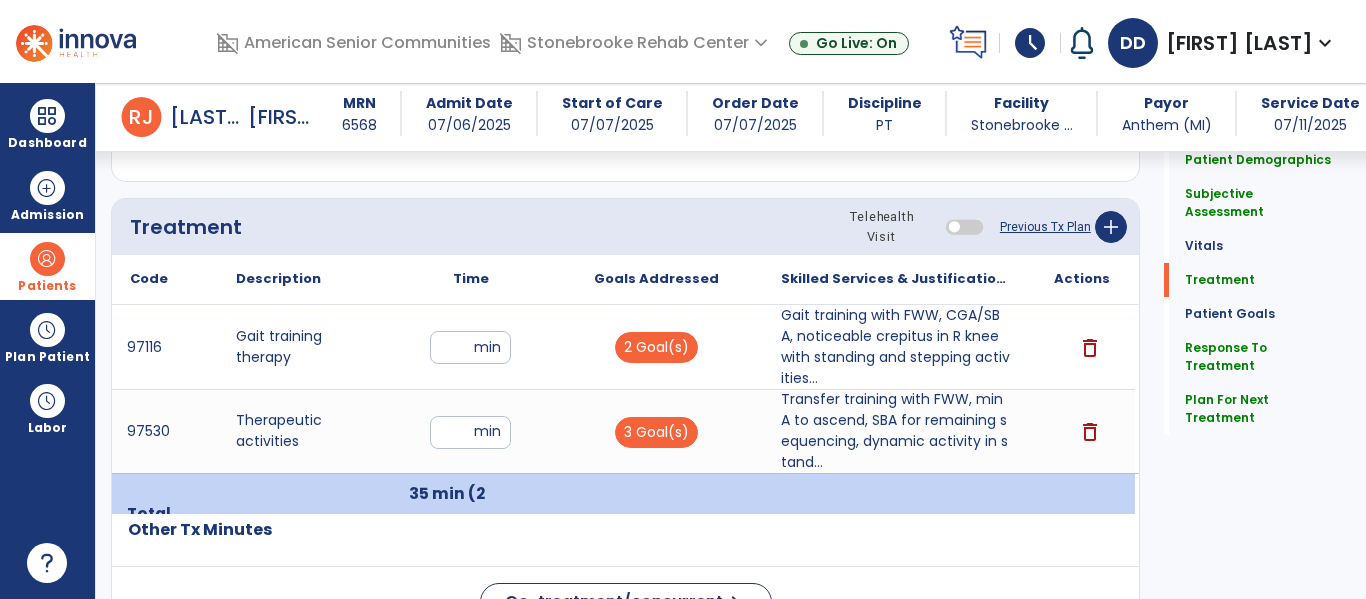 type 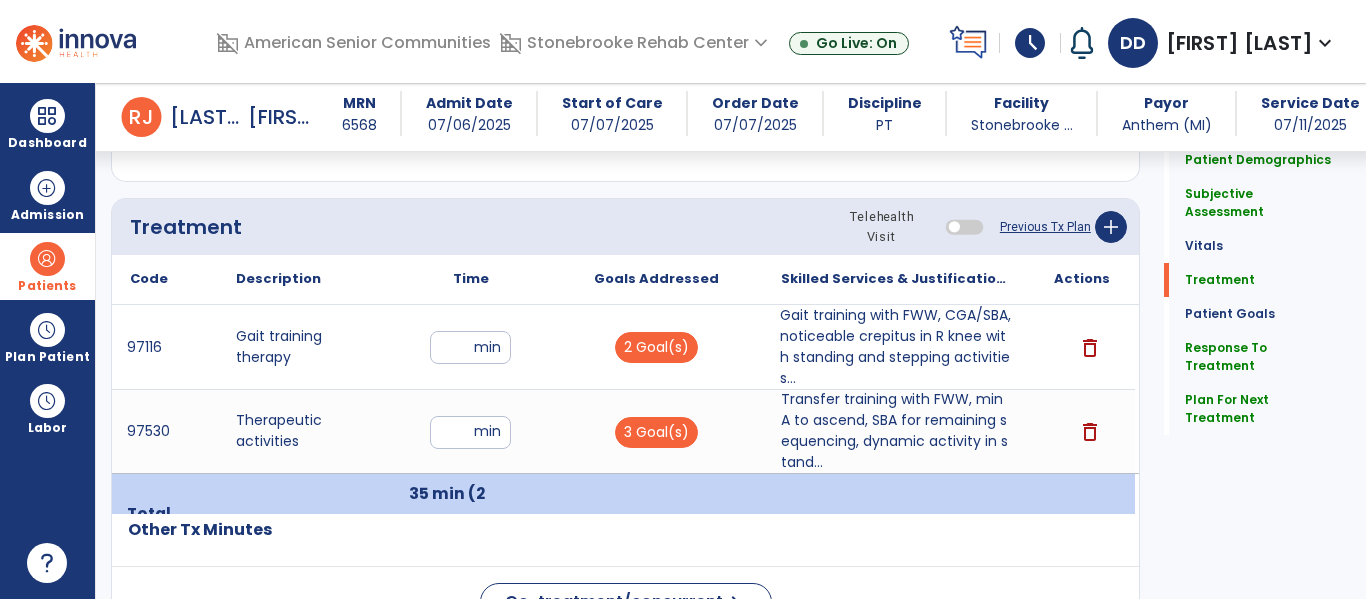 click on "Gait training with FWW, CGA/SBA, noticeable crepitus in R knee with standing and stepping activities..." at bounding box center (896, 347) 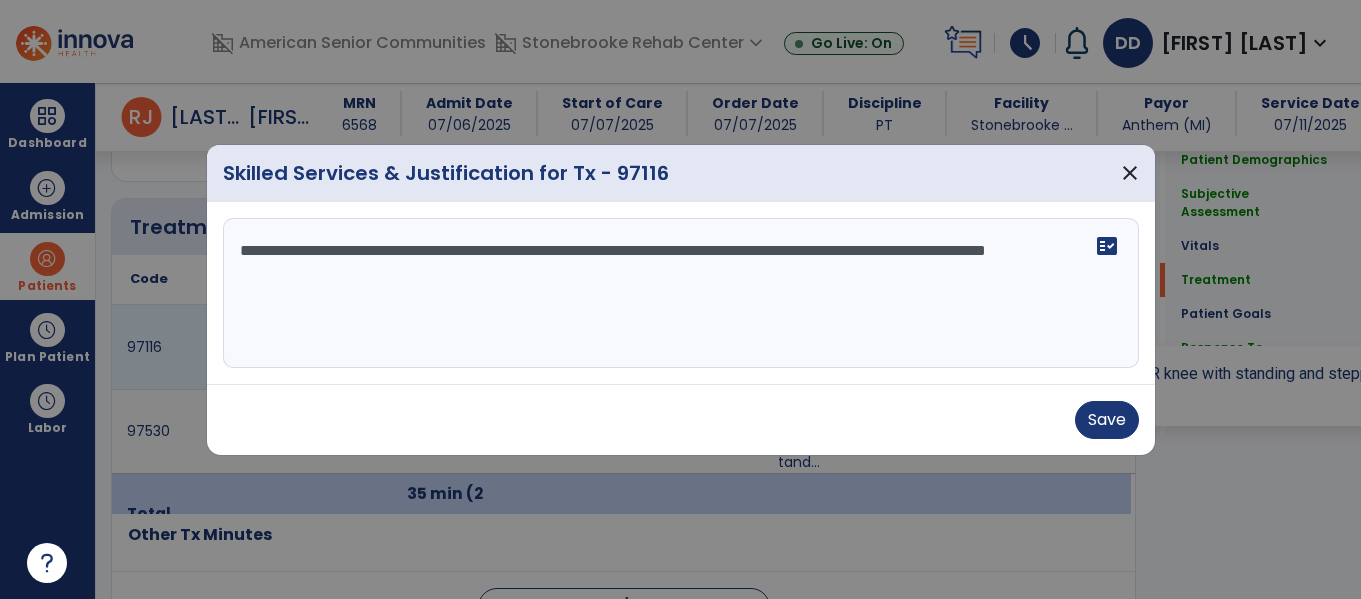 scroll, scrollTop: 1091, scrollLeft: 0, axis: vertical 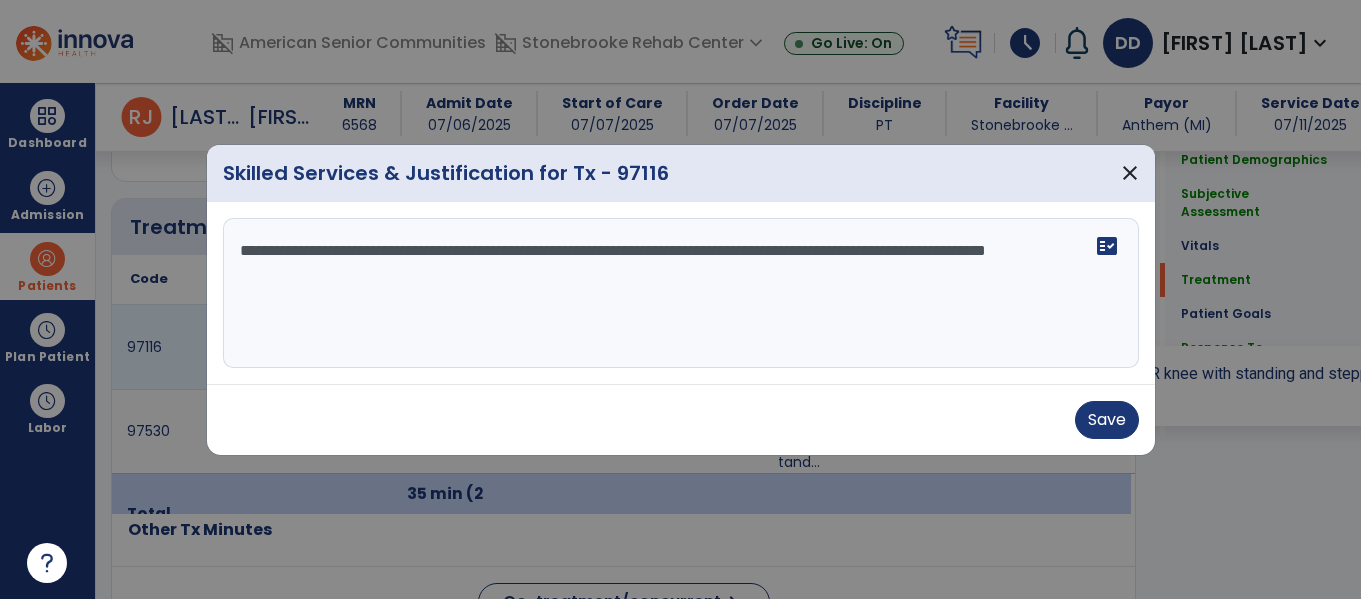click on "**********" at bounding box center [681, 293] 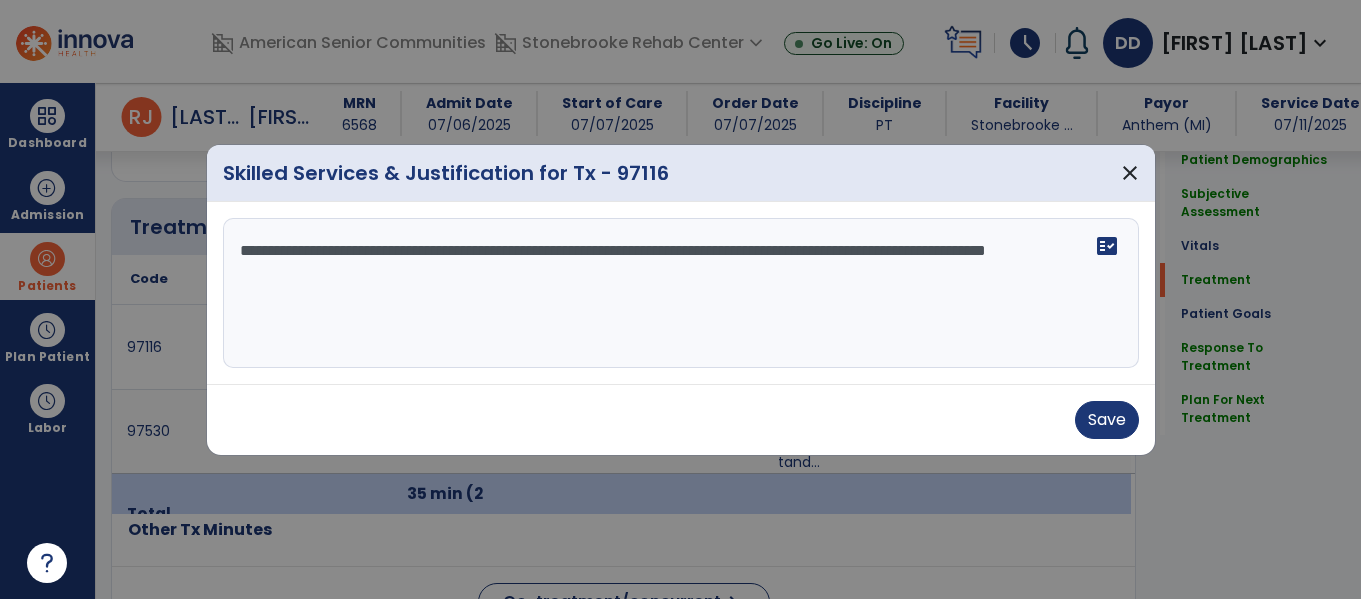 paste on "**********" 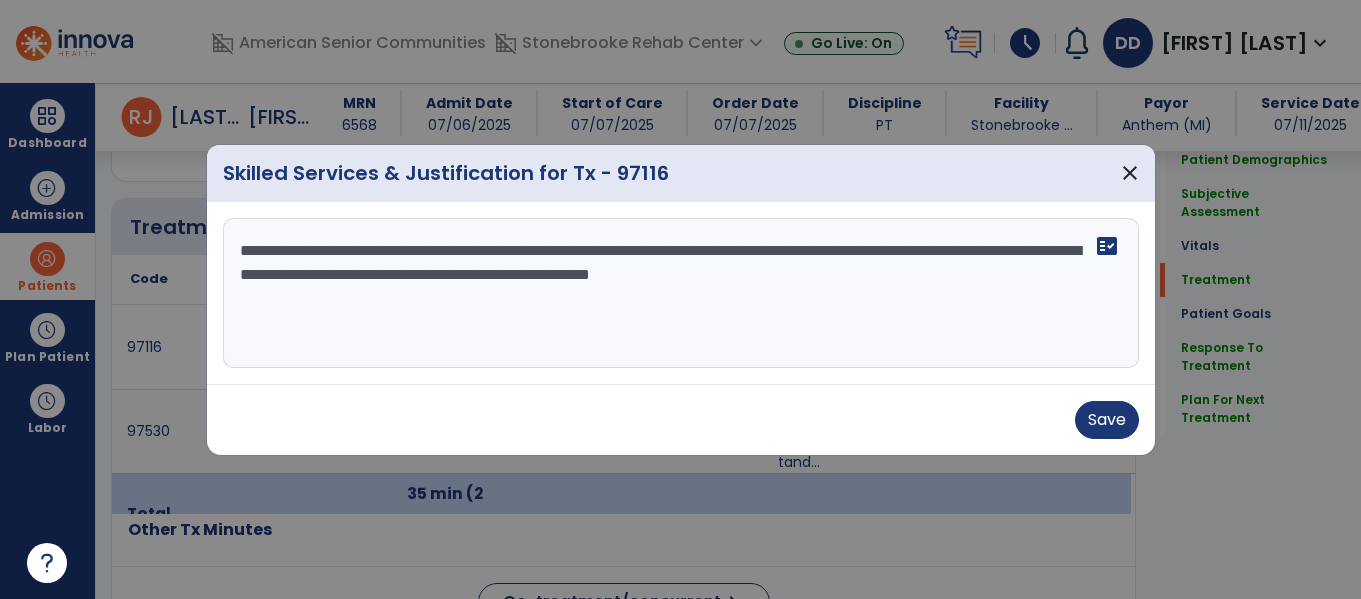 type on "**********" 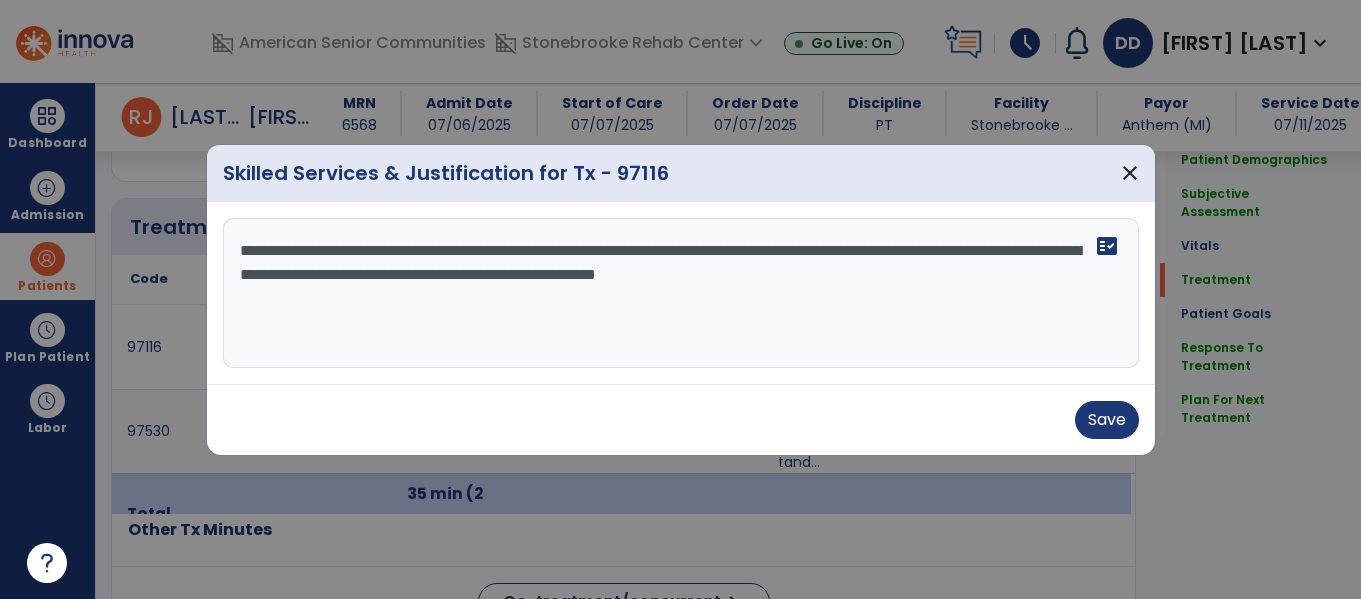 click on "**********" at bounding box center (681, 293) 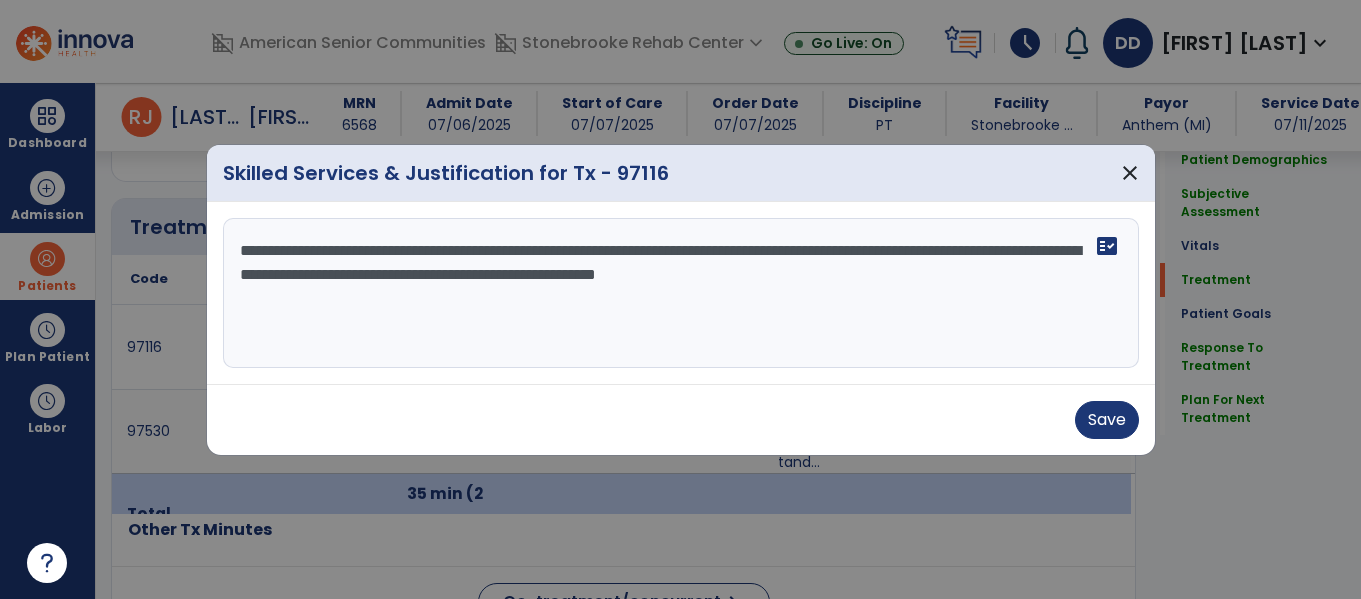 click on "**********" at bounding box center (681, 293) 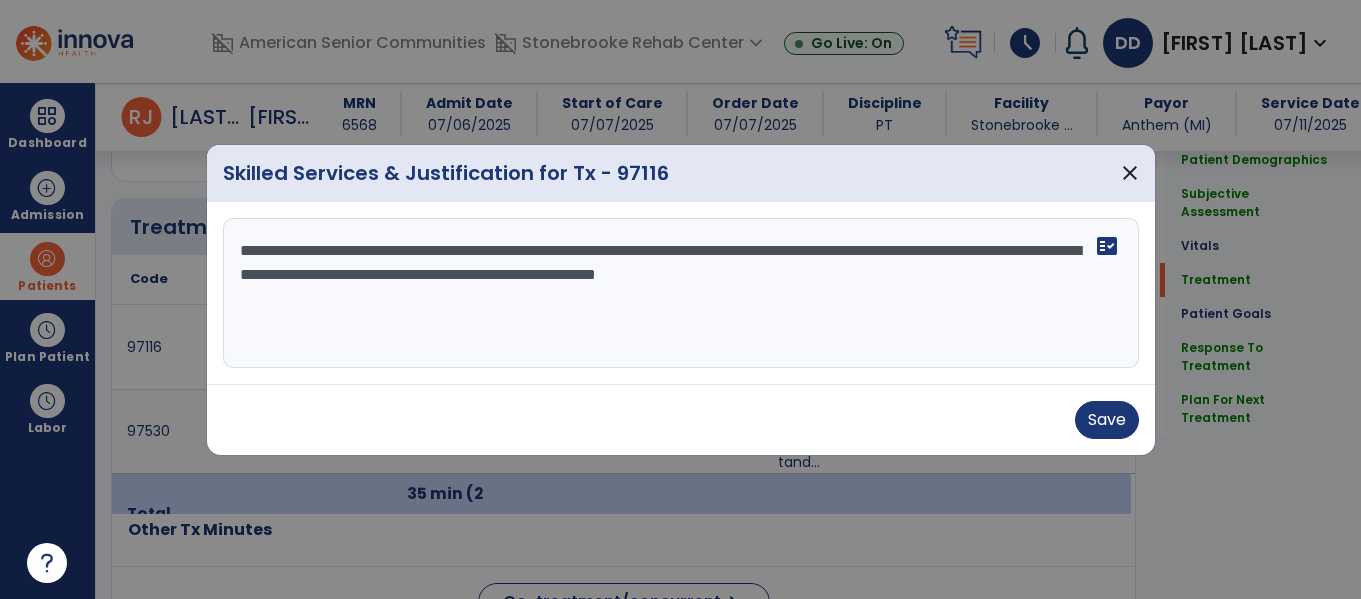type 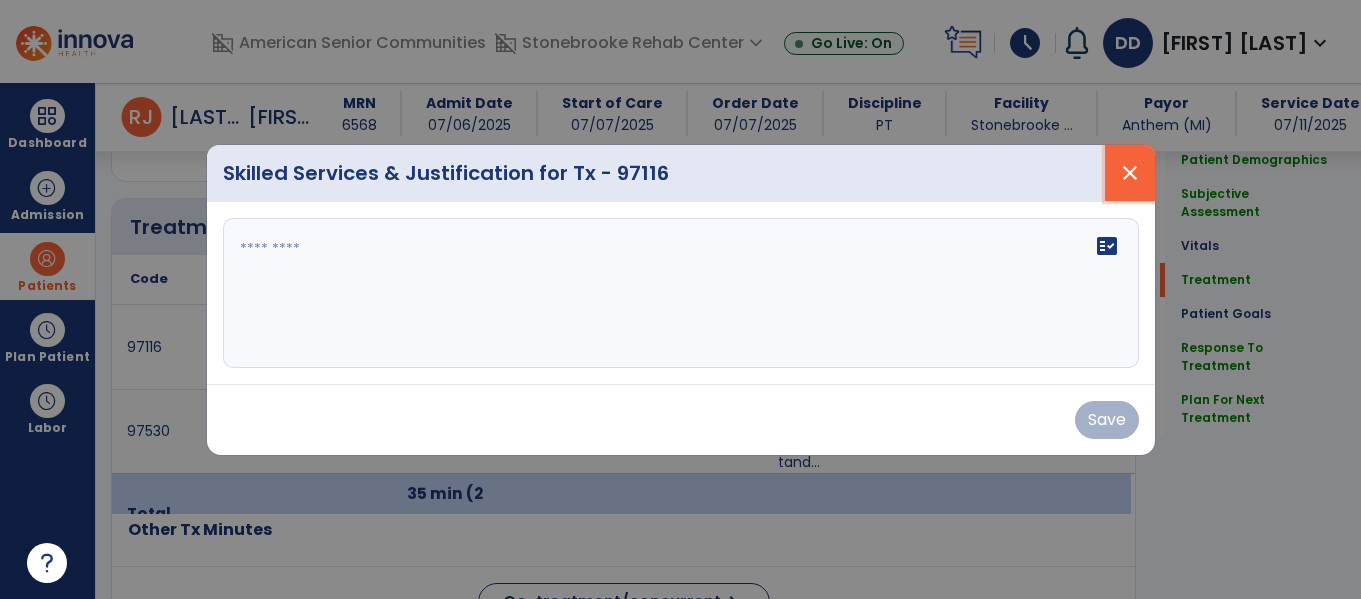 click on "close" at bounding box center [1130, 173] 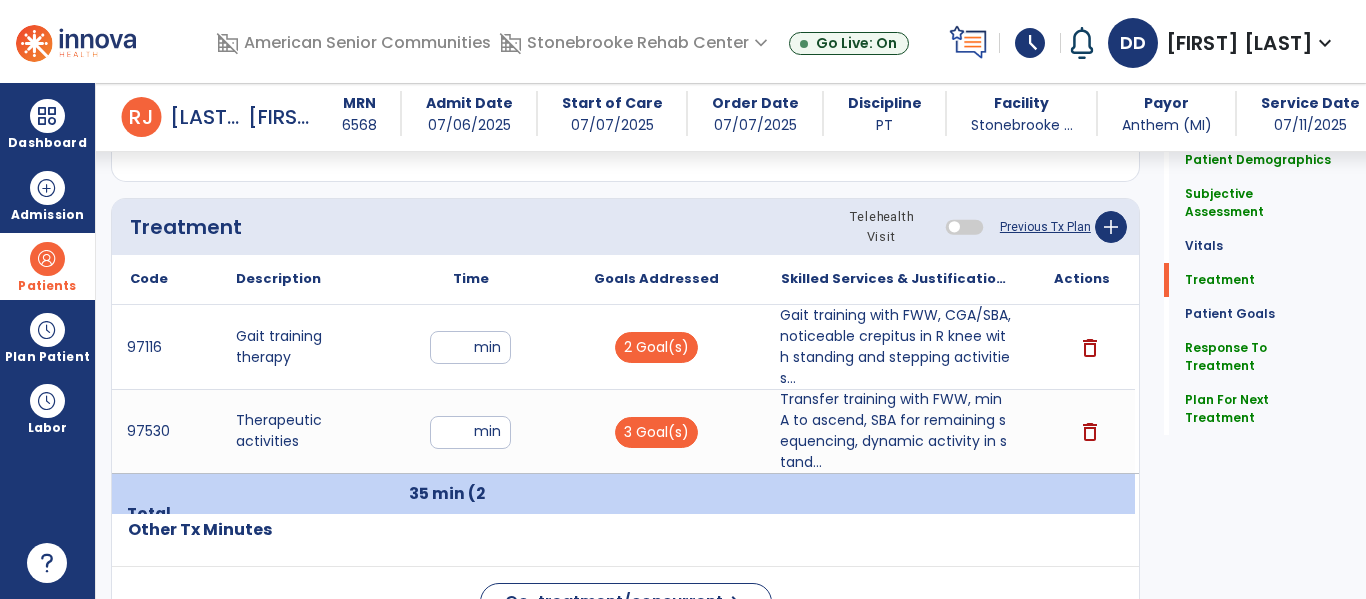 click on "Transfer training with FWW, min A to ascend, SBA for remaining sequencing, dynamic activity in stand..." at bounding box center [896, 431] 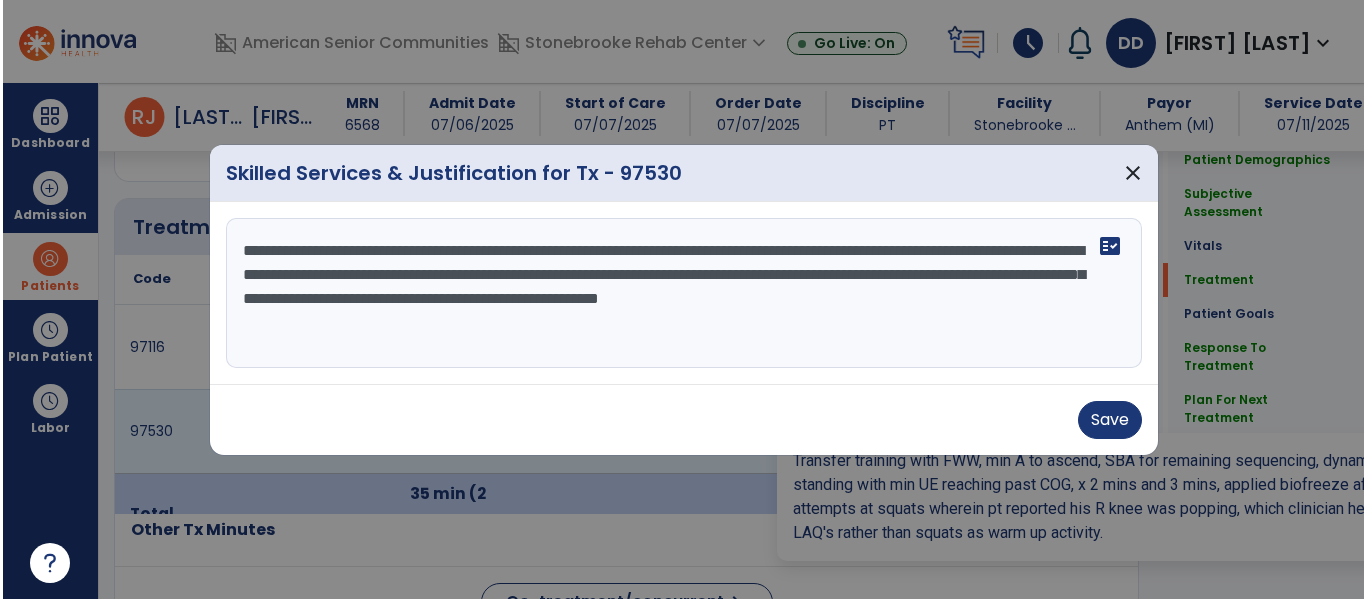 scroll, scrollTop: 1091, scrollLeft: 0, axis: vertical 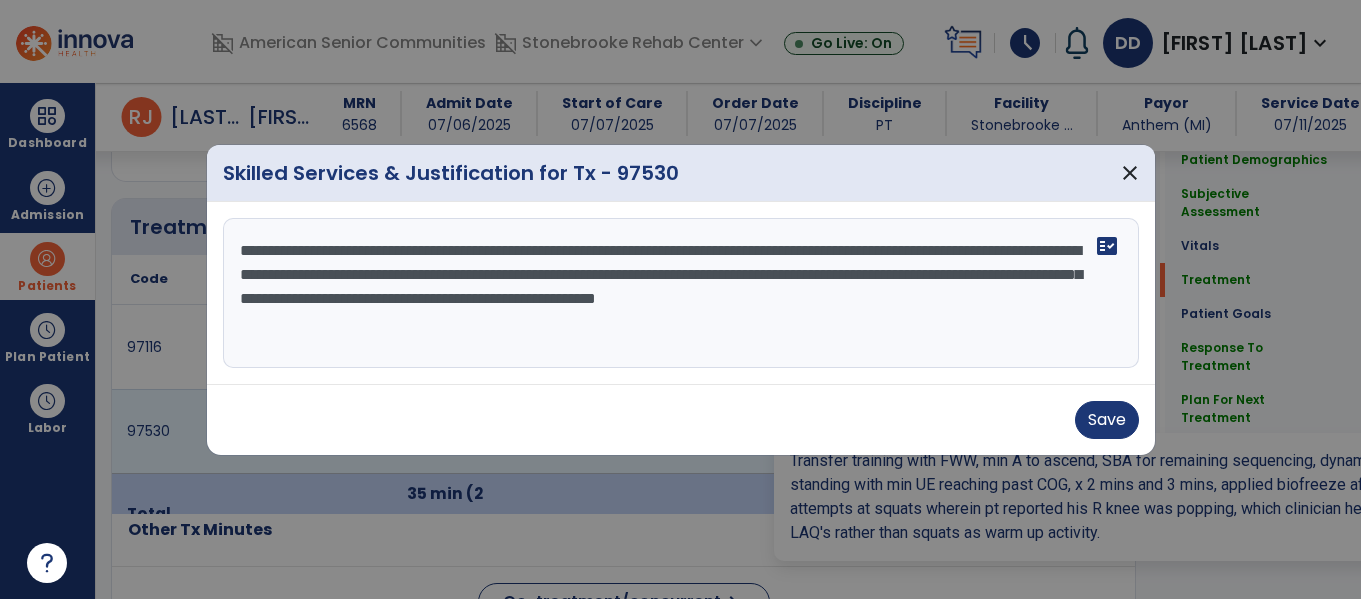 click on "**********" at bounding box center (681, 293) 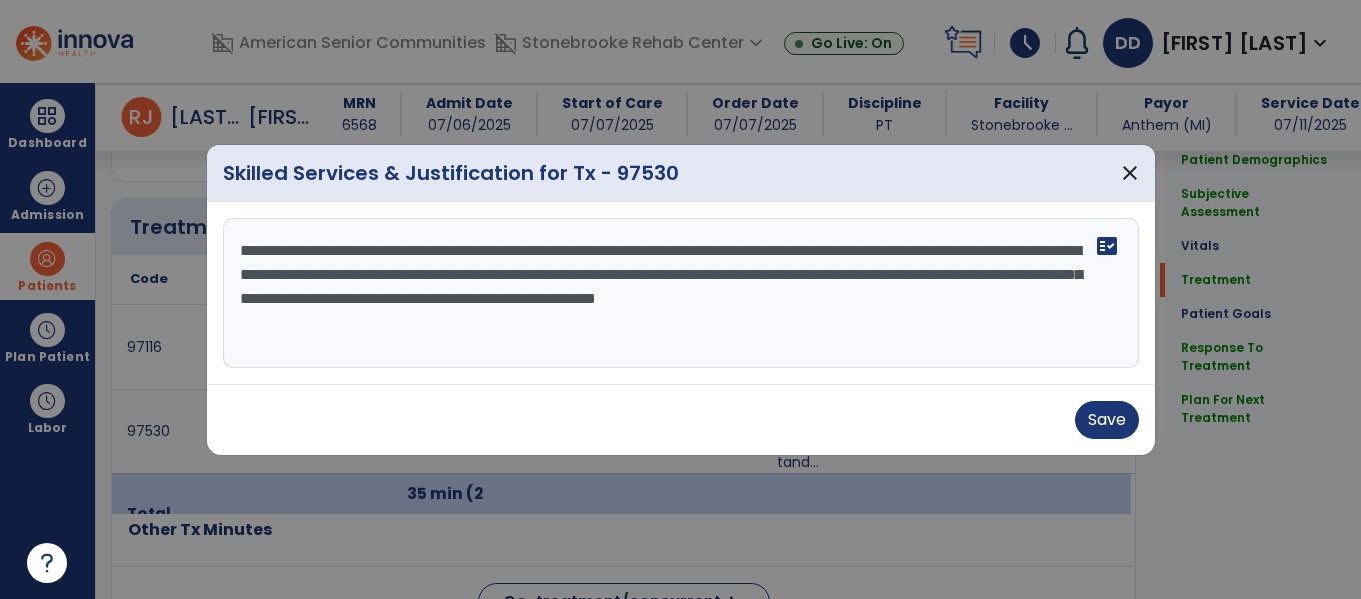 paste on "**********" 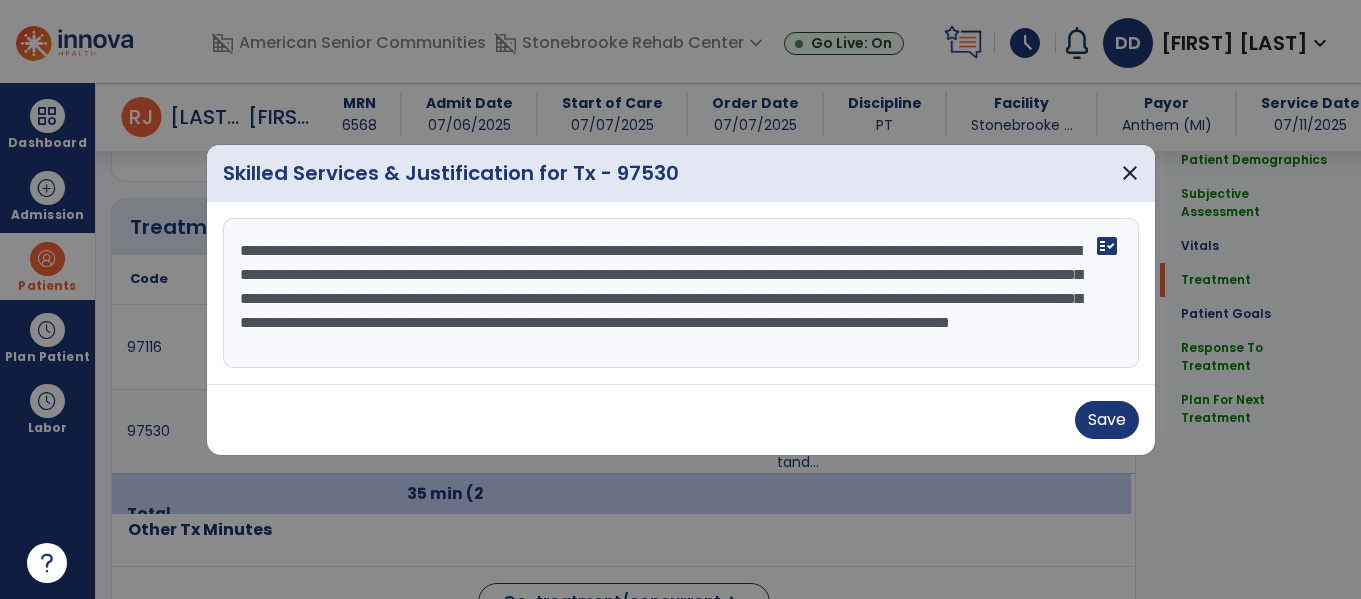 type on "**********" 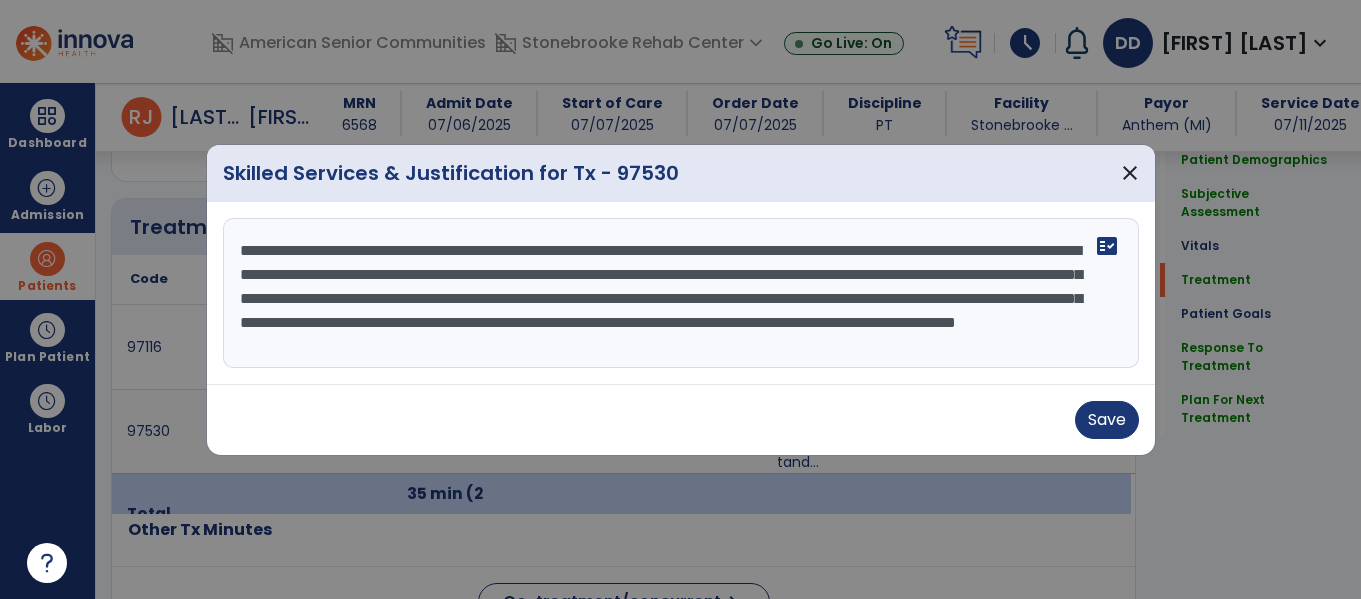 click on "**********" at bounding box center (681, 293) 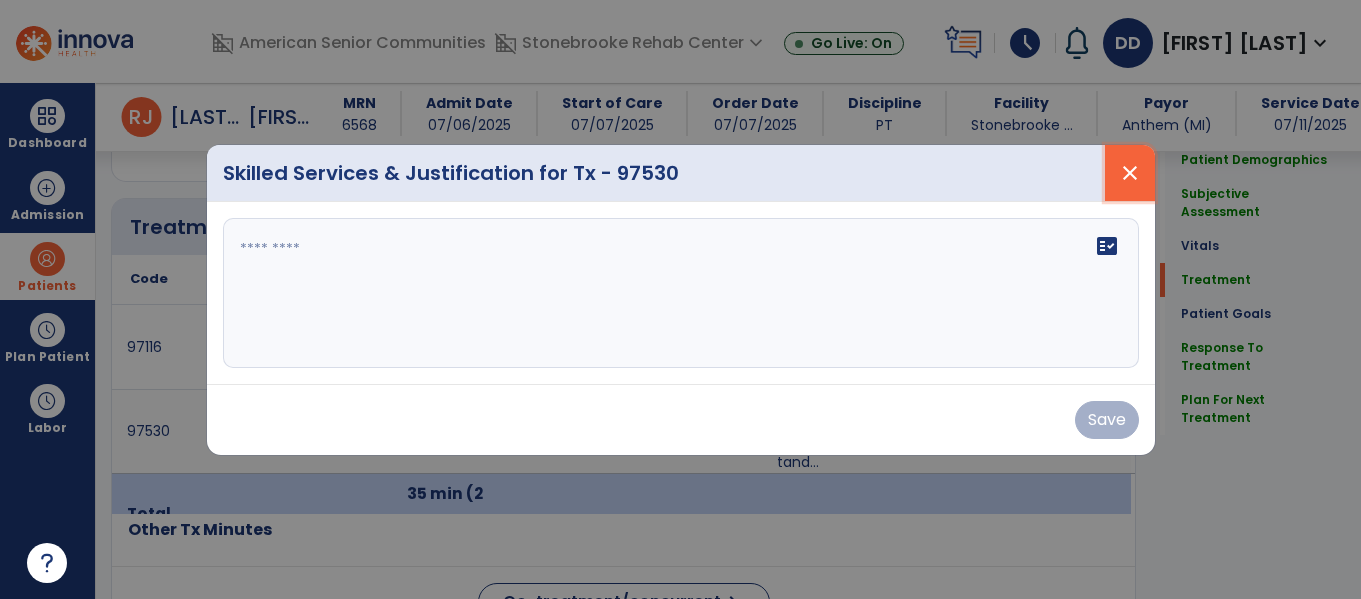 click on "close" at bounding box center (1130, 173) 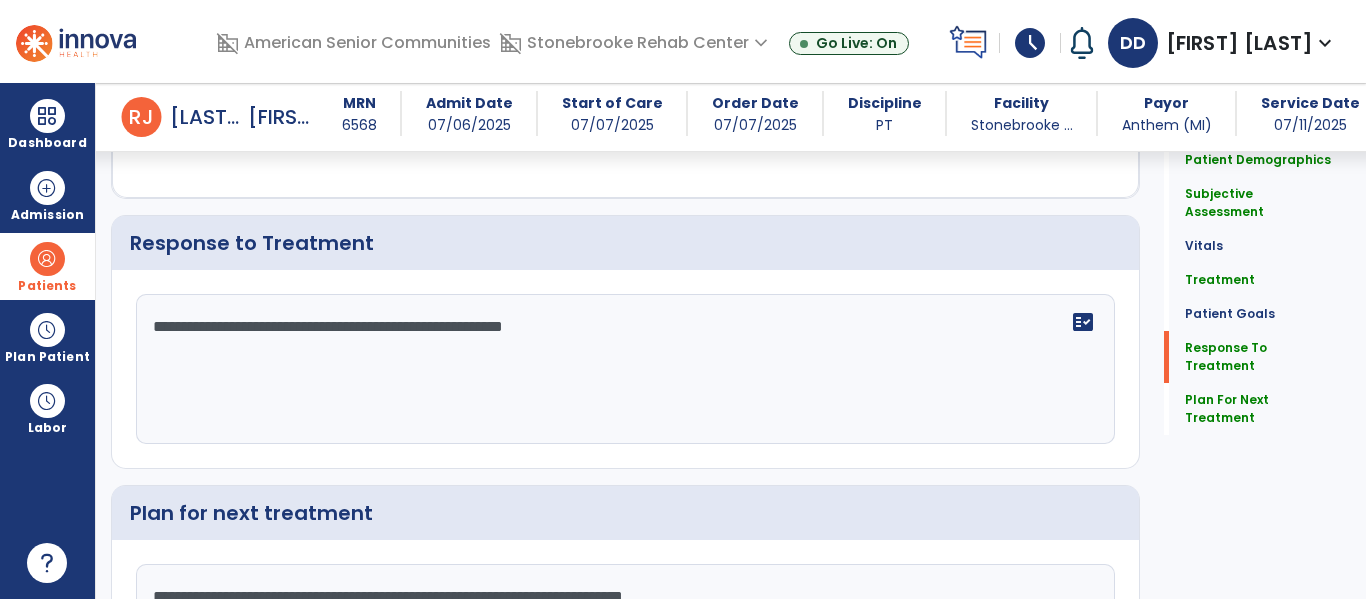 scroll, scrollTop: 2792, scrollLeft: 0, axis: vertical 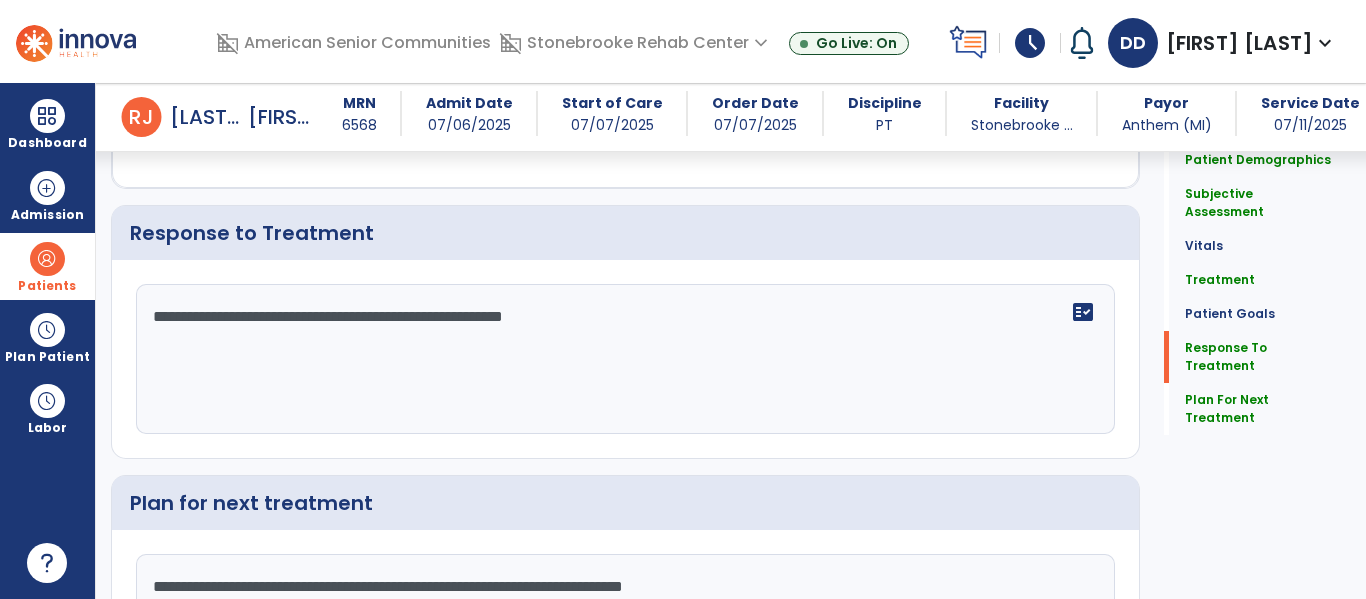 click on "**********" 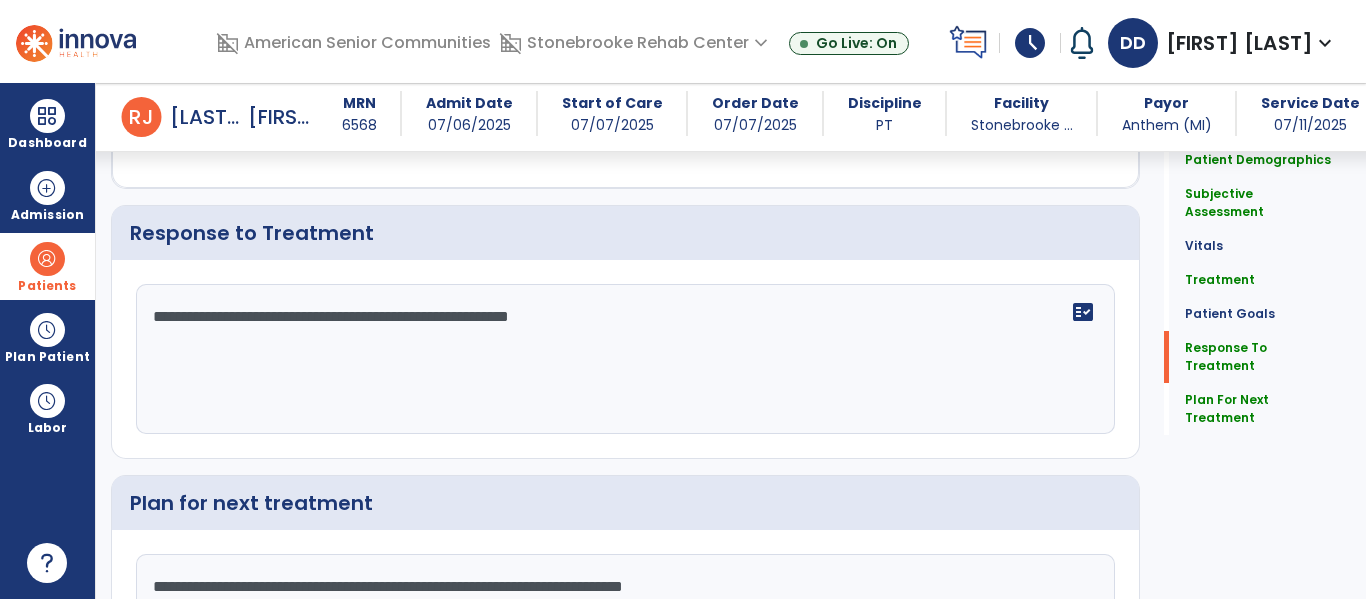 paste on "**********" 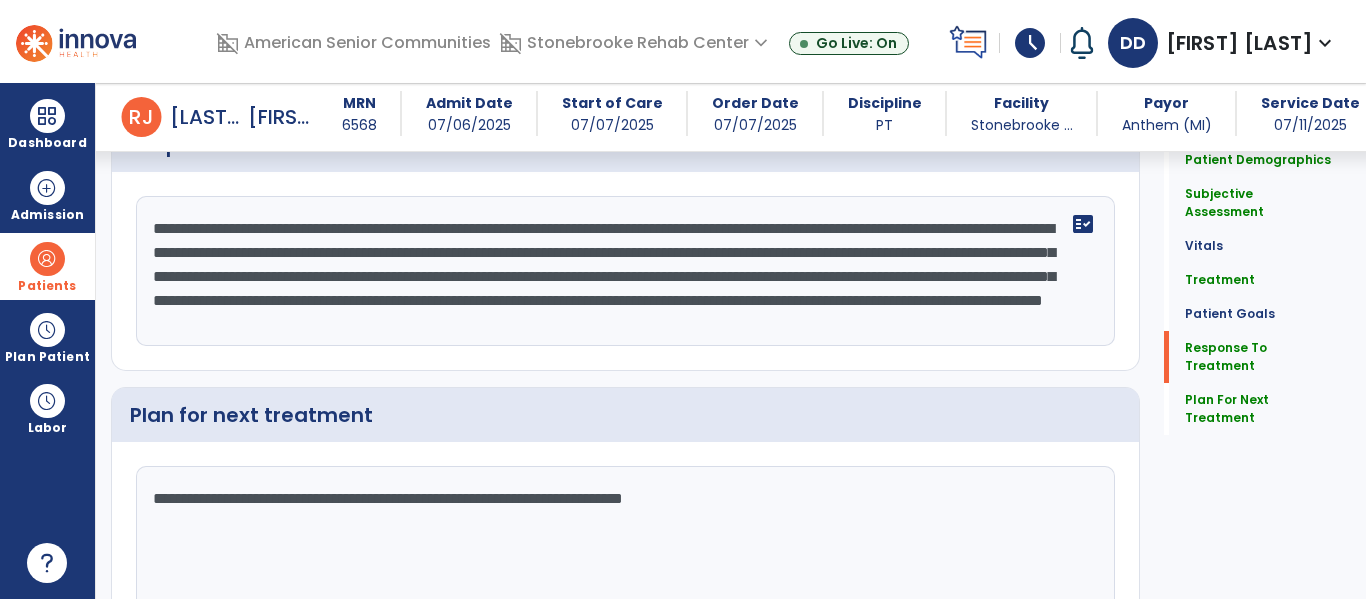 scroll, scrollTop: 2748, scrollLeft: 0, axis: vertical 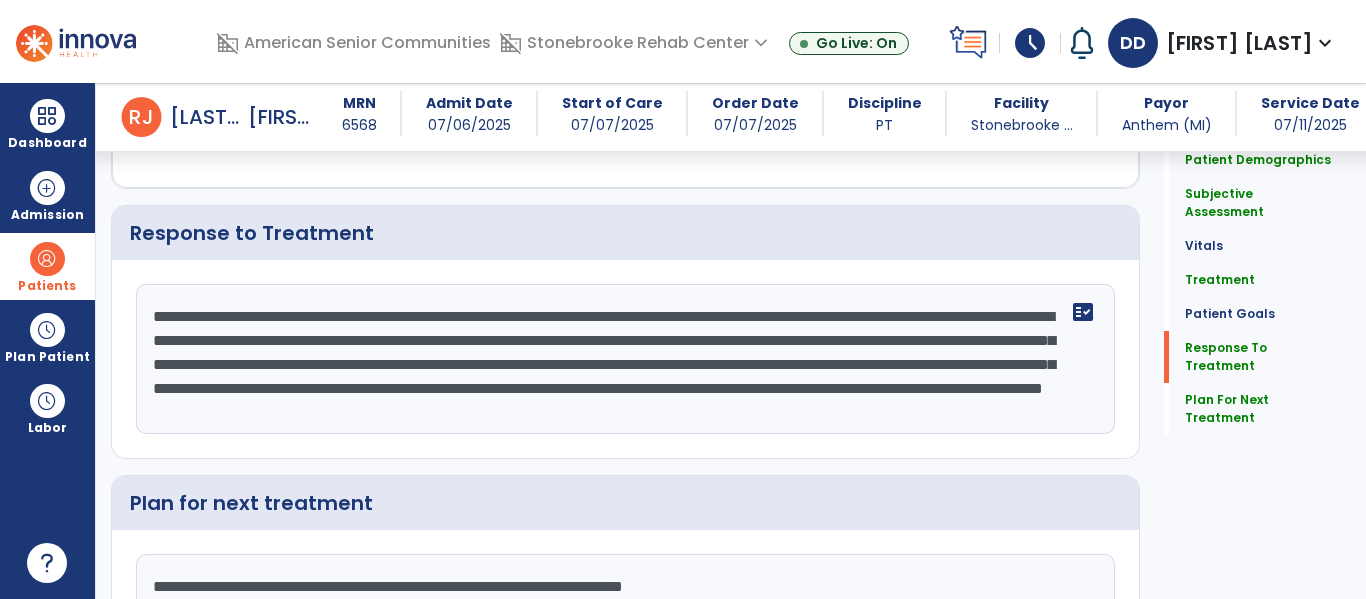 type on "**********" 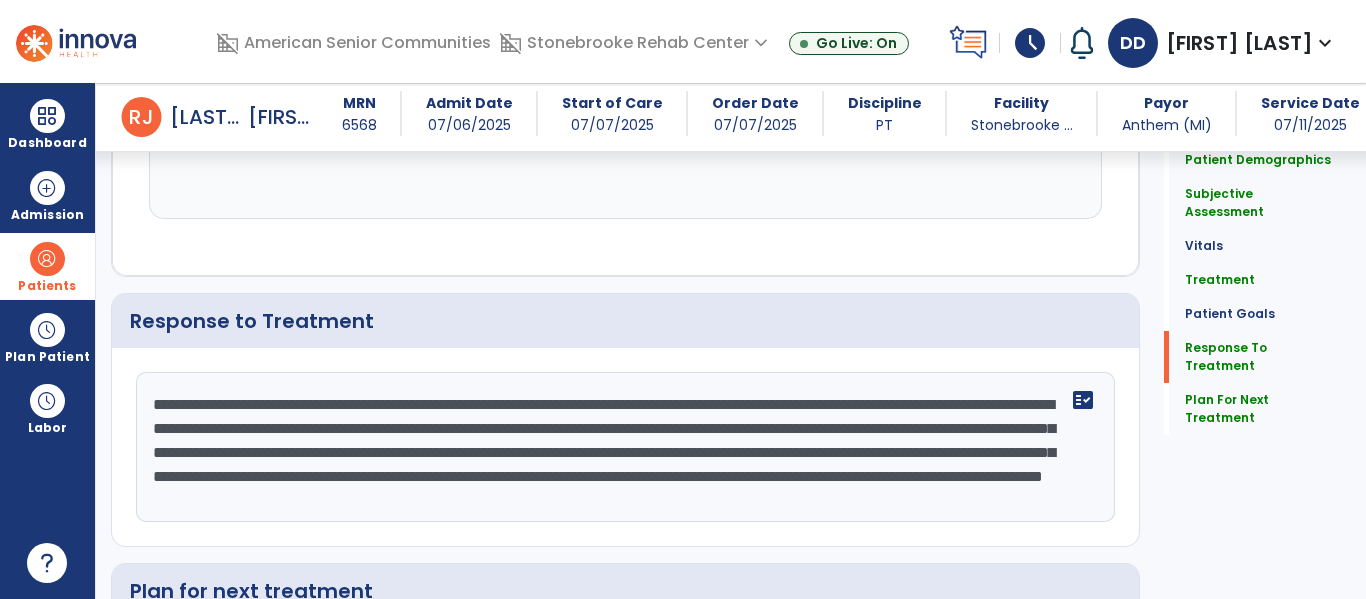 scroll, scrollTop: 2792, scrollLeft: 0, axis: vertical 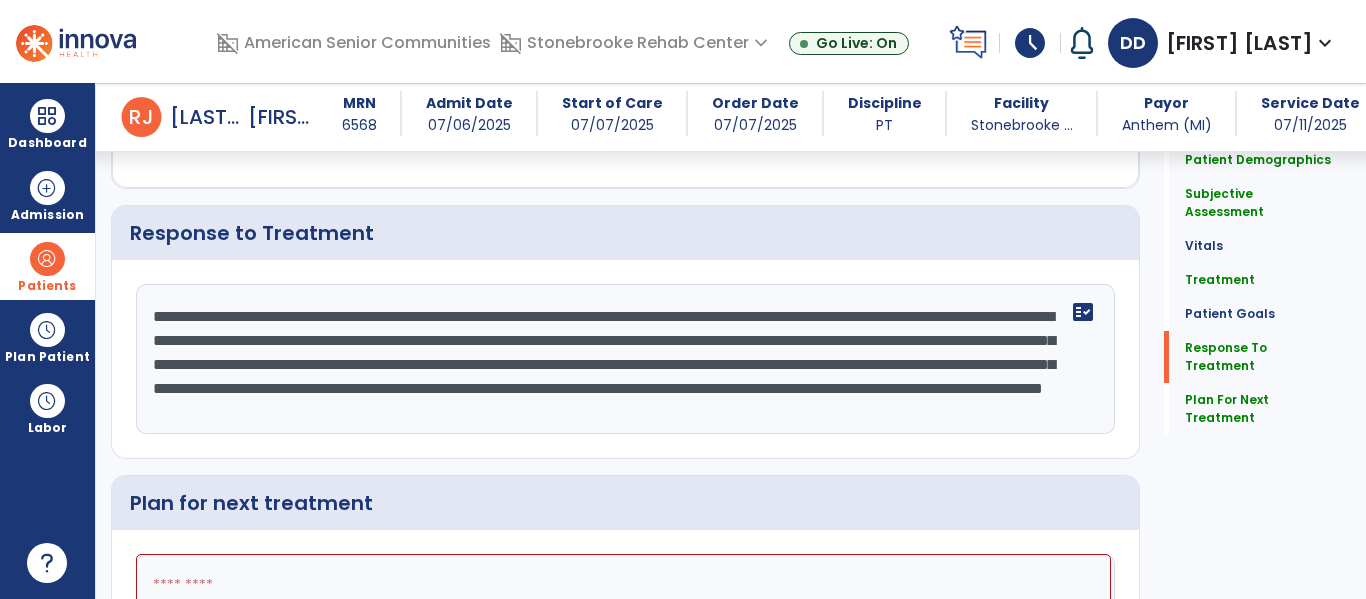 type 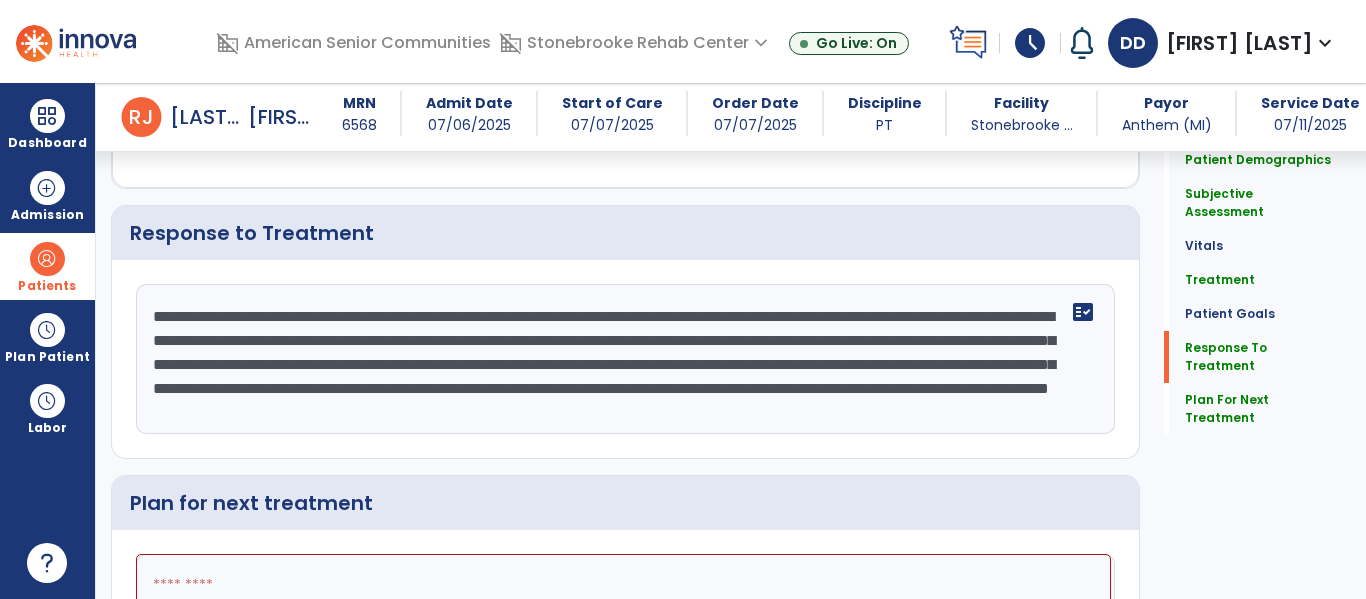 paste on "**********" 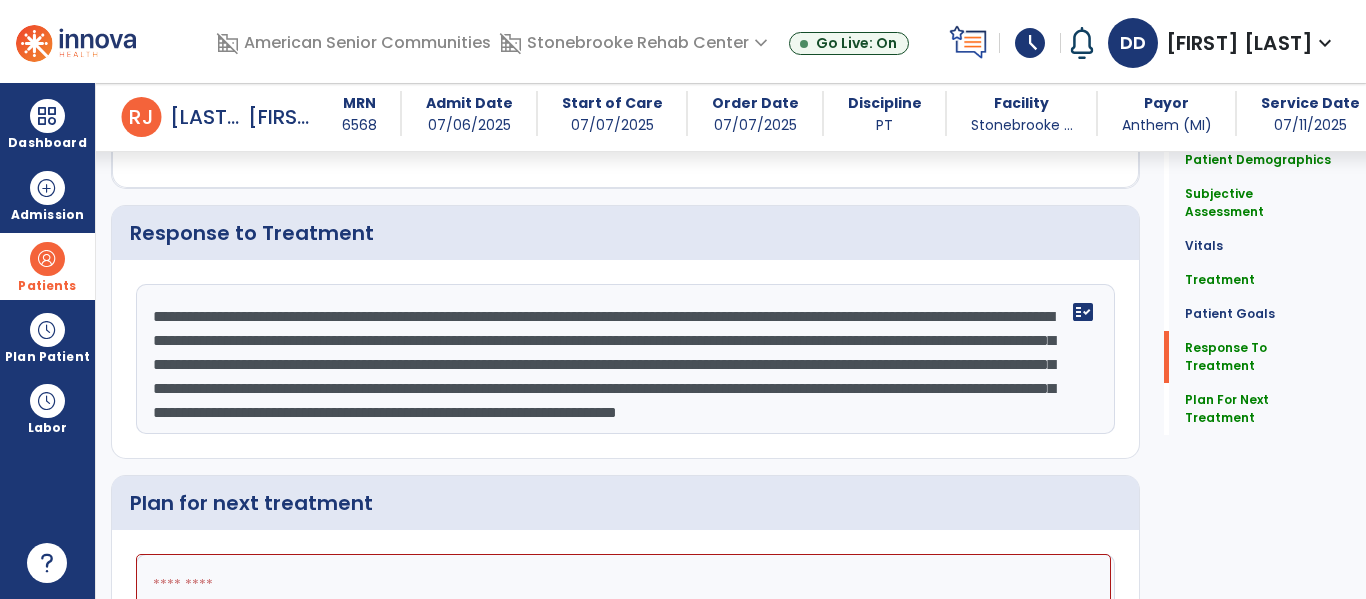 click on "**********" 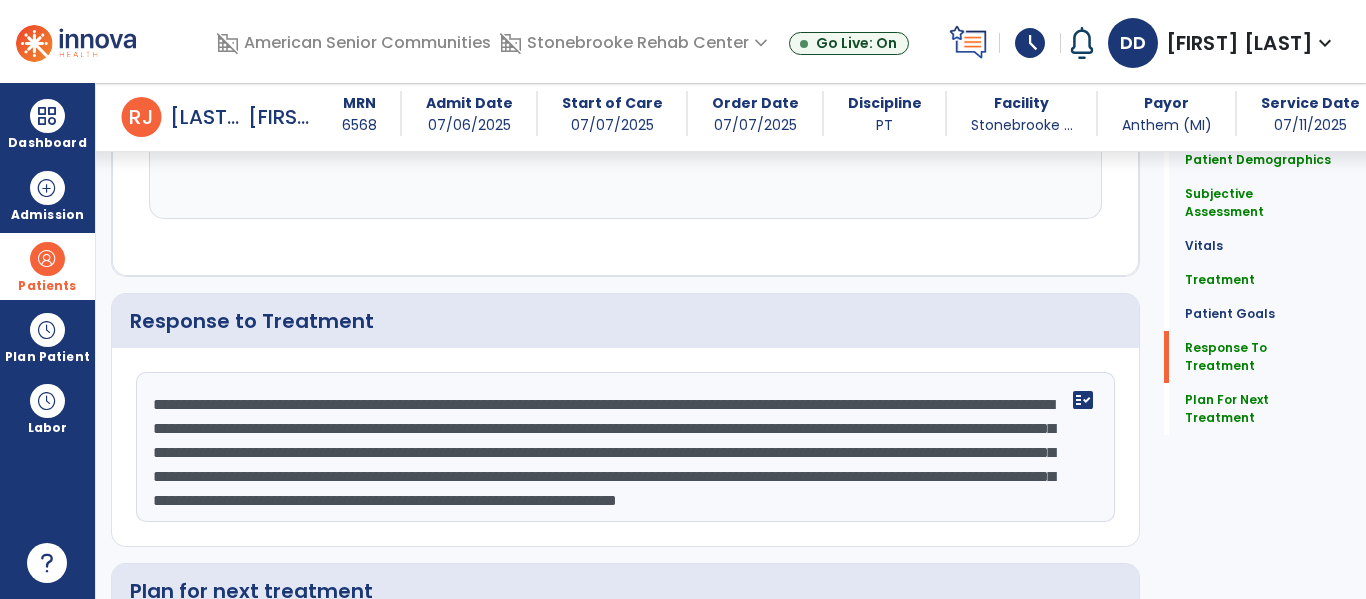 scroll, scrollTop: 2792, scrollLeft: 0, axis: vertical 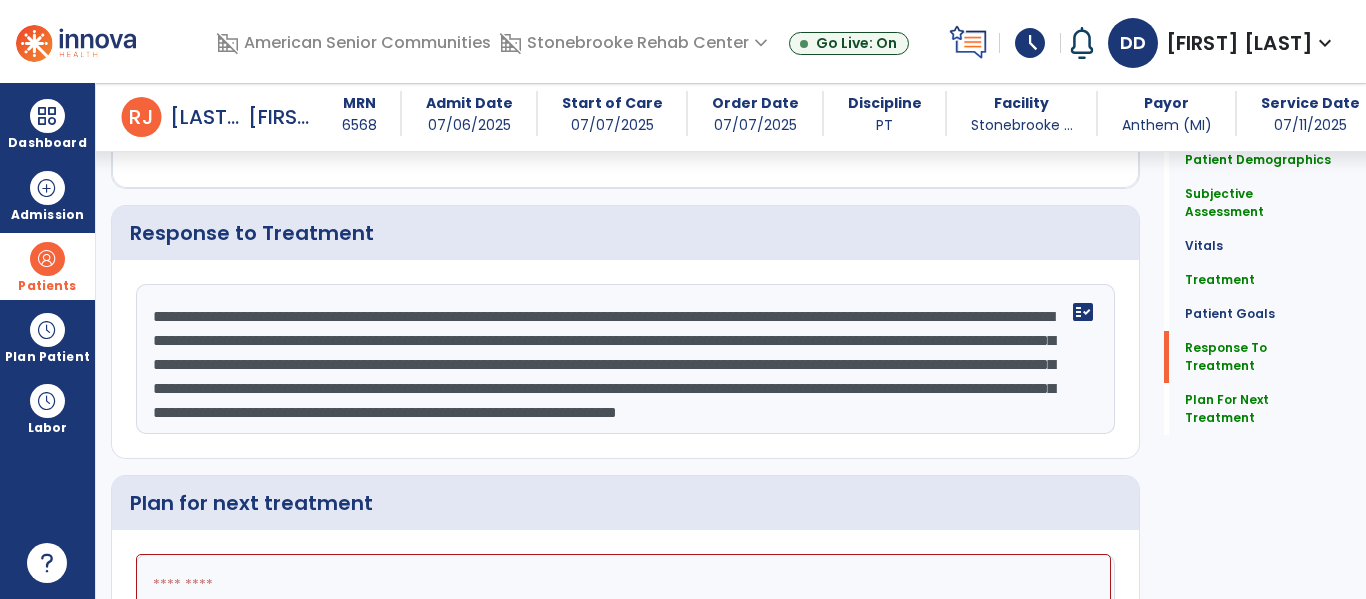 click on "**********" 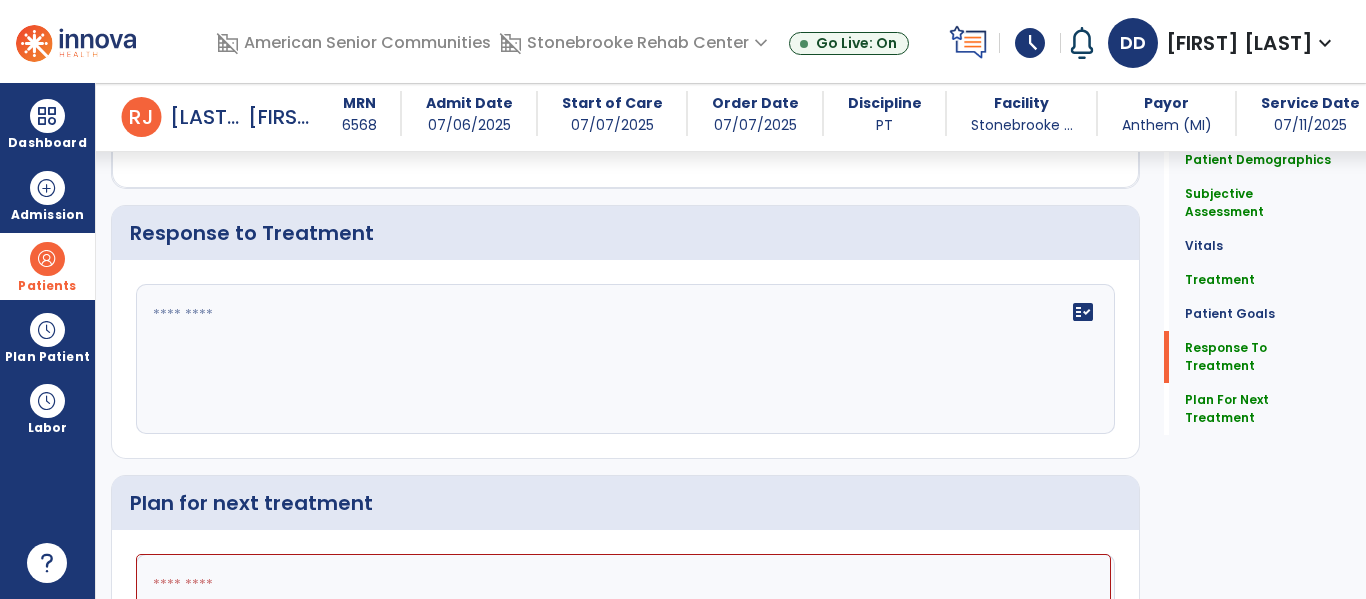 scroll, scrollTop: 0, scrollLeft: 0, axis: both 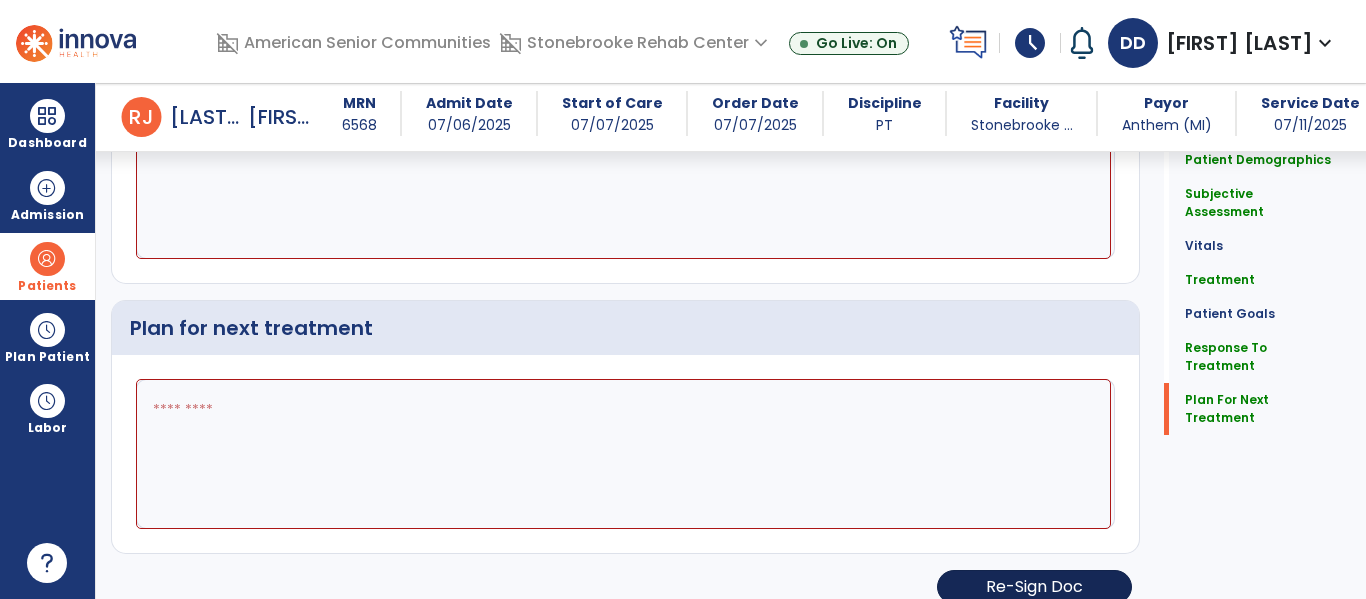 type 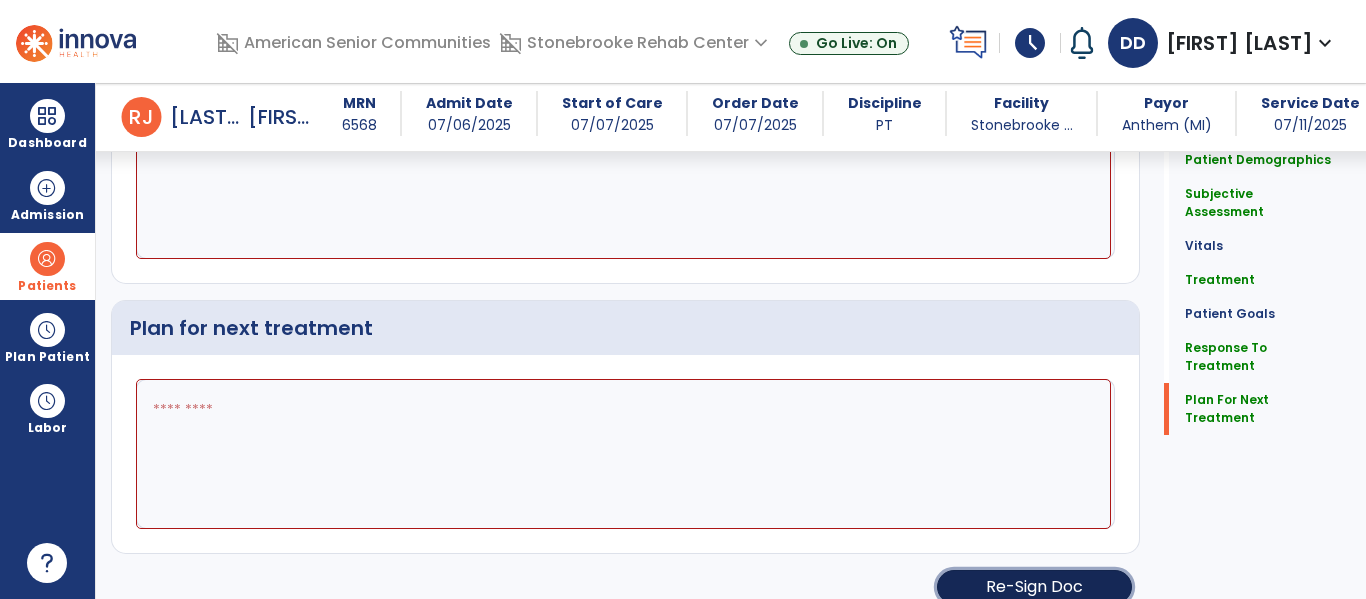 click on "Re-Sign Doc" 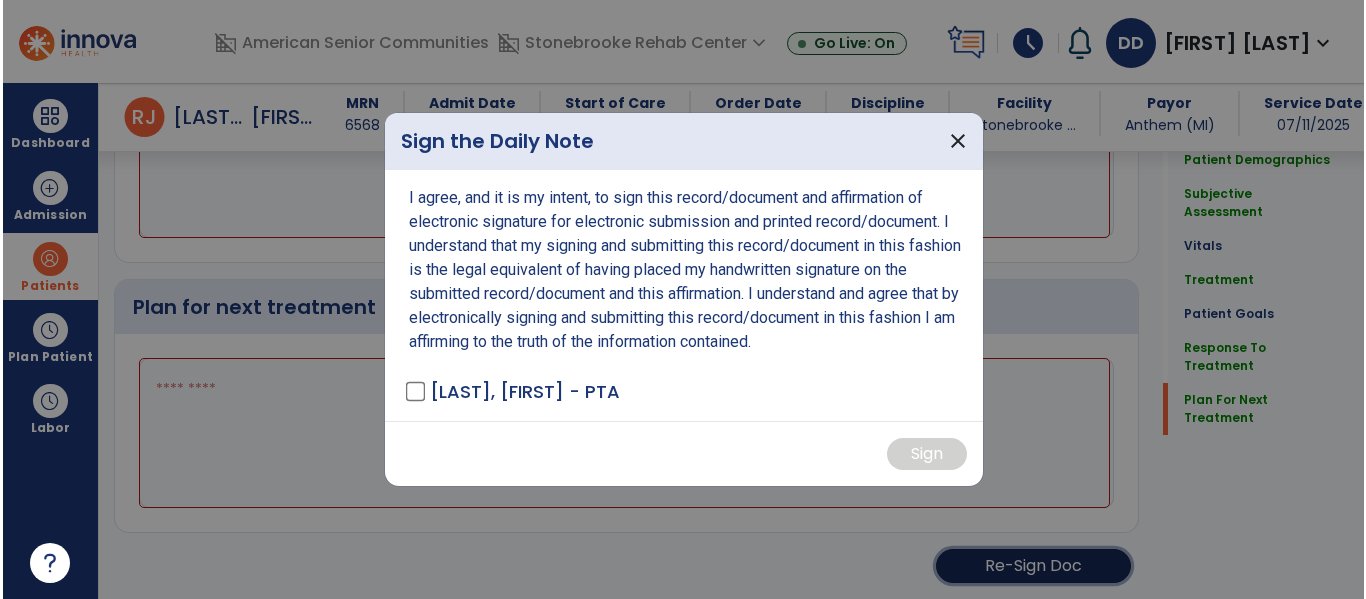 scroll, scrollTop: 2988, scrollLeft: 0, axis: vertical 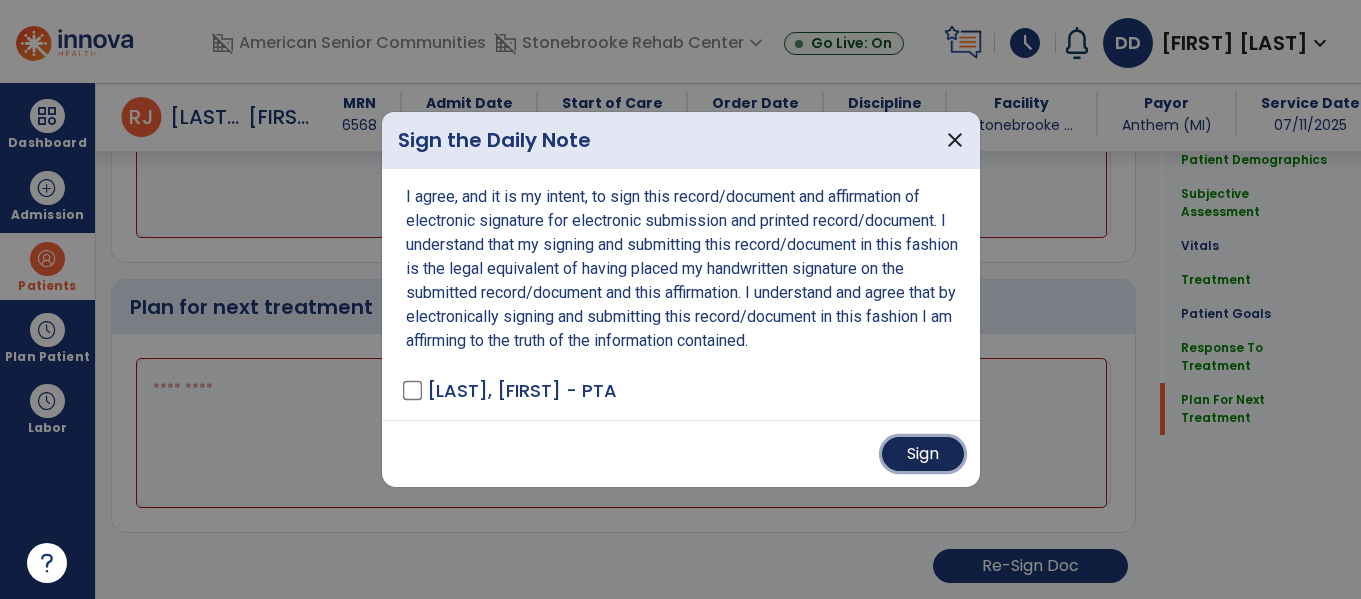 click on "Sign" at bounding box center (923, 454) 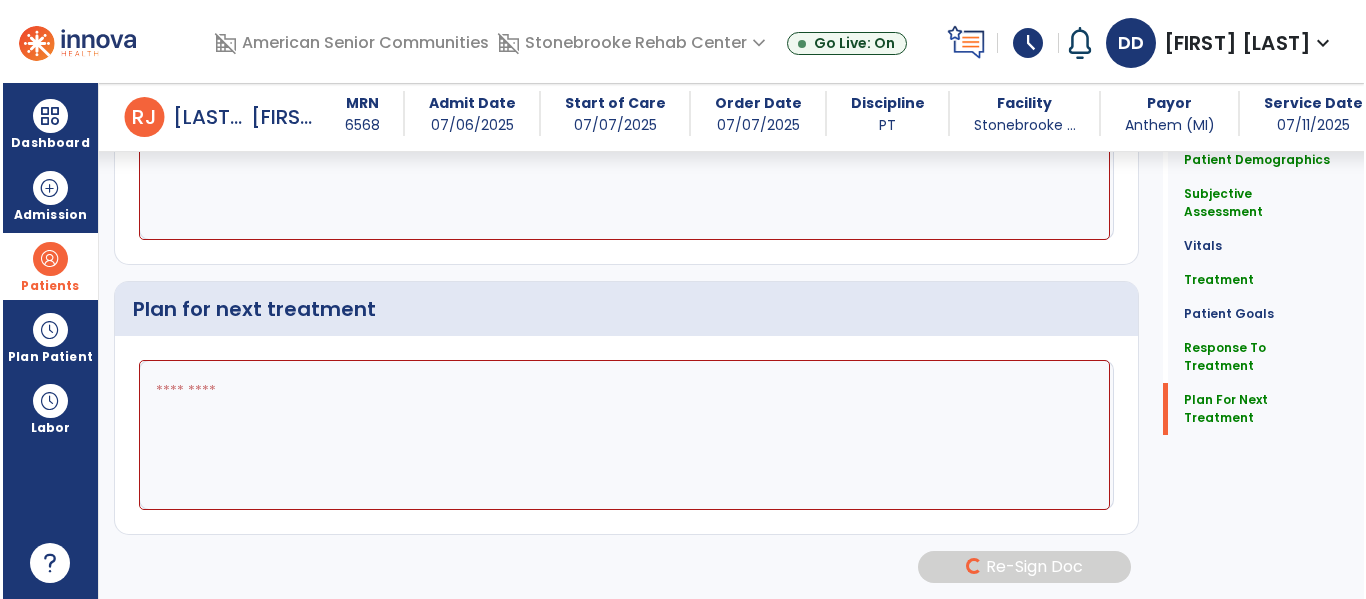 scroll, scrollTop: 2965, scrollLeft: 0, axis: vertical 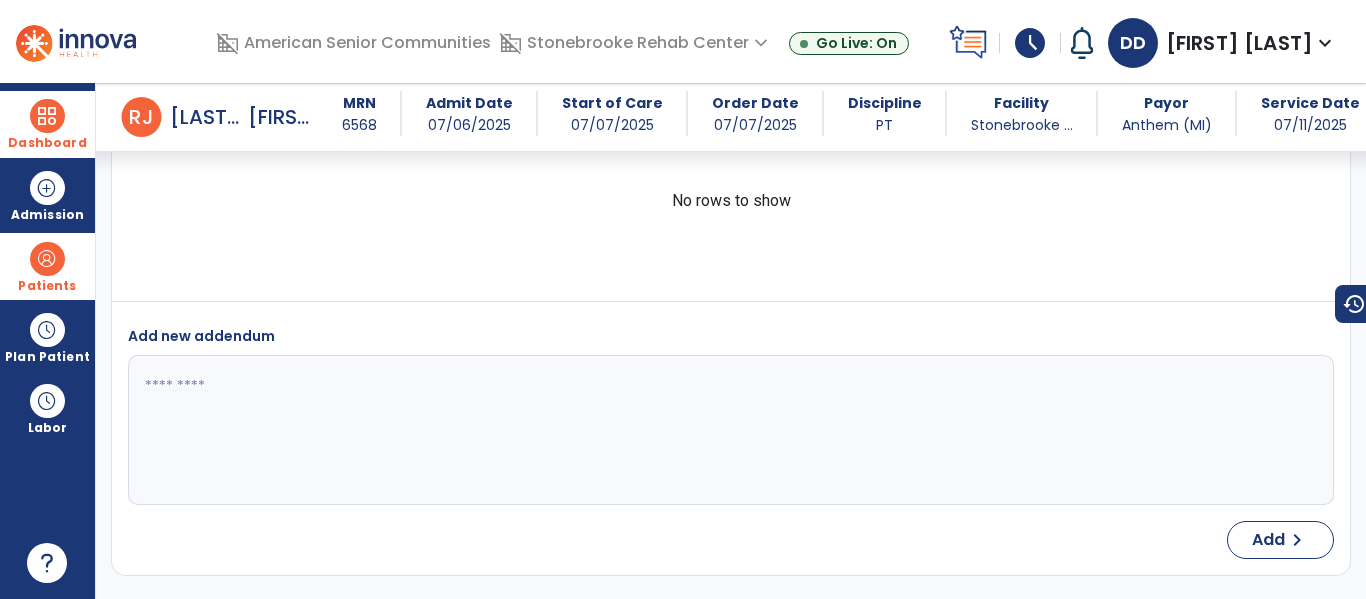 click at bounding box center [47, 116] 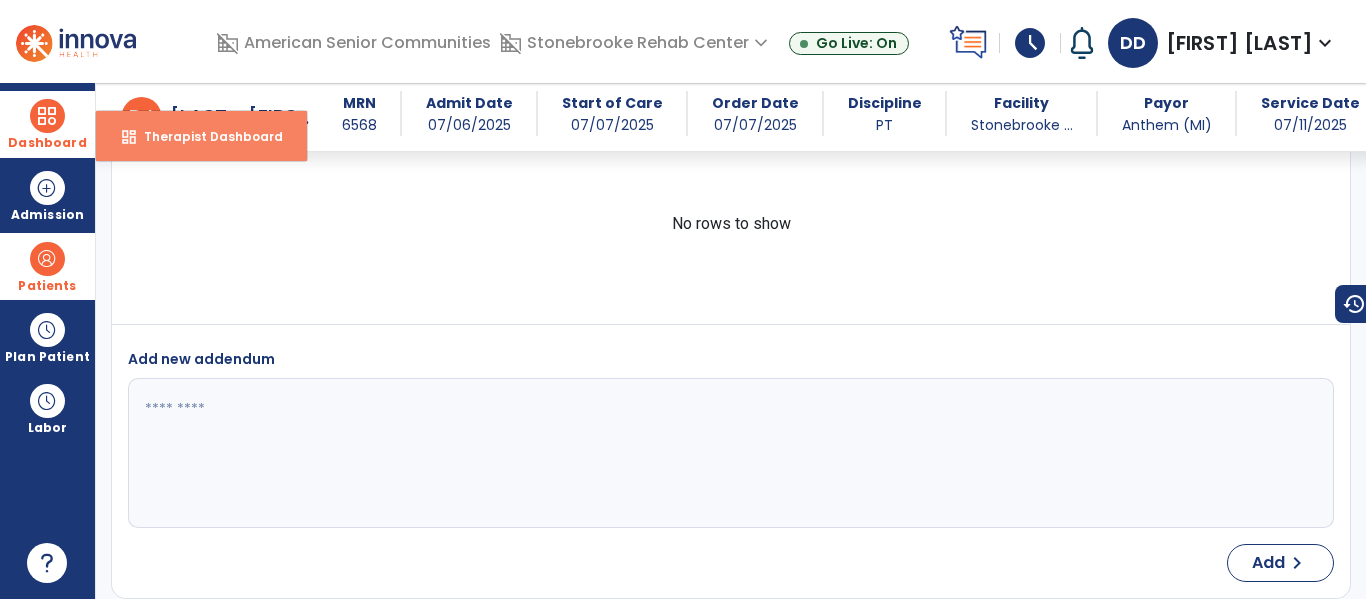 click on "dashboard  Therapist Dashboard" at bounding box center (201, 136) 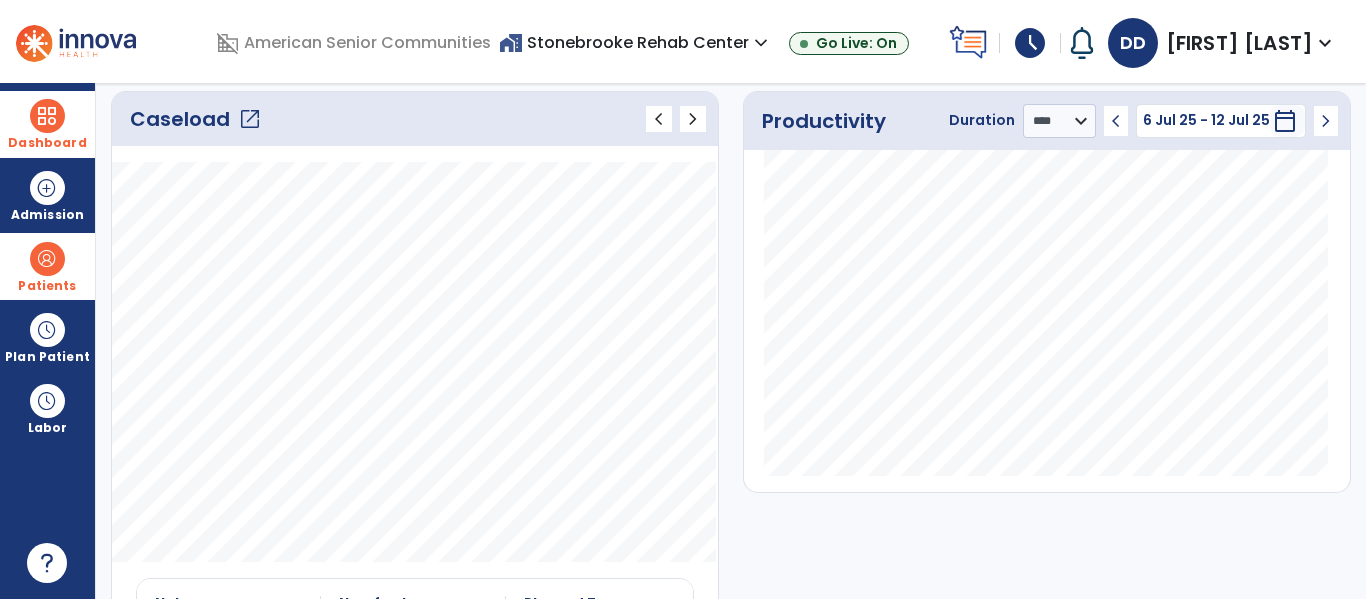 scroll, scrollTop: 0, scrollLeft: 0, axis: both 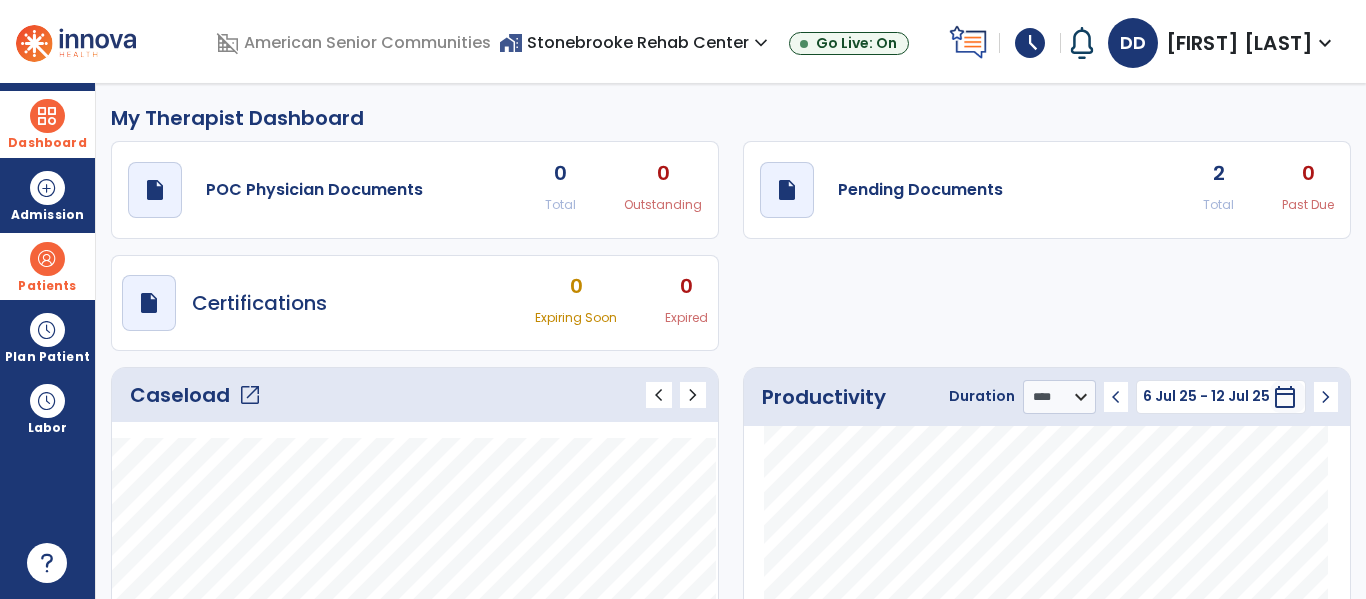 click on "draft   open_in_new  Pending Documents 2 Total 0 Past Due" 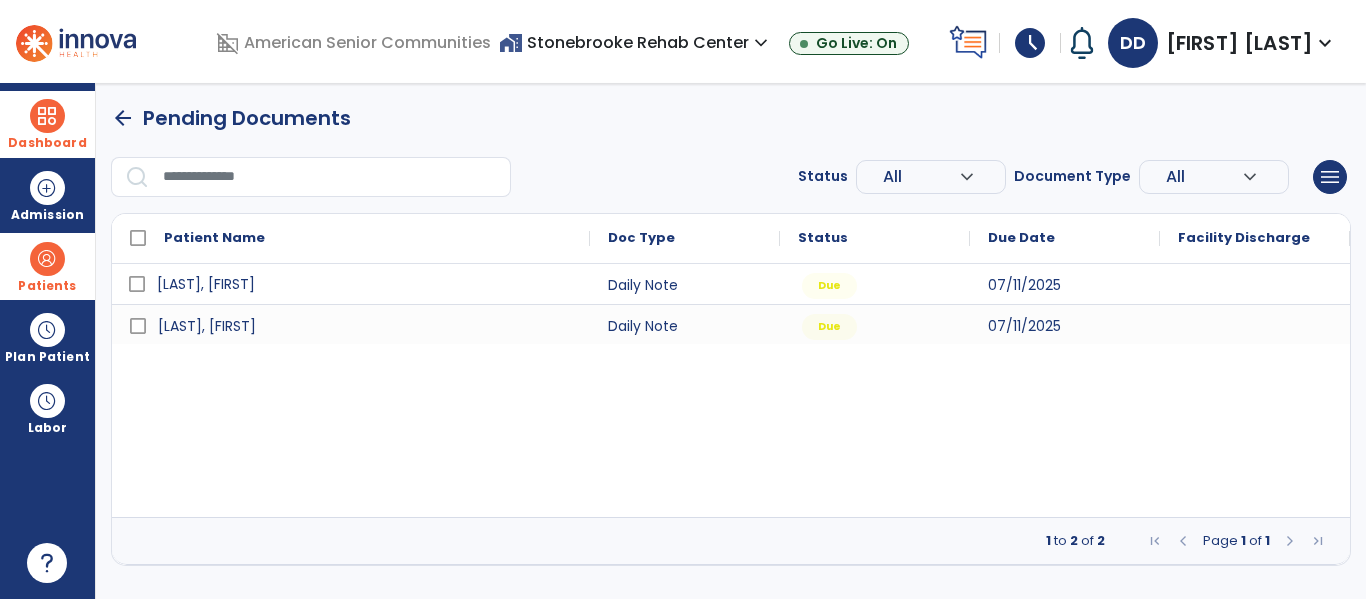 click on "[LAST], [FIRST]" at bounding box center (206, 284) 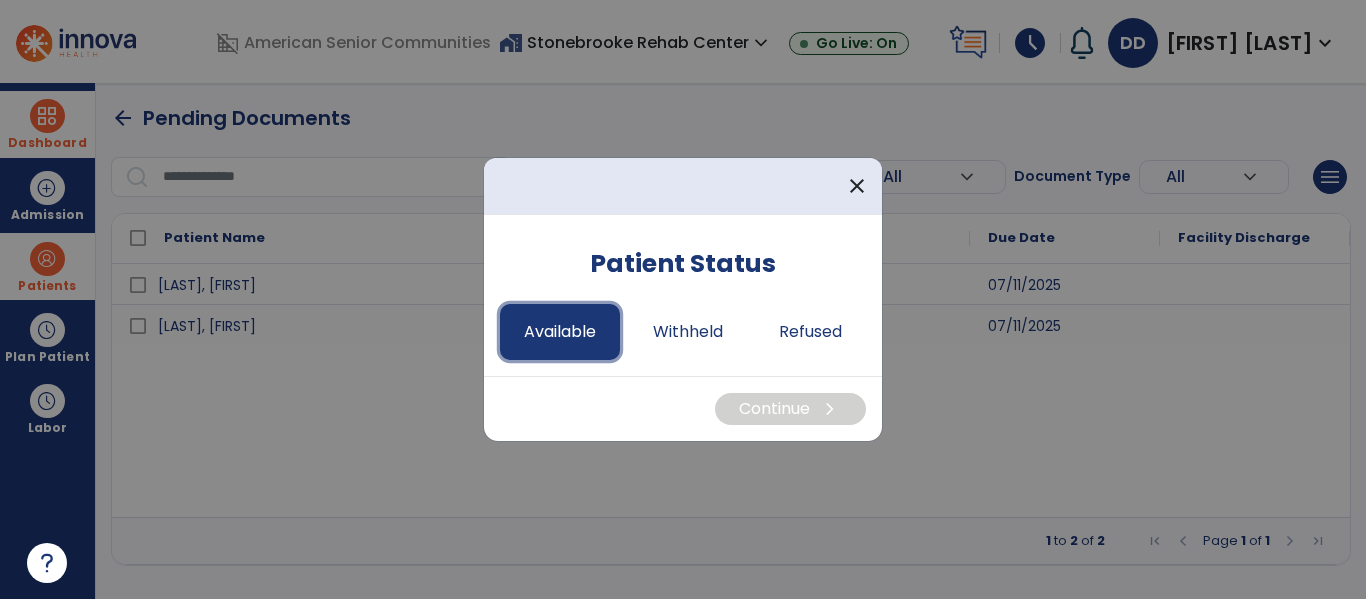click on "Available" at bounding box center (560, 332) 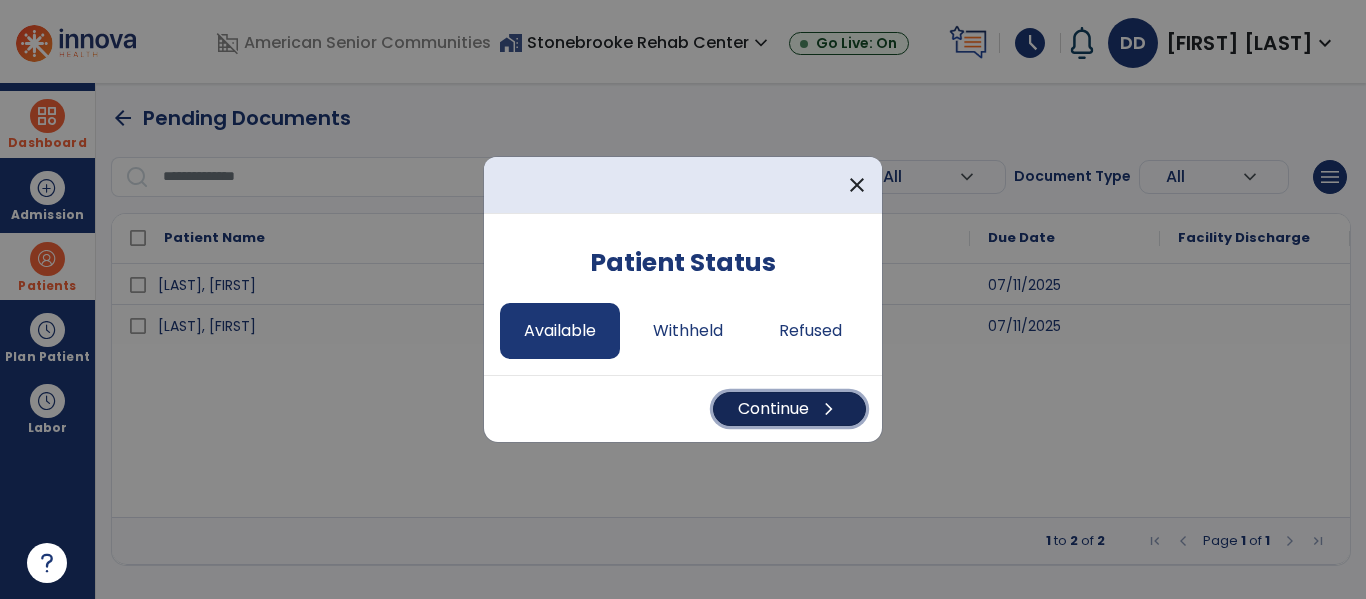 click on "Continue   chevron_right" at bounding box center (789, 409) 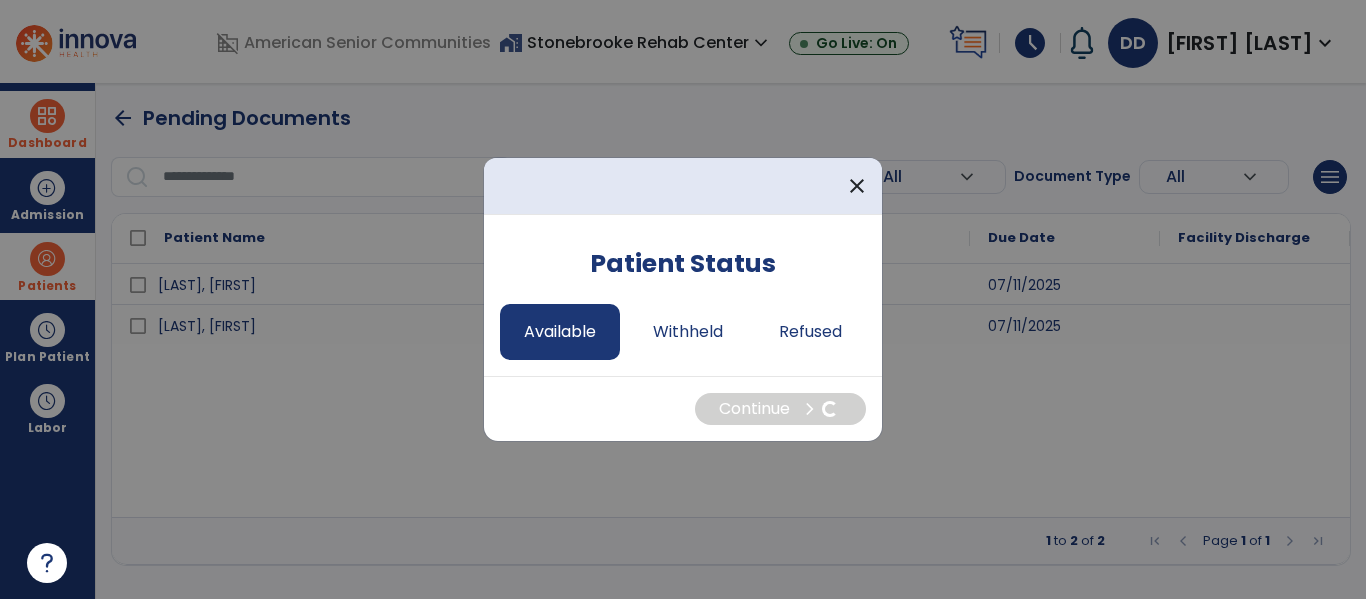 select on "*" 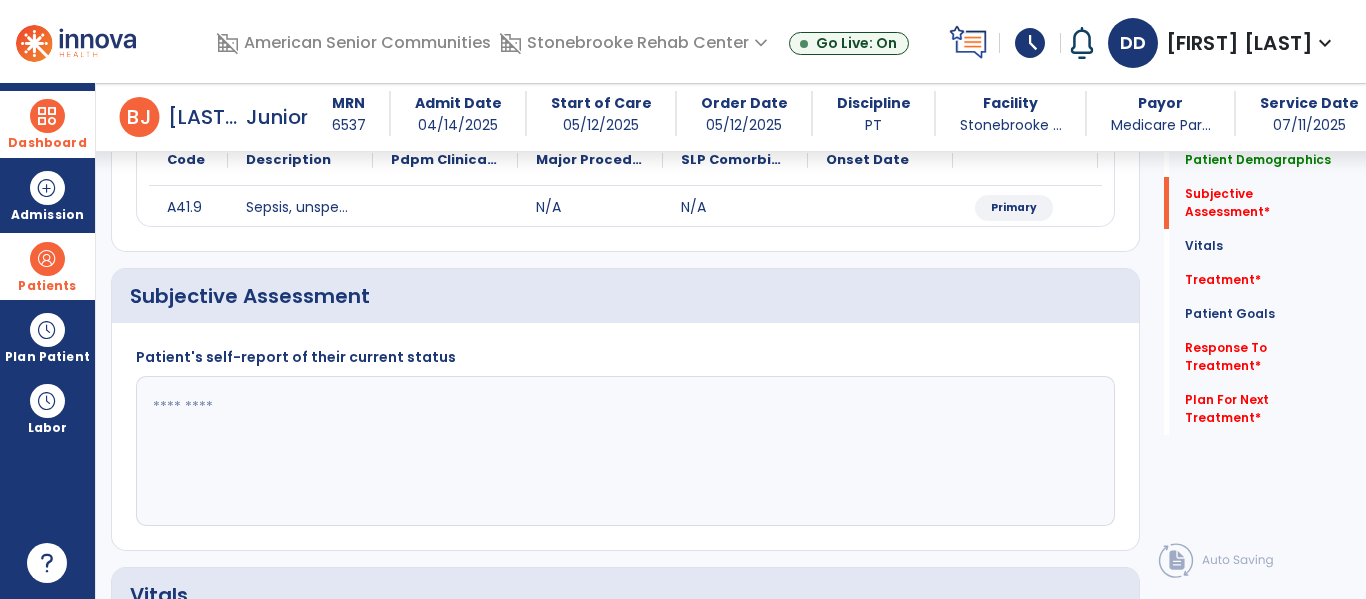 scroll, scrollTop: 279, scrollLeft: 0, axis: vertical 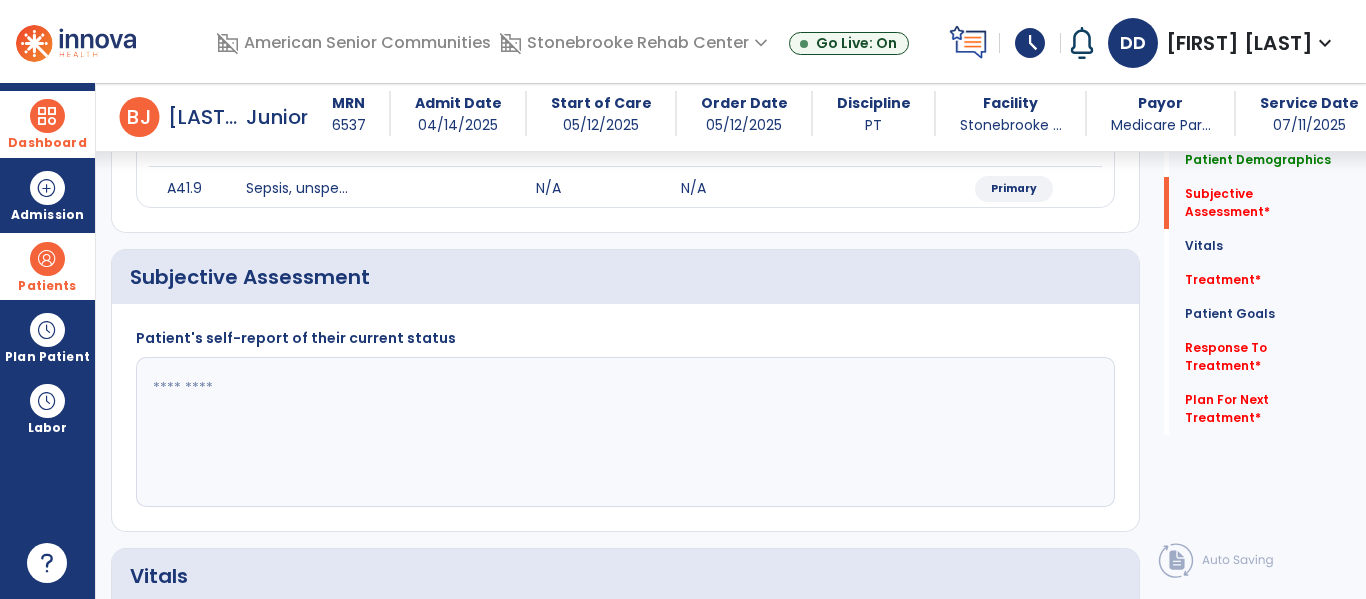 click 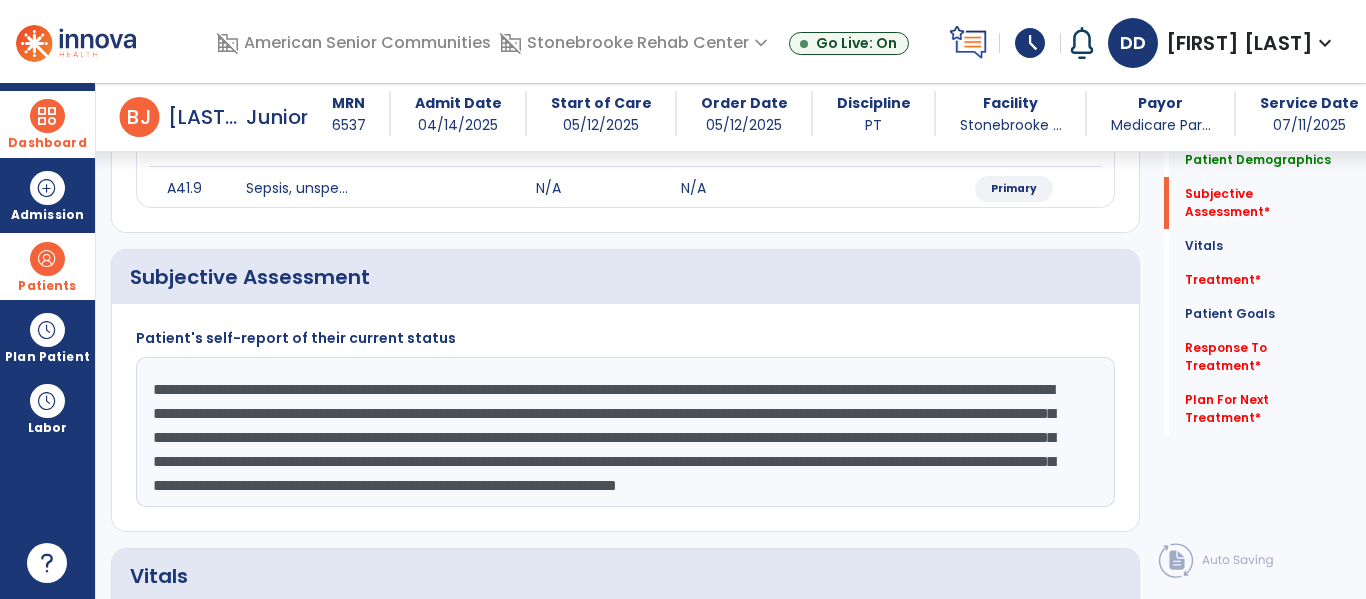 scroll, scrollTop: 15, scrollLeft: 0, axis: vertical 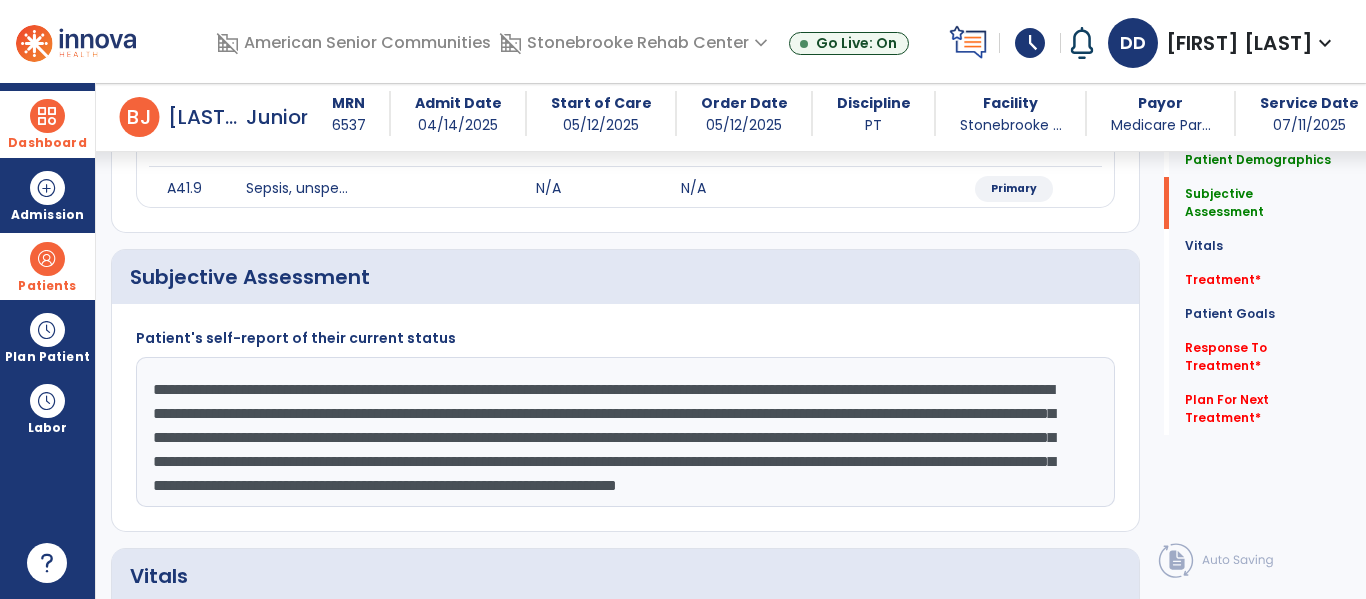 click on "**********" 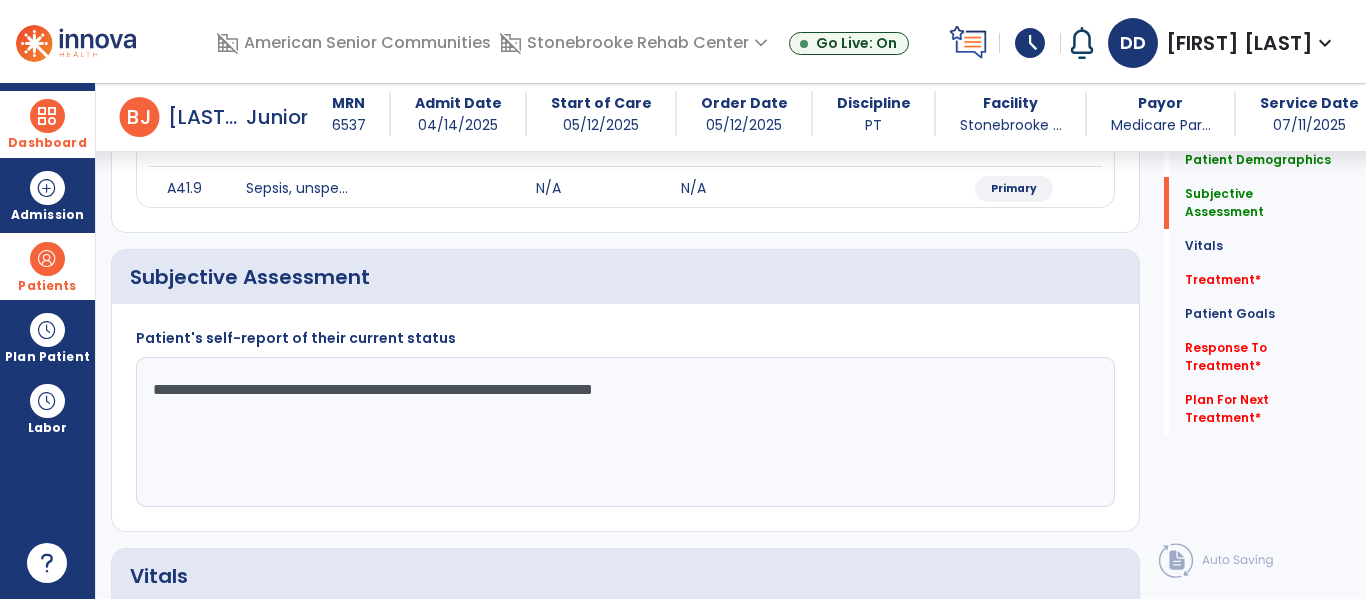 click on "**********" 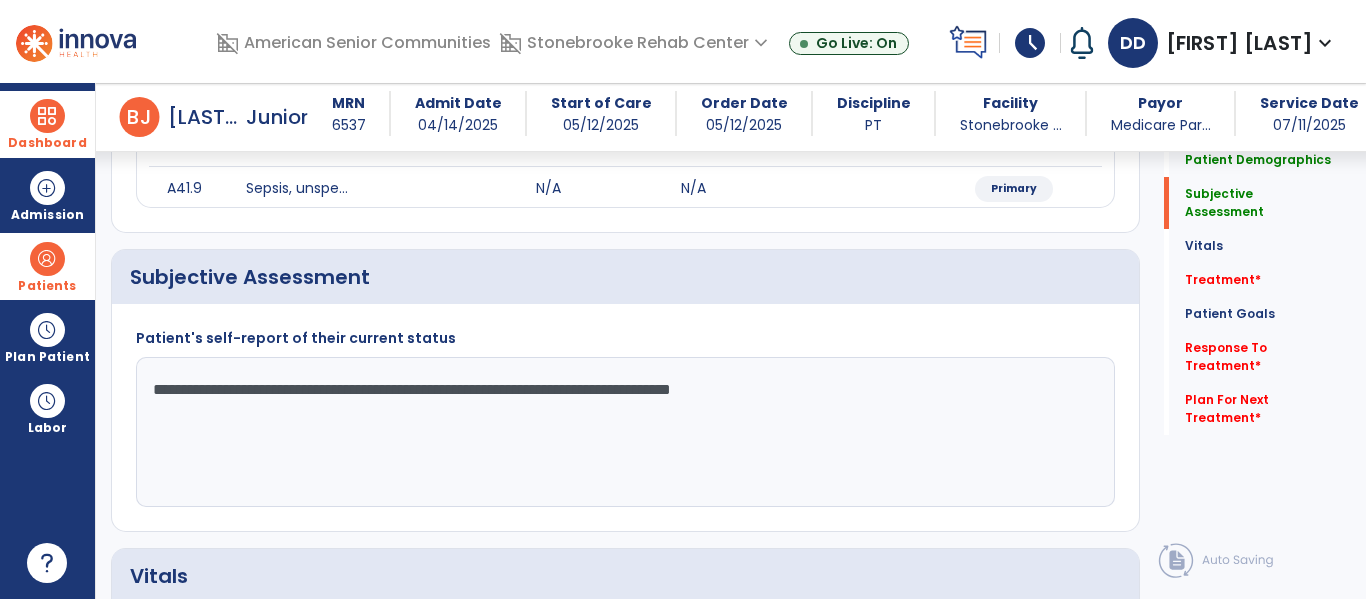 click on "**********" 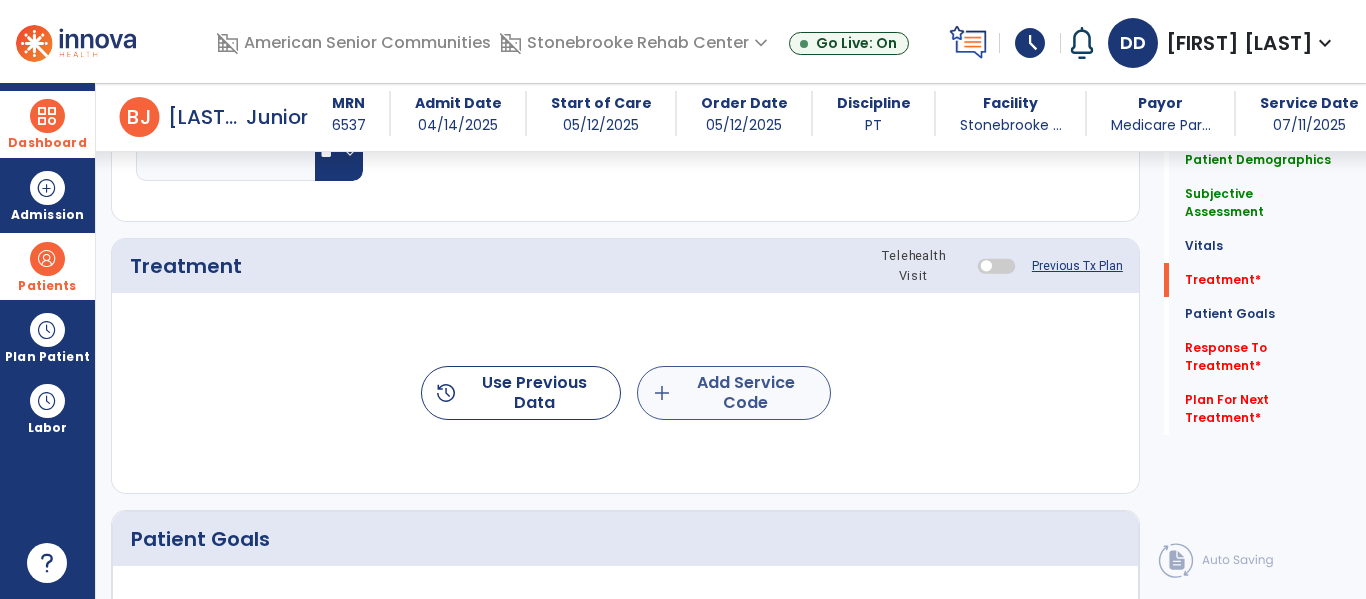 type on "**********" 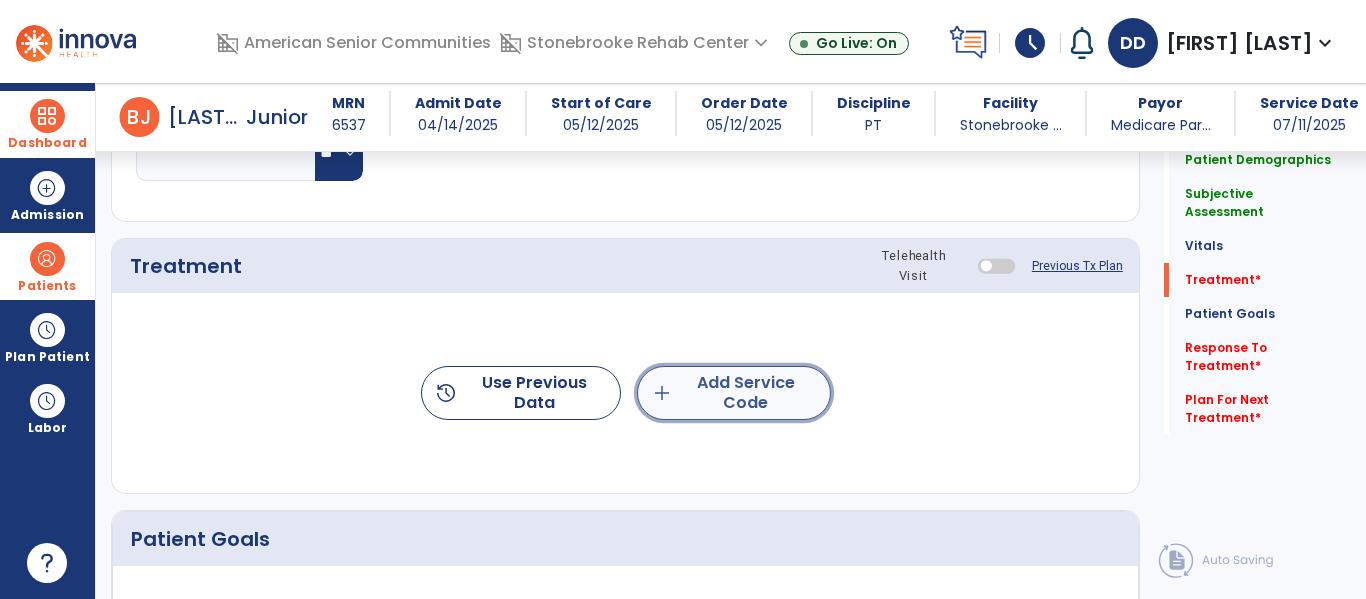click on "add  Add Service Code" 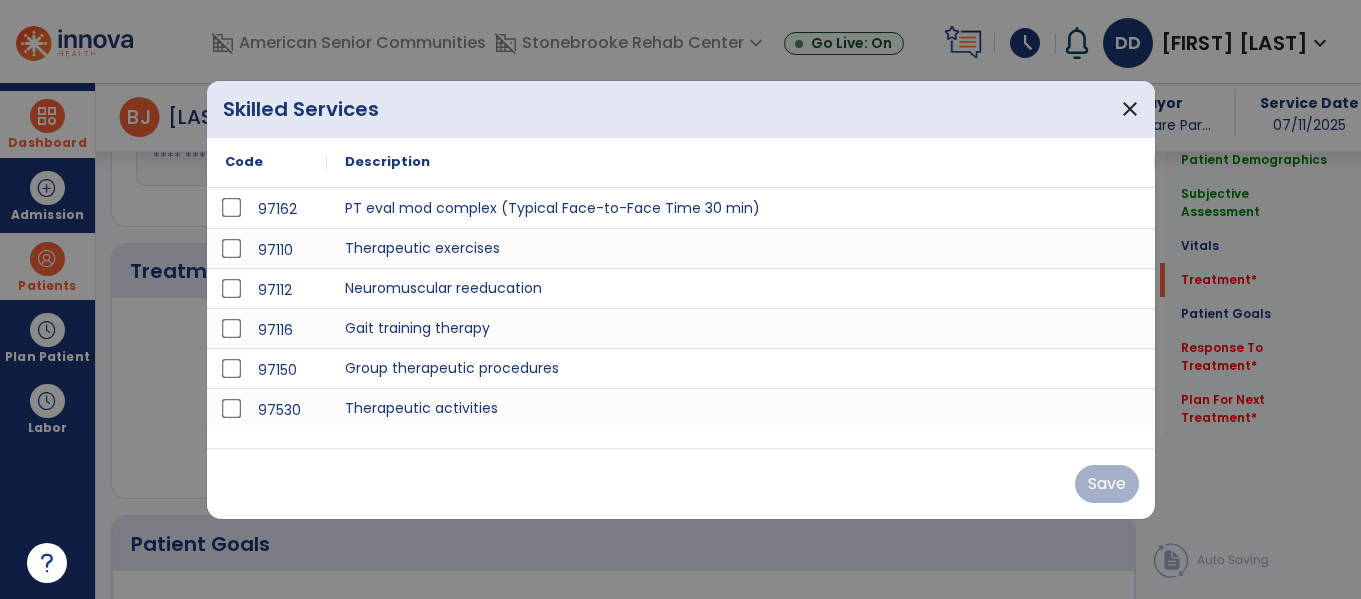scroll, scrollTop: 1011, scrollLeft: 0, axis: vertical 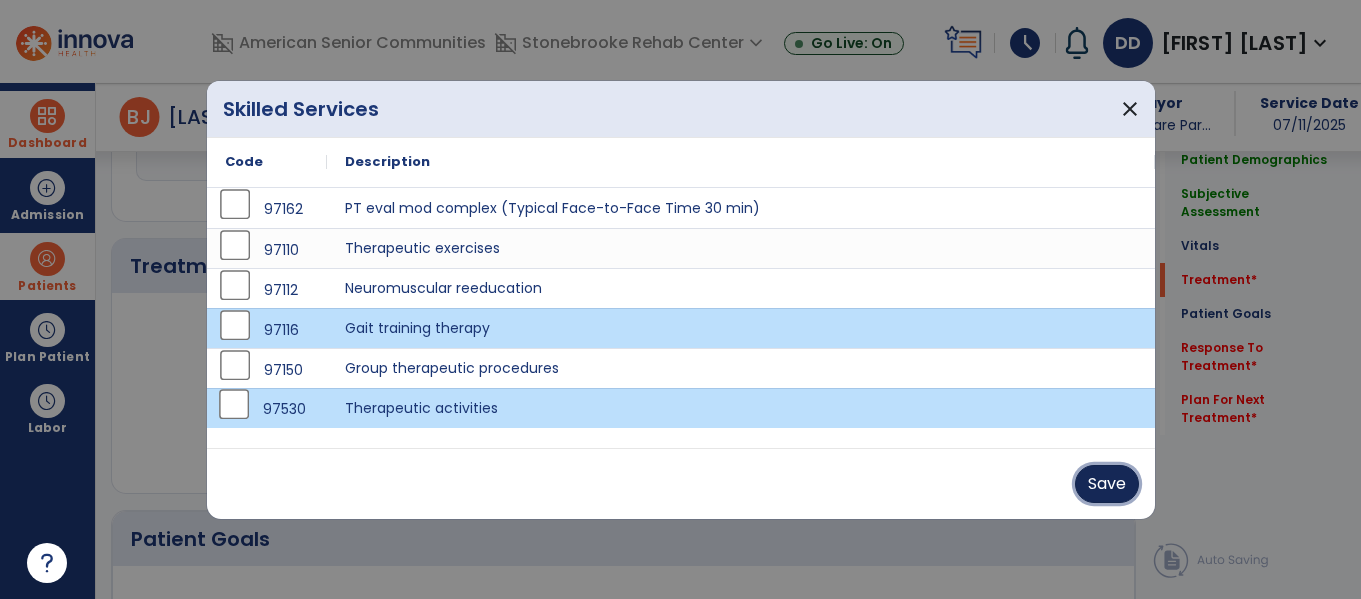 click on "Save" at bounding box center (1107, 484) 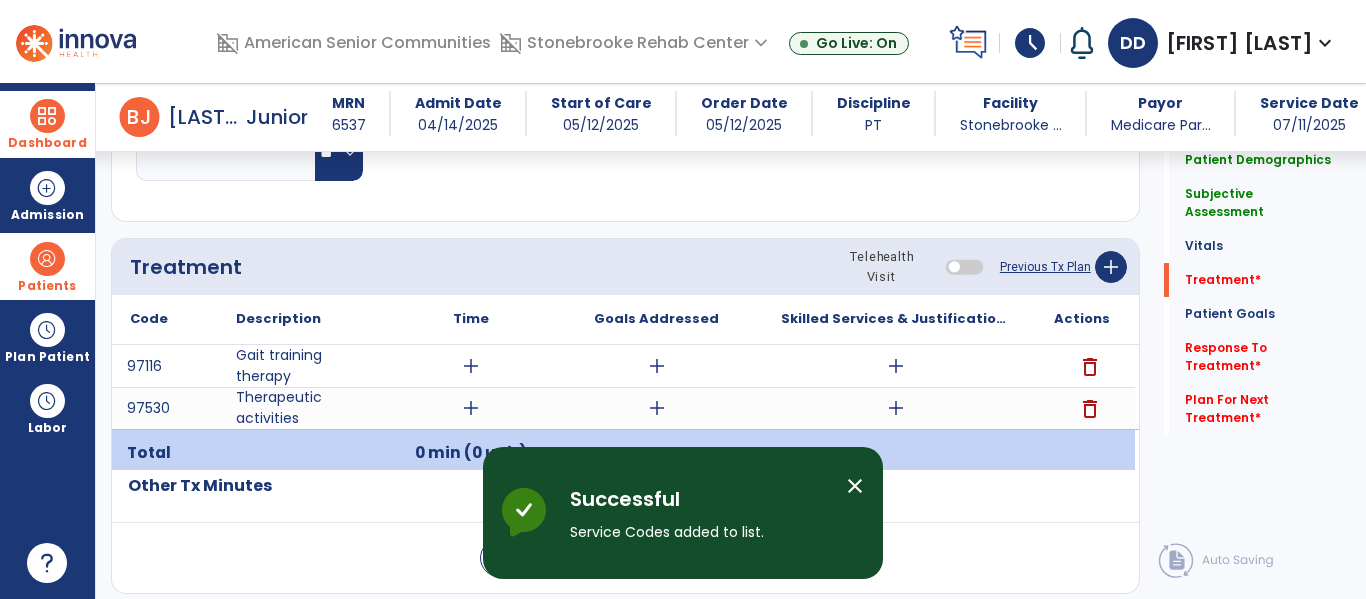 click on "add" at bounding box center [471, 366] 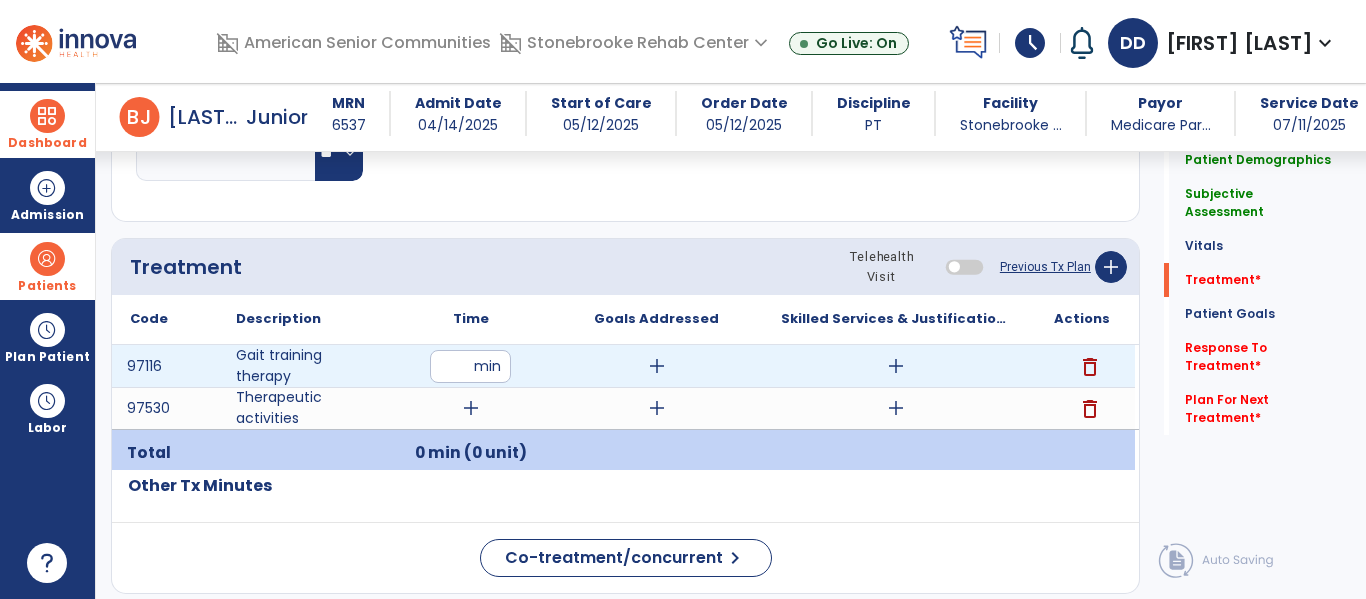 type on "**" 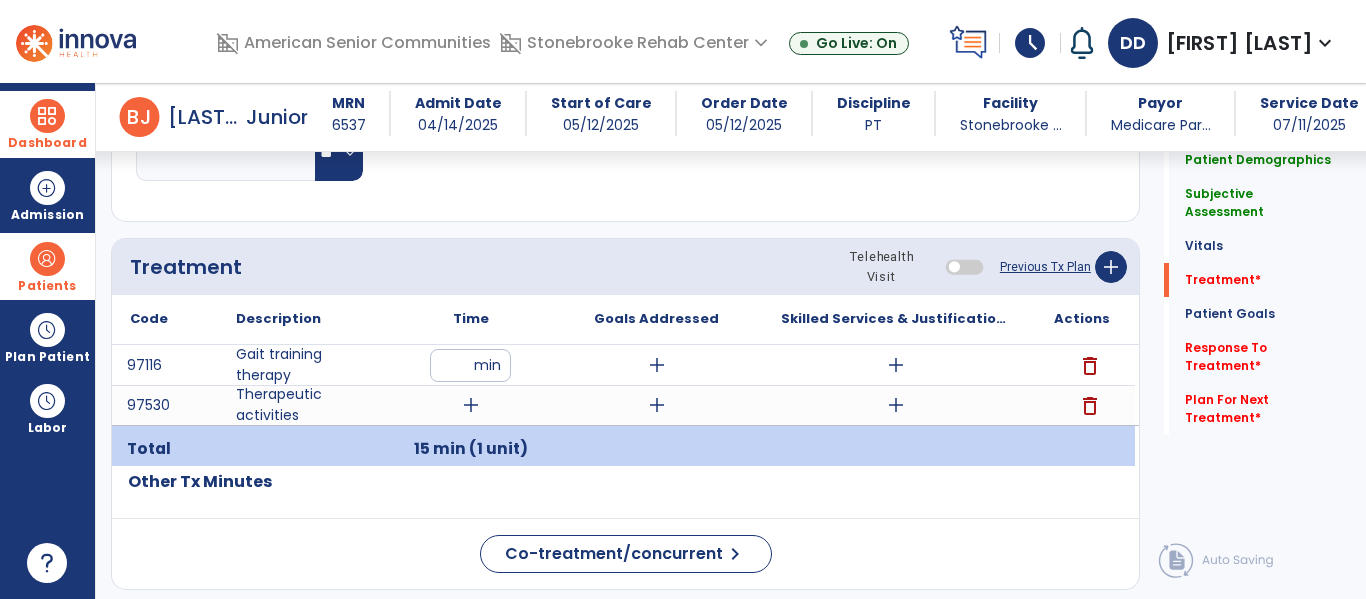 click on "add" at bounding box center (471, 405) 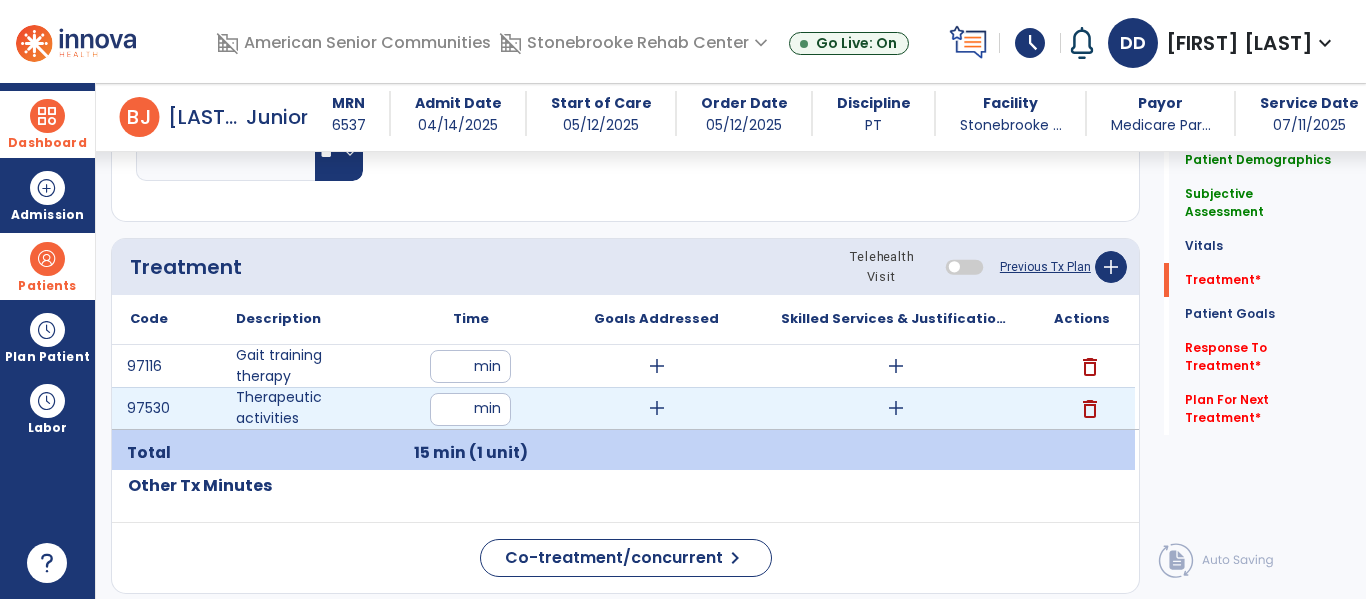 type on "**" 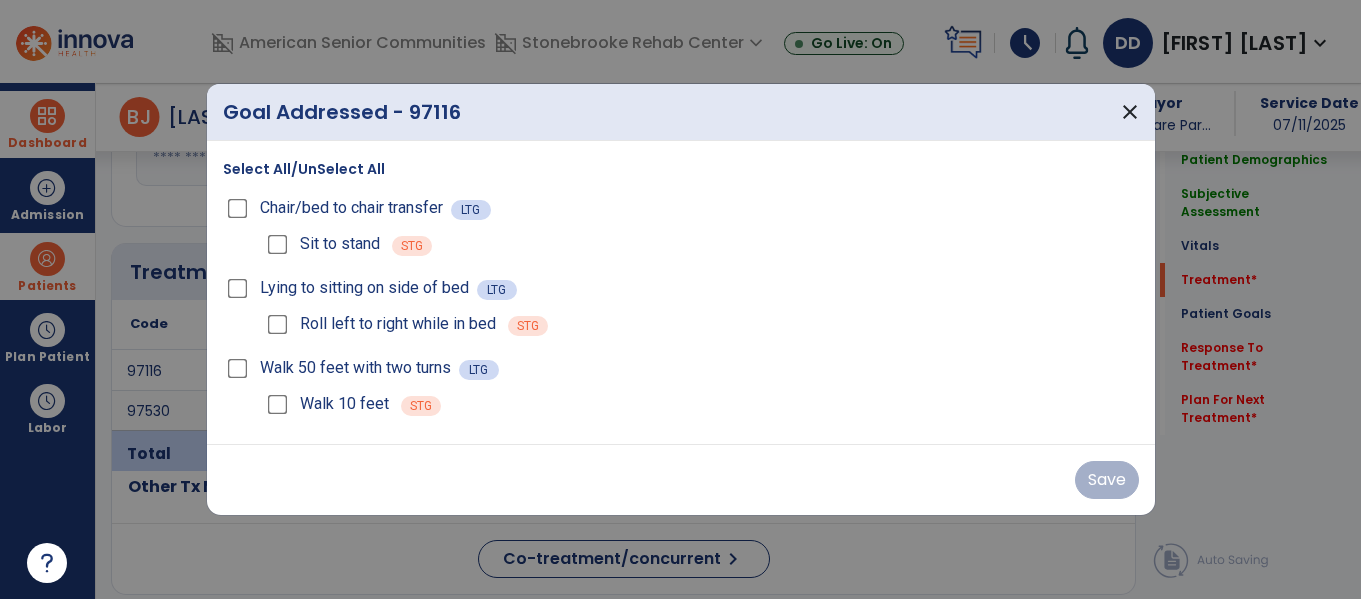 click on "Walk 50 feet with two turns  LTG" at bounding box center (681, 368) 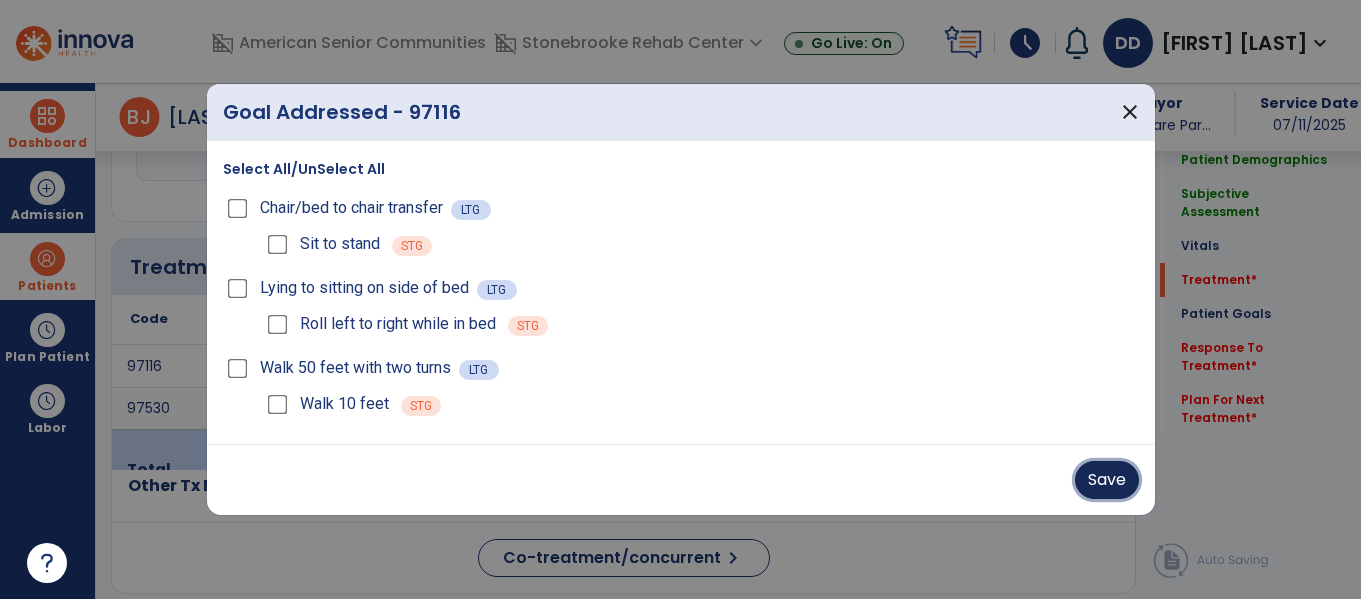 click on "Save" at bounding box center (1107, 480) 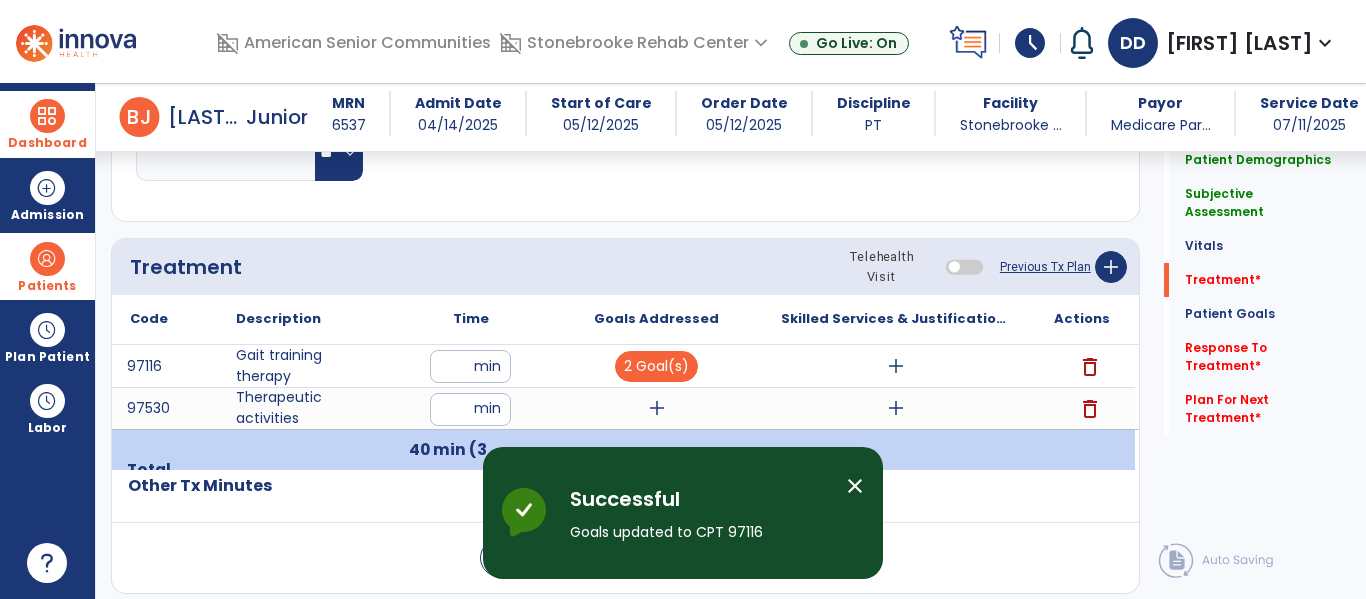 click on "add" at bounding box center [657, 408] 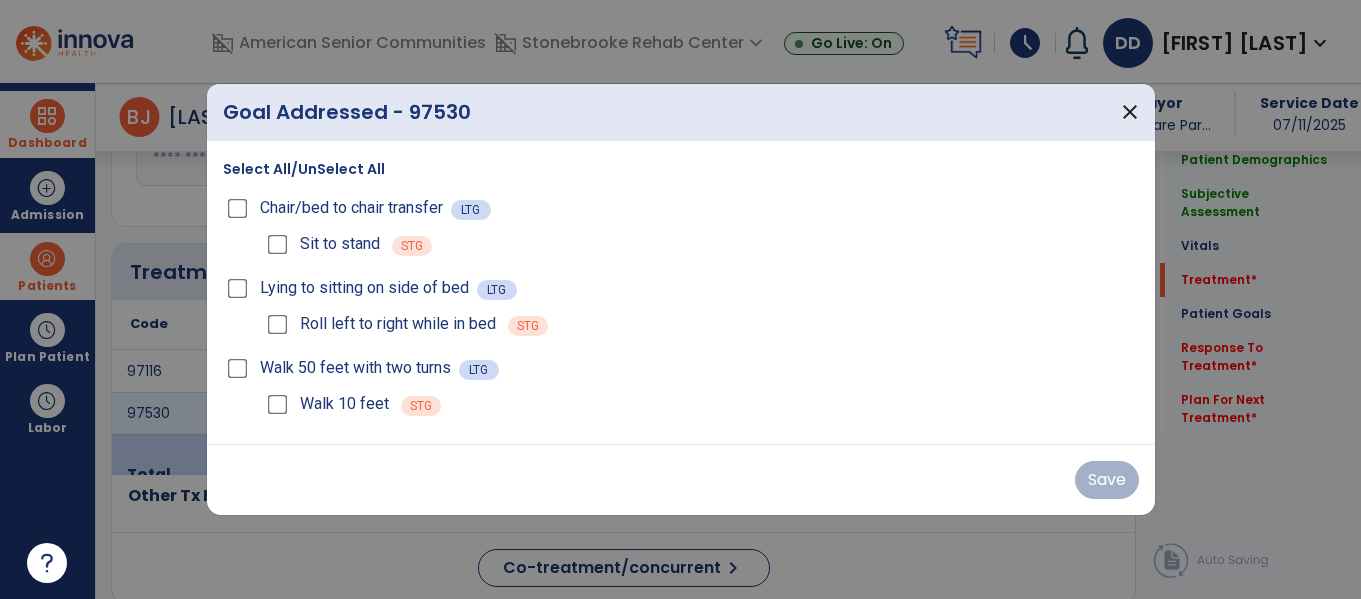 scroll, scrollTop: 1011, scrollLeft: 0, axis: vertical 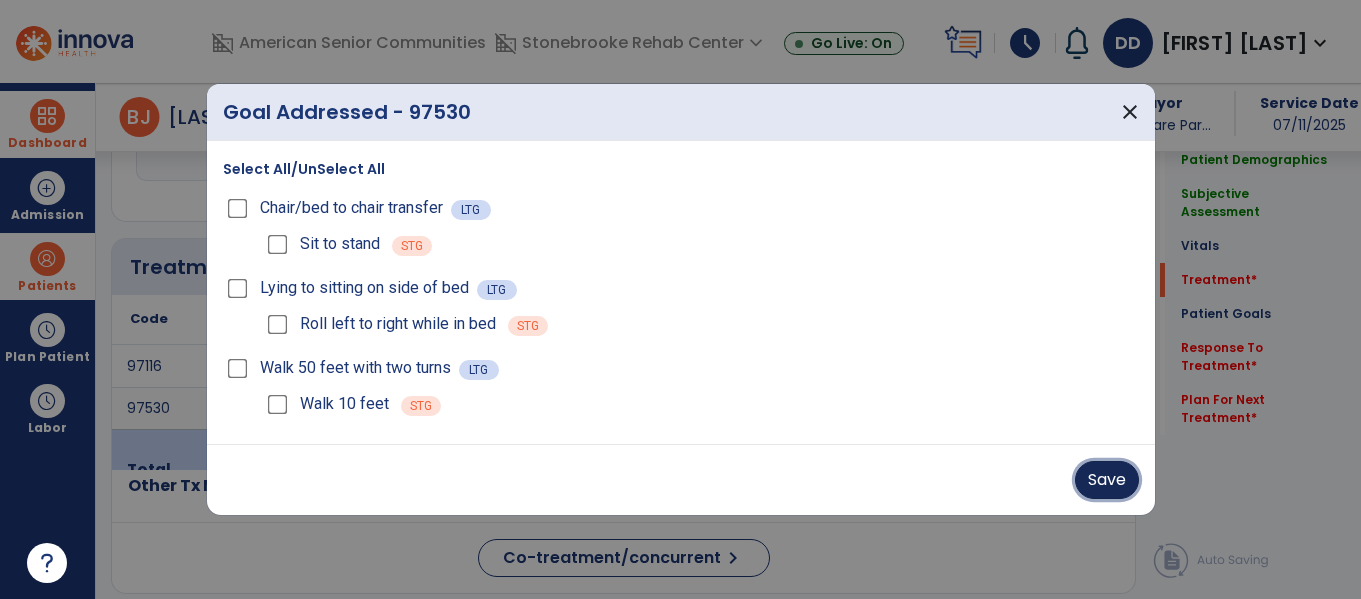 click on "Save" at bounding box center (1107, 480) 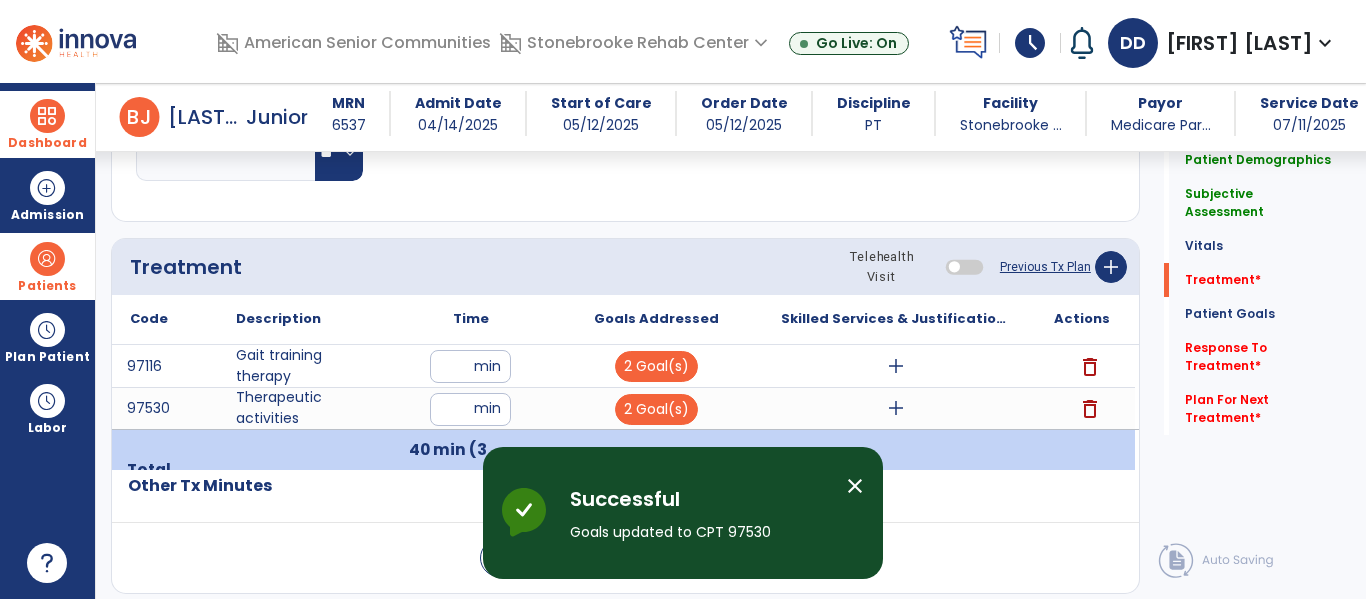 click on "add" at bounding box center (896, 366) 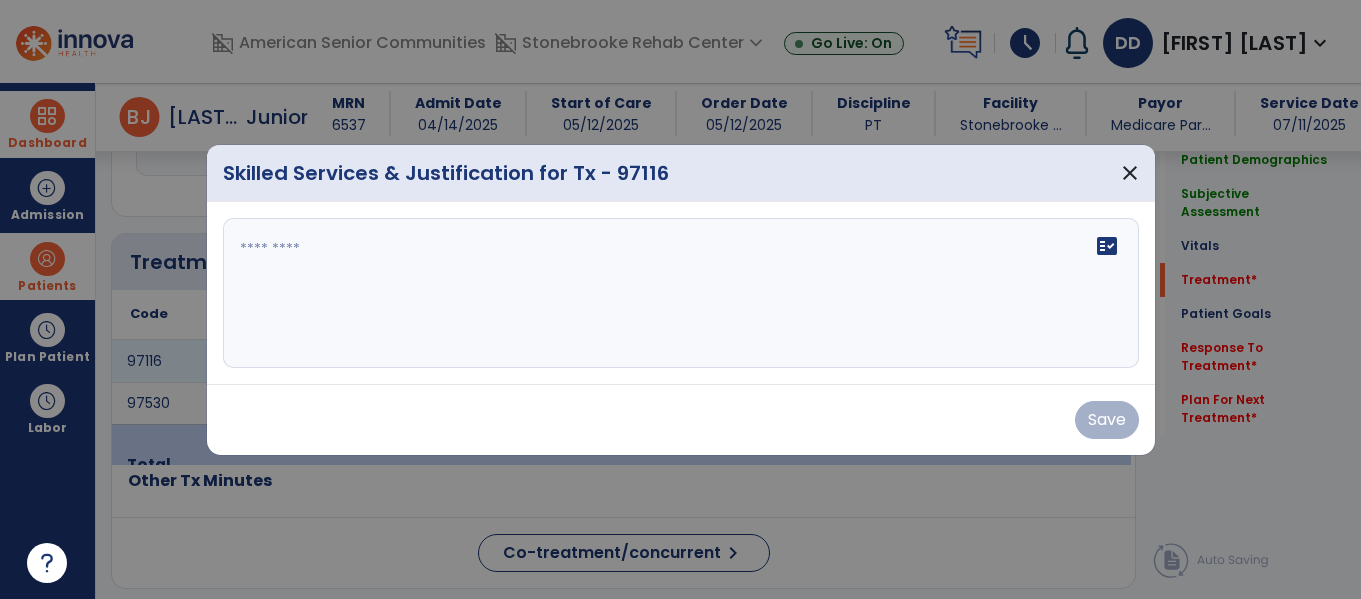scroll, scrollTop: 1011, scrollLeft: 0, axis: vertical 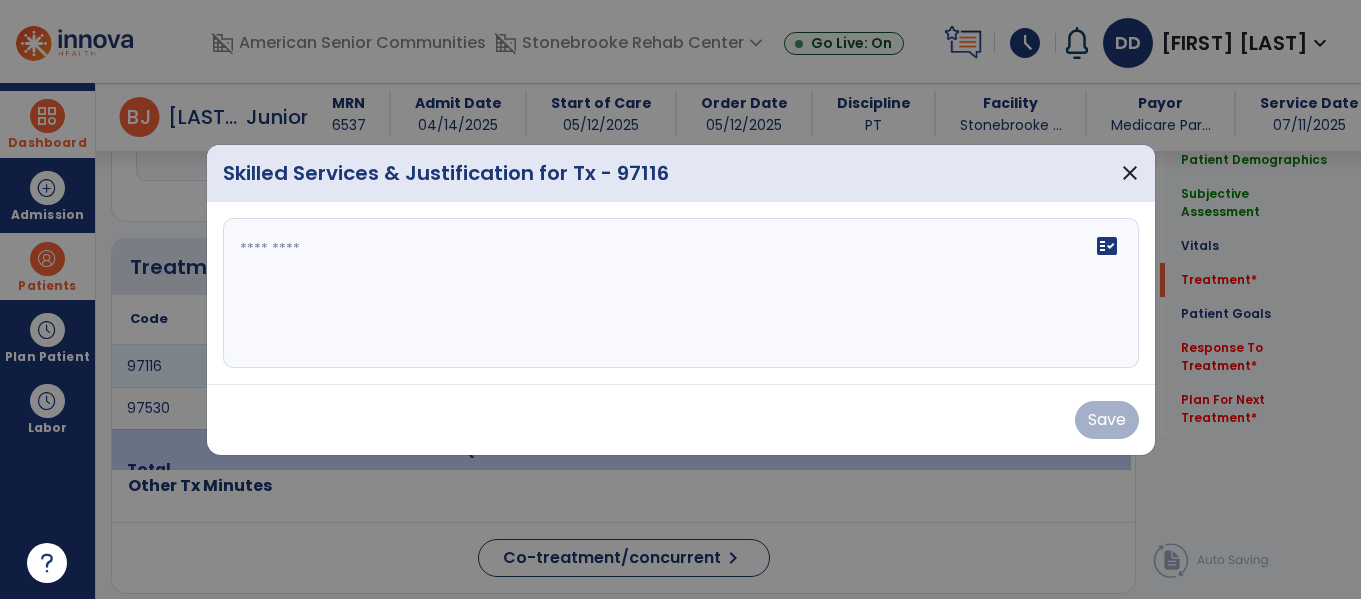 click on "fact_check" at bounding box center (681, 293) 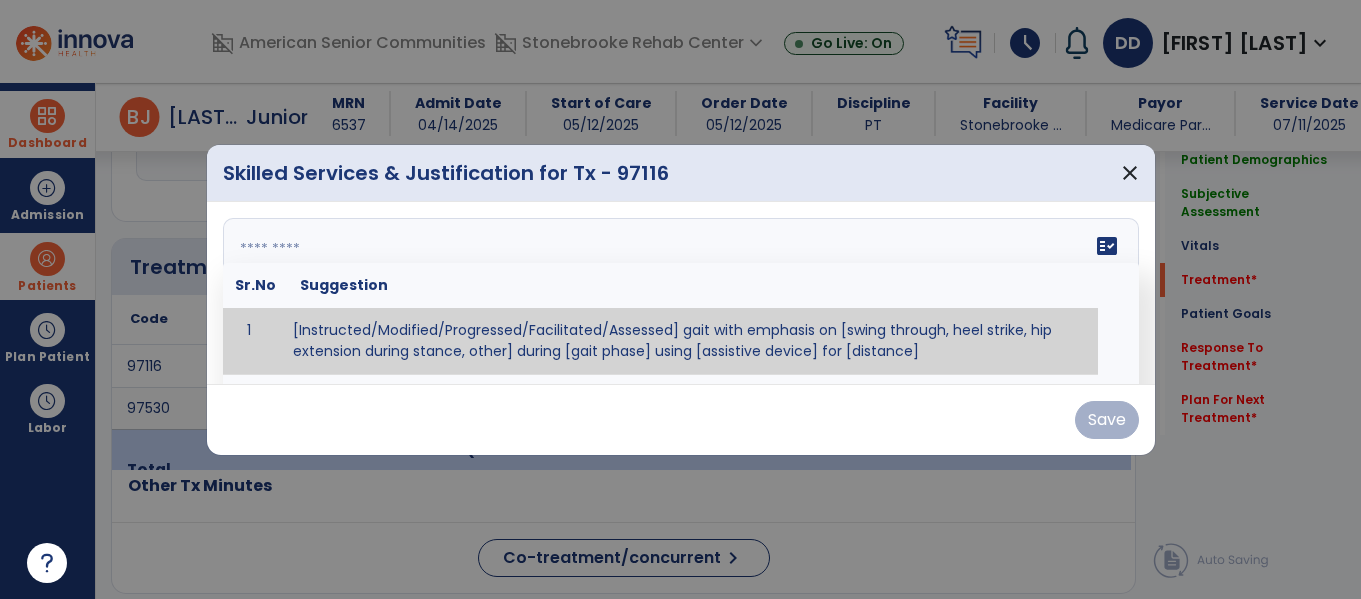 paste on "**********" 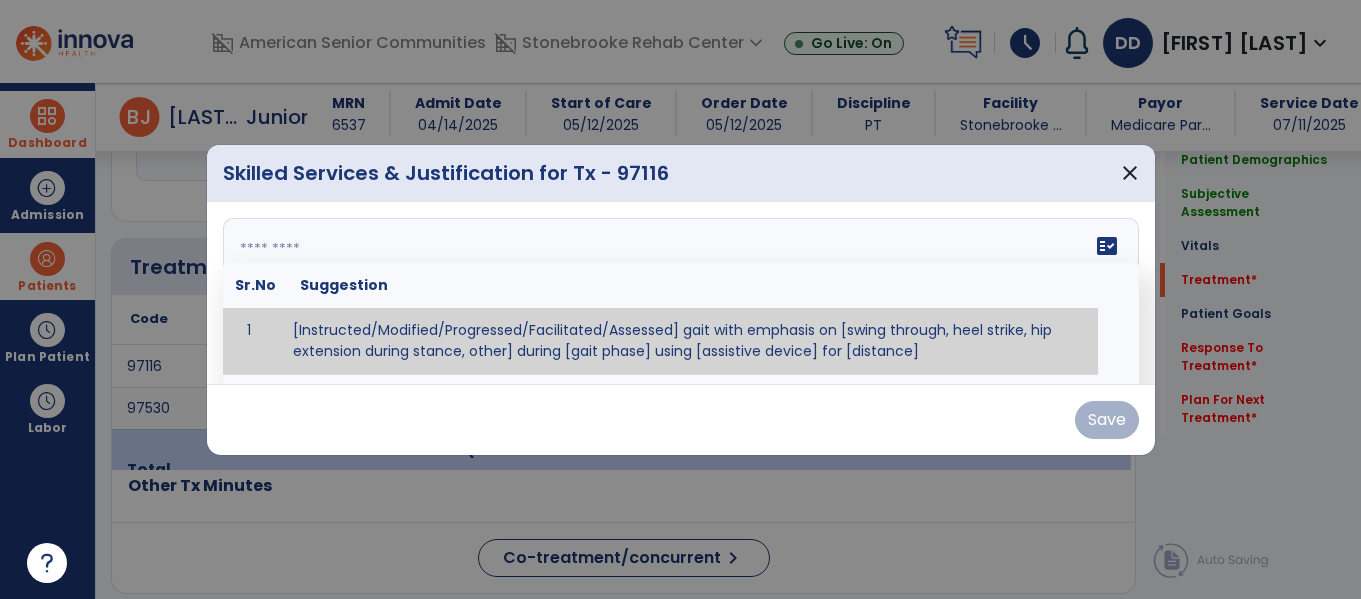 type on "**********" 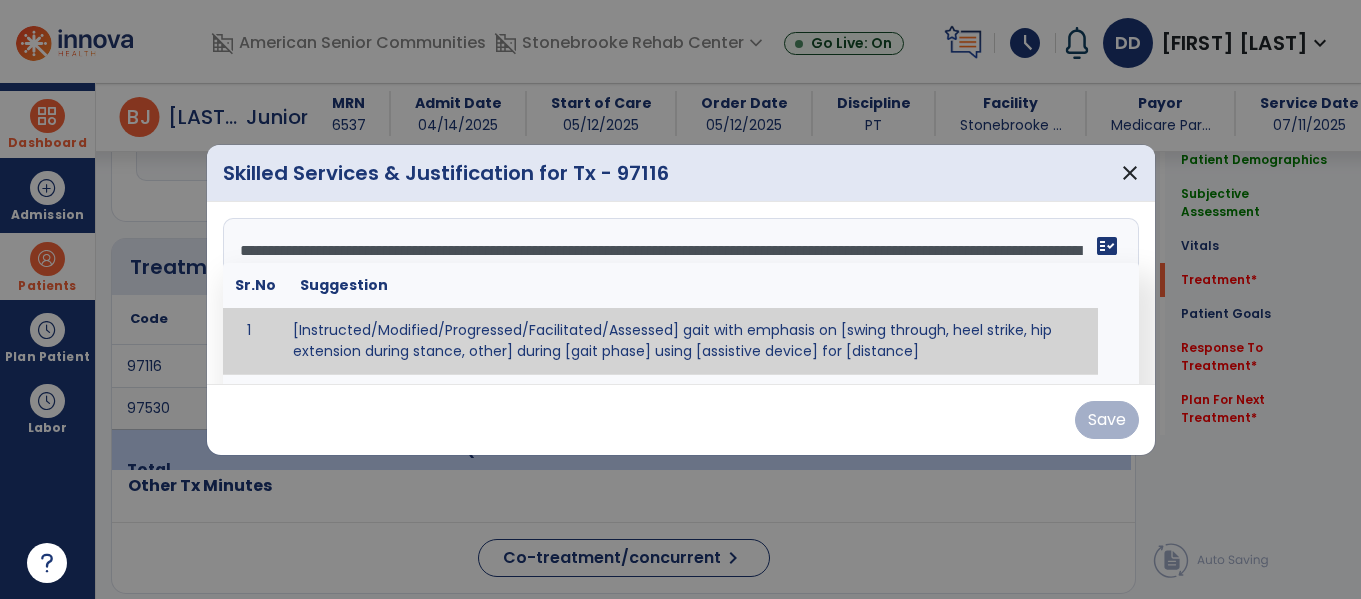 scroll, scrollTop: 40, scrollLeft: 0, axis: vertical 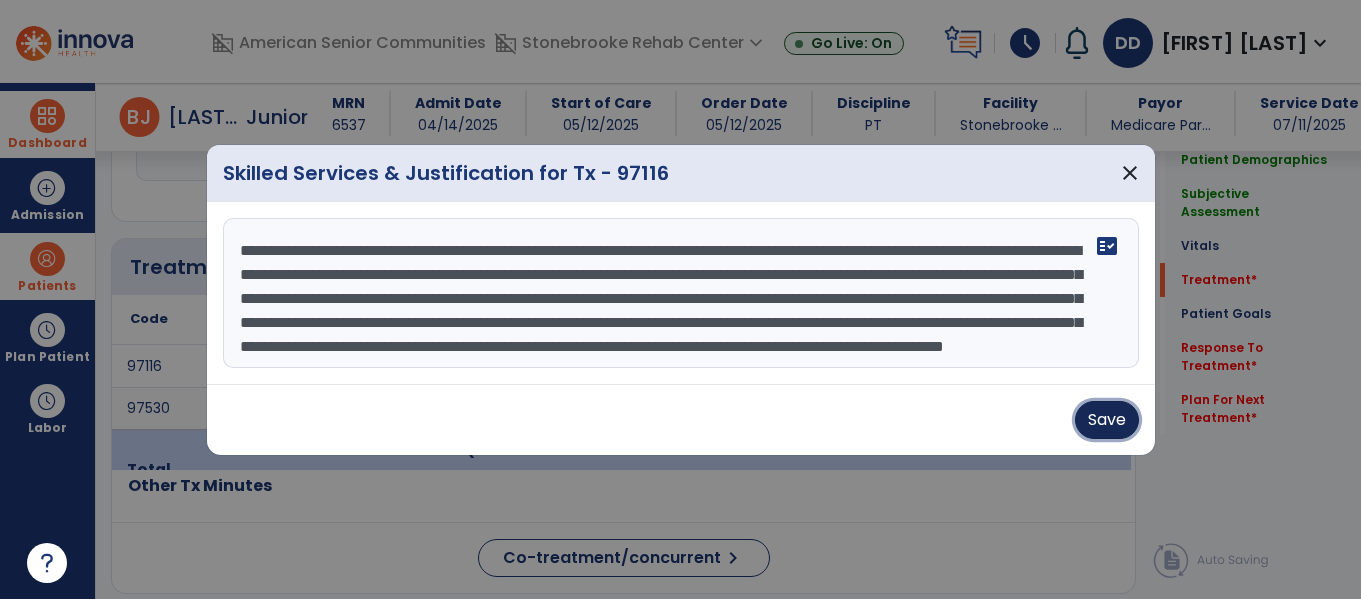 click on "Save" at bounding box center [1107, 420] 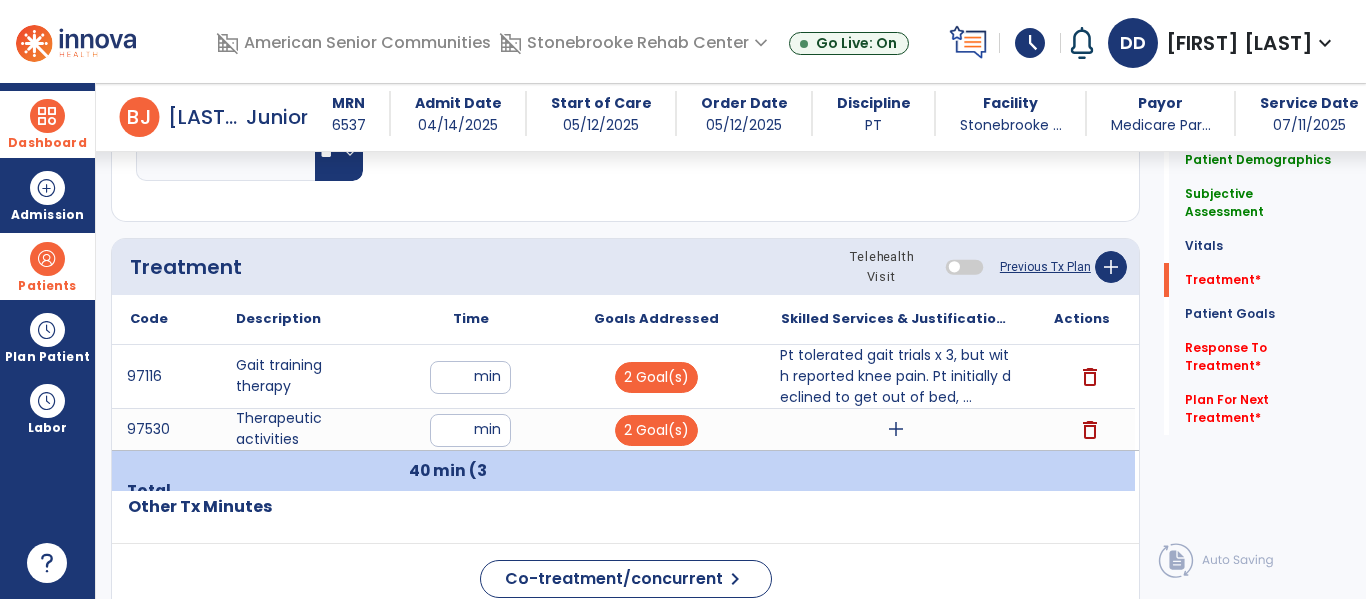 click on "Pt tolerated gait trials x 3, but with reported knee pain. Pt initially declined to get out of bed, ..." at bounding box center (896, 376) 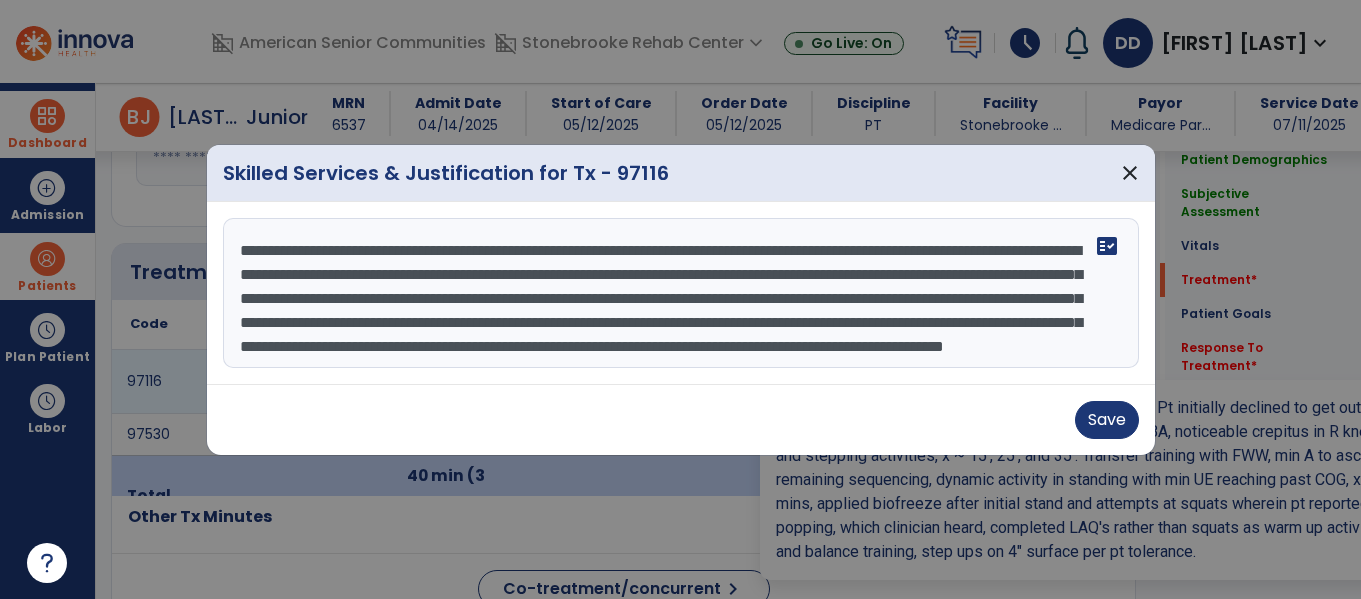scroll, scrollTop: 1011, scrollLeft: 0, axis: vertical 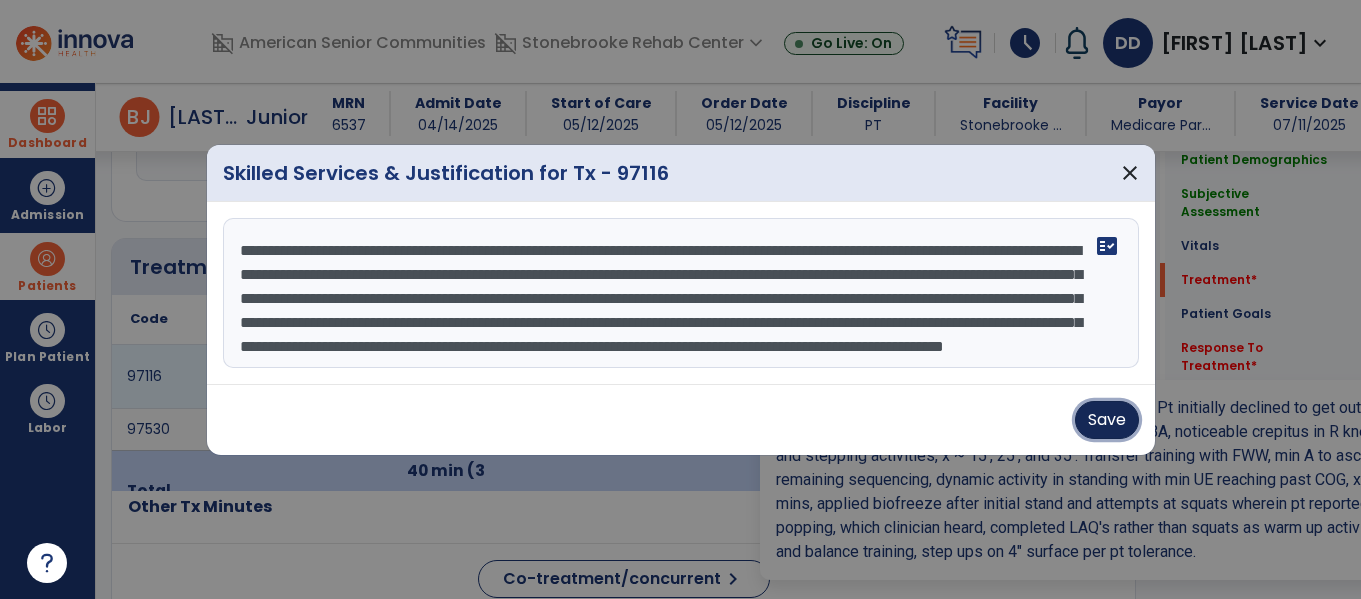 click on "Save" at bounding box center (1107, 420) 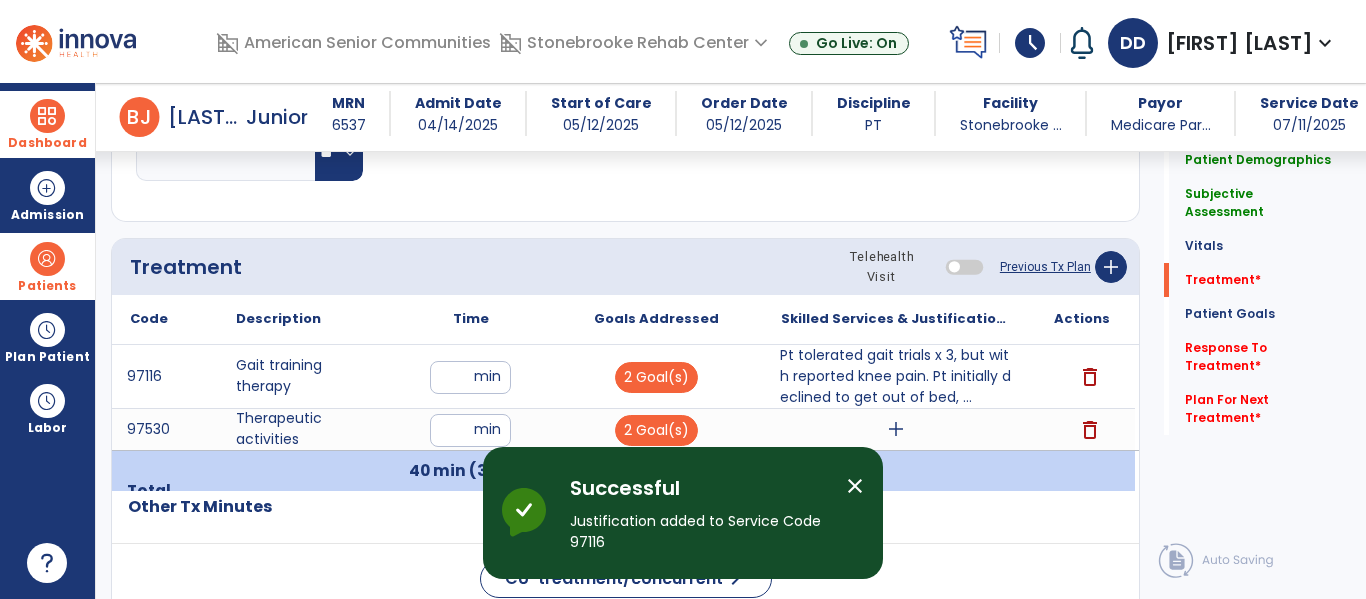 click on "Pt tolerated gait trials x 3, but with reported knee pain. Pt initially declined to get out of bed, ..." at bounding box center [896, 376] 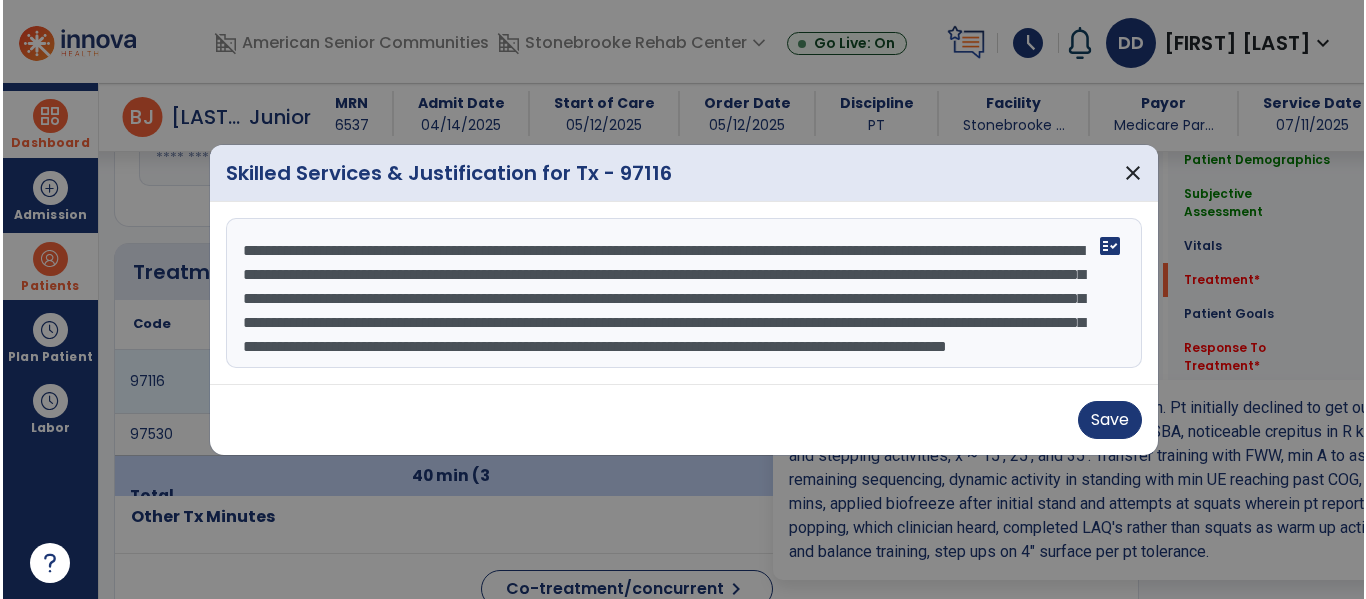 scroll, scrollTop: 1011, scrollLeft: 0, axis: vertical 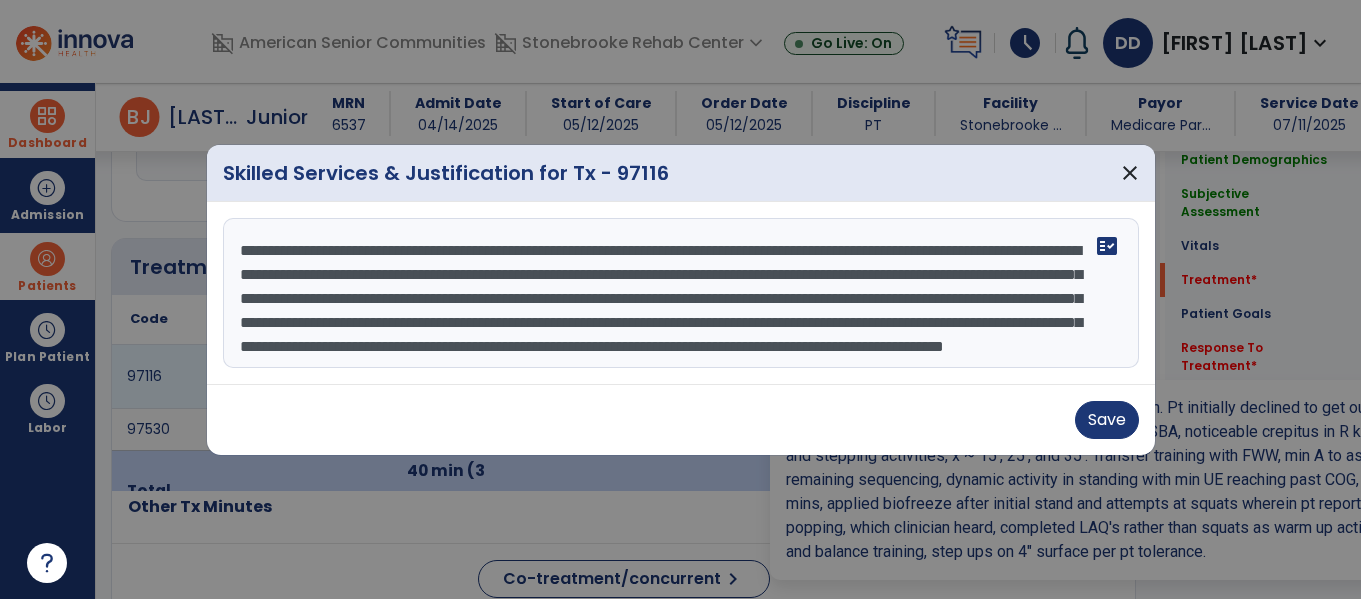 click on "**********" at bounding box center (681, 293) 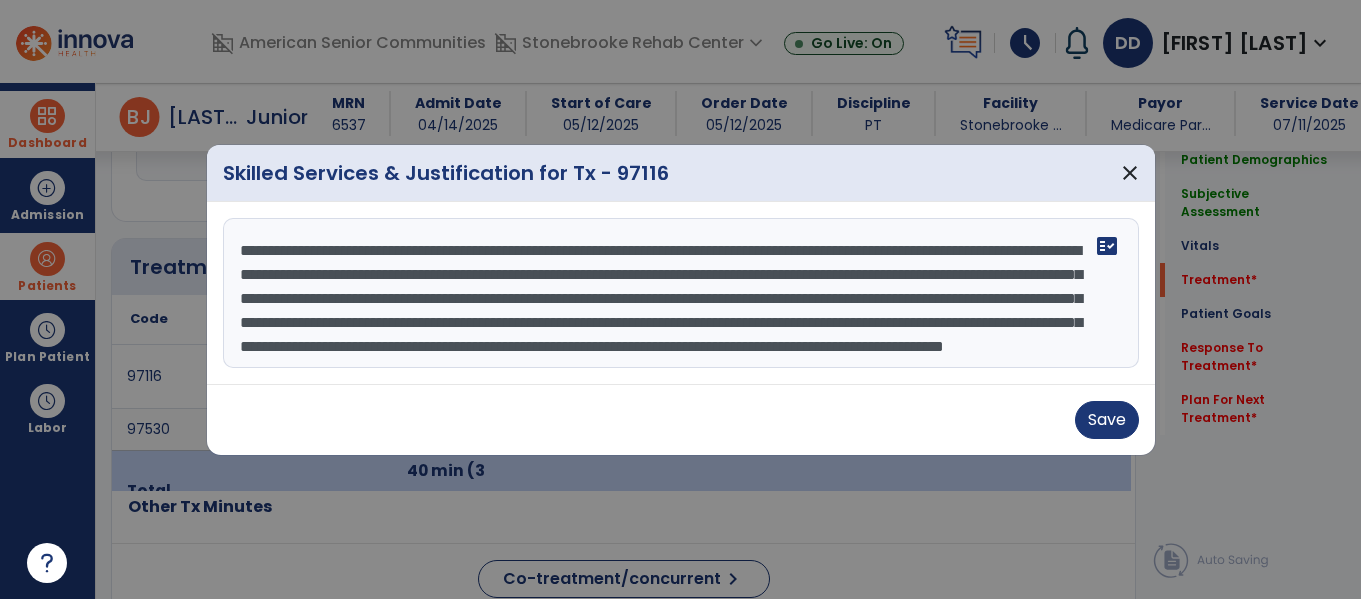 type on "**********" 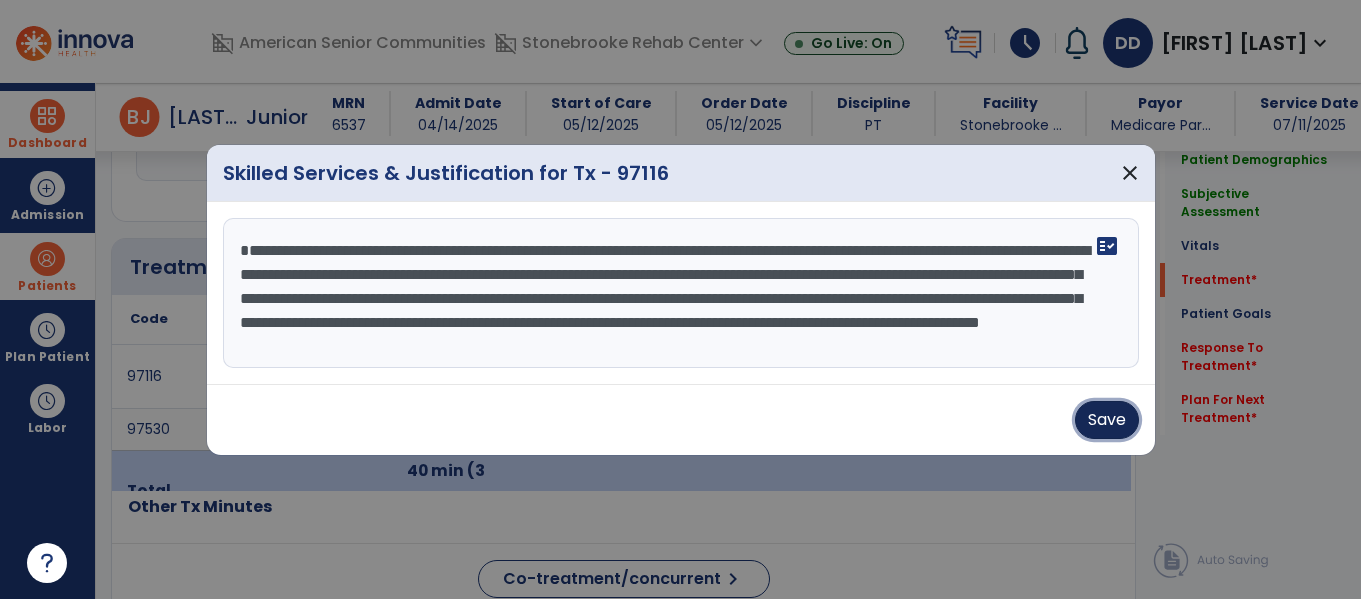 click on "Save" at bounding box center (1107, 420) 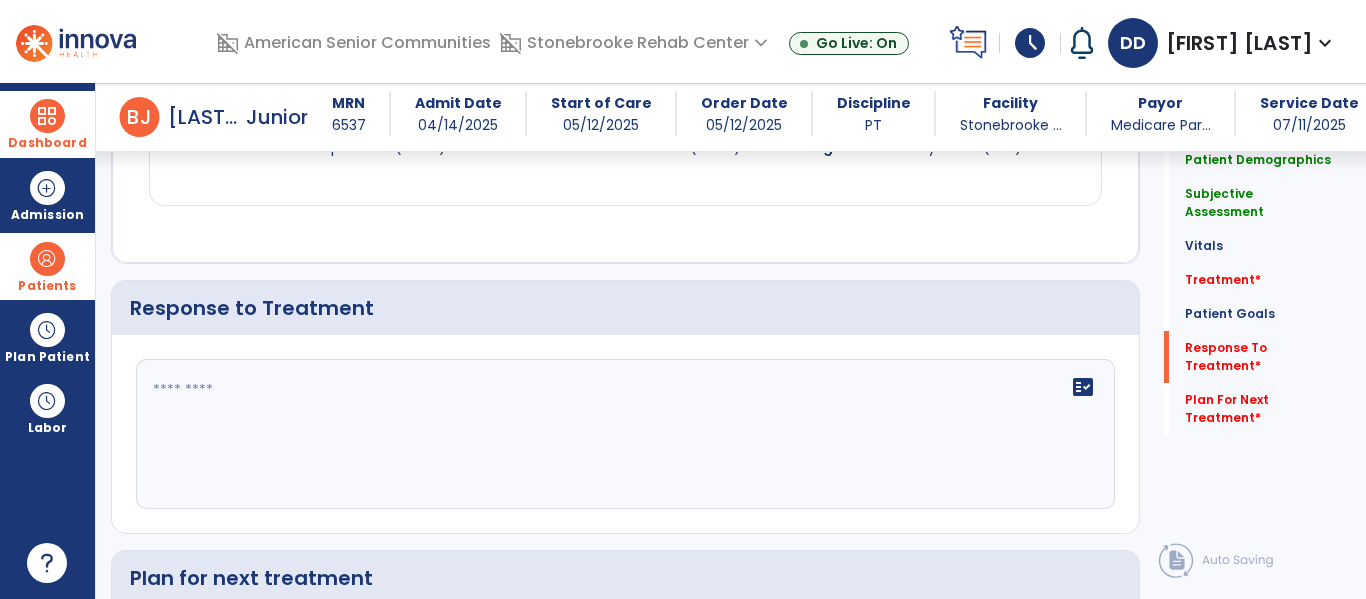 scroll, scrollTop: 2486, scrollLeft: 0, axis: vertical 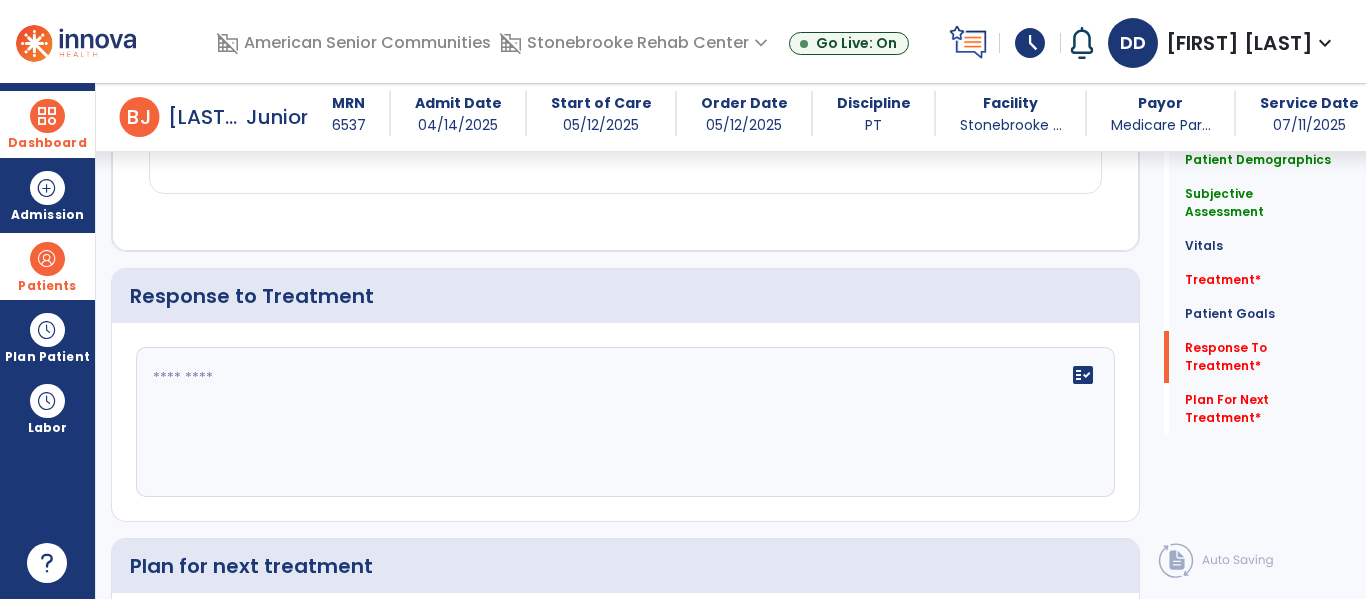 click on "fact_check" 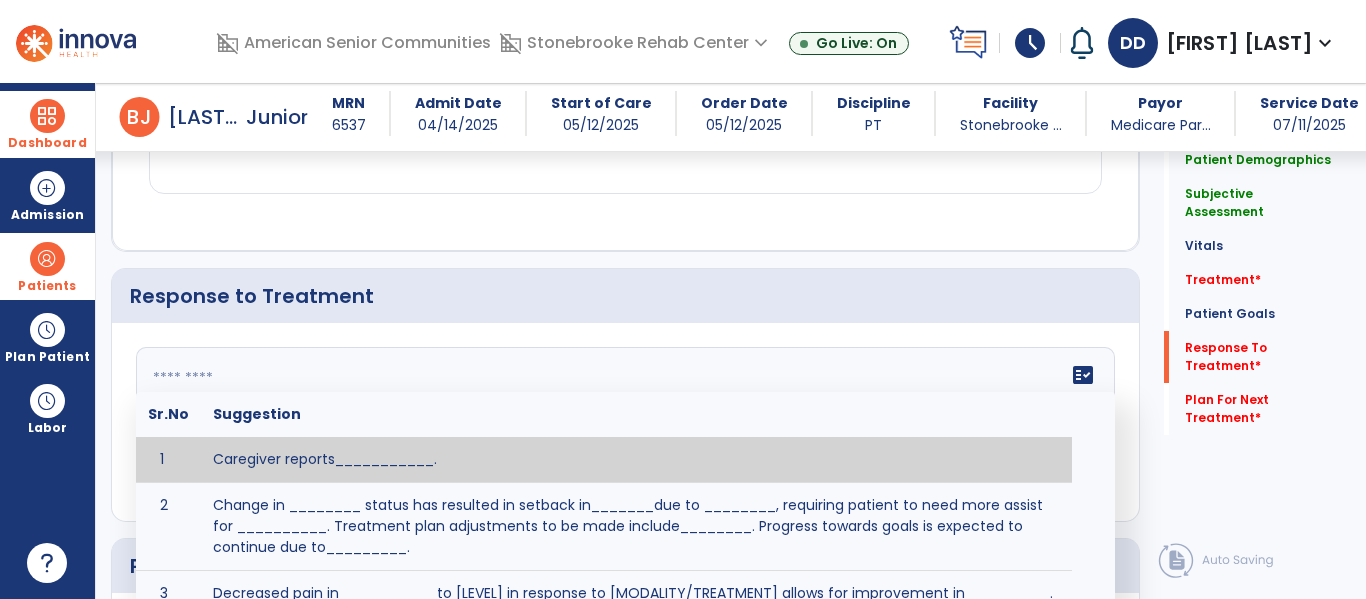 paste on "**********" 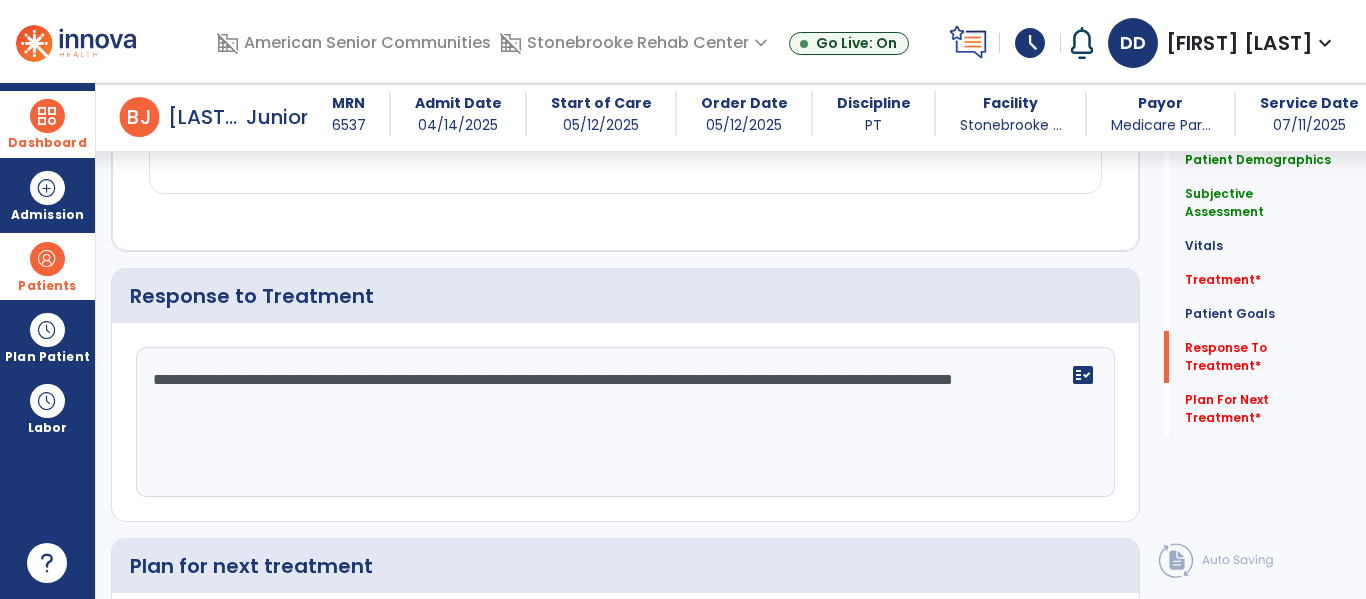 click on "**********" 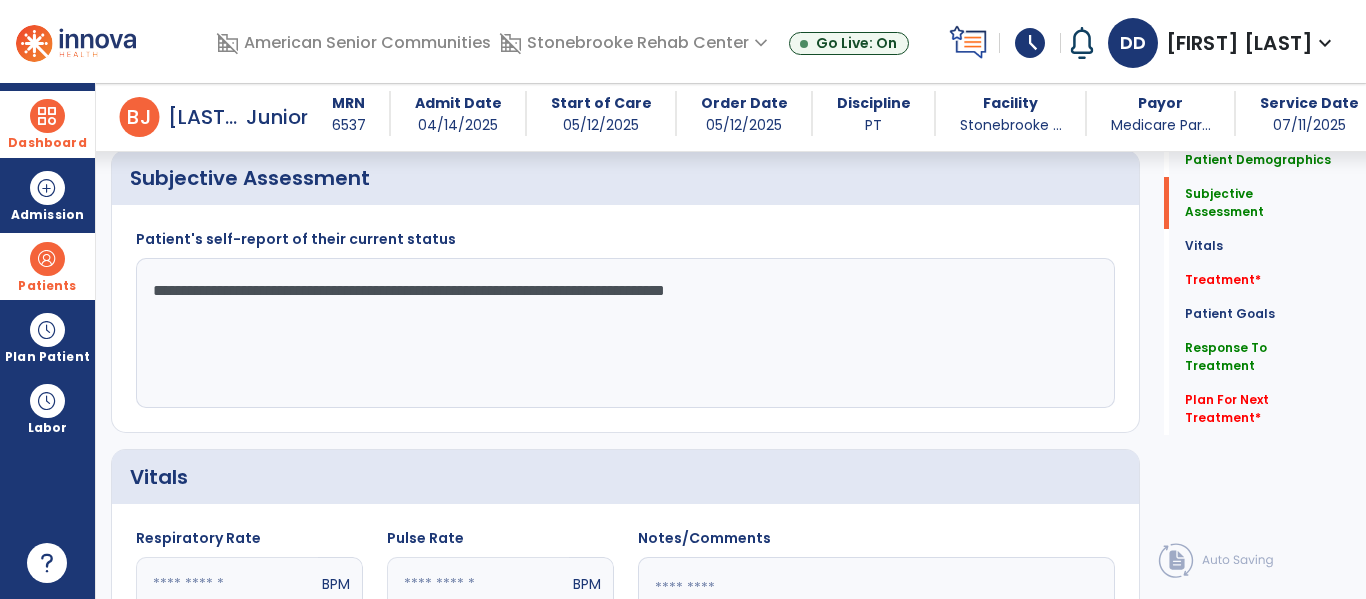 scroll, scrollTop: 383, scrollLeft: 0, axis: vertical 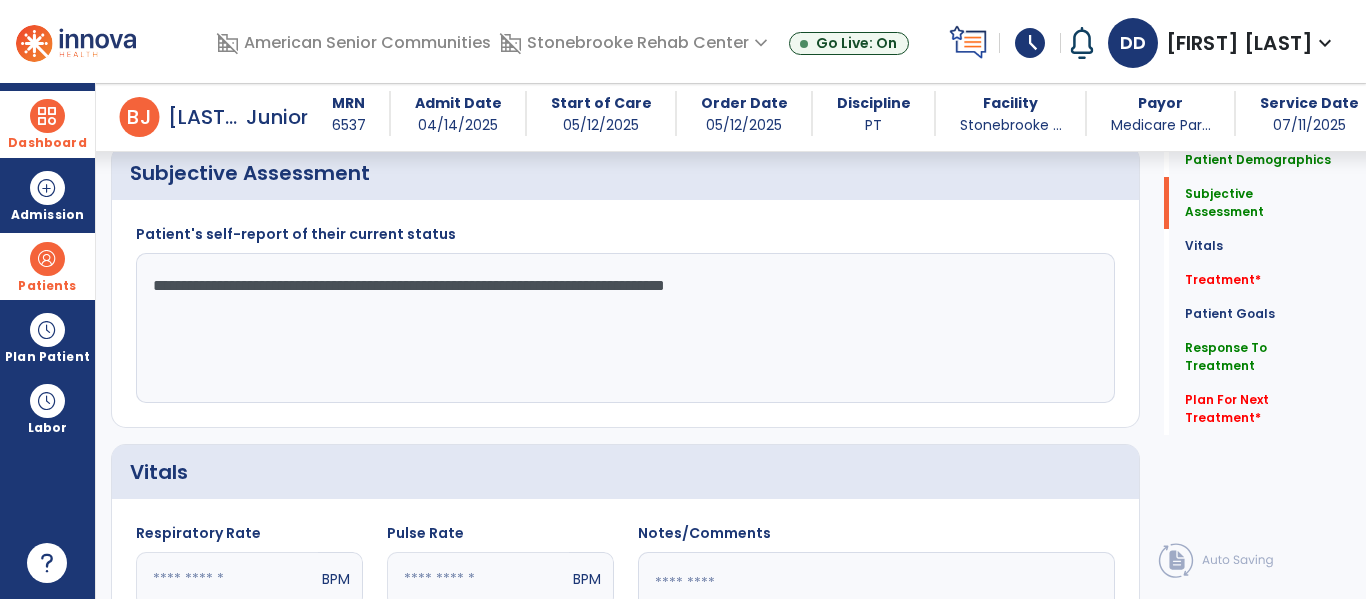type on "**********" 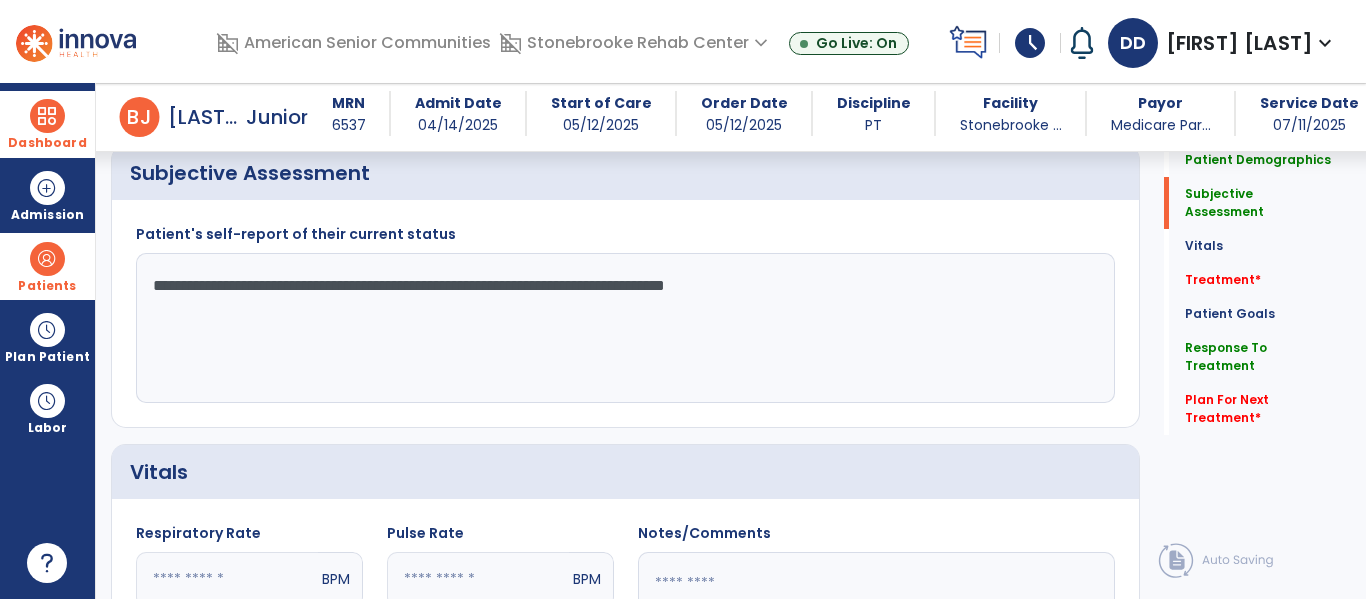 paste on "**********" 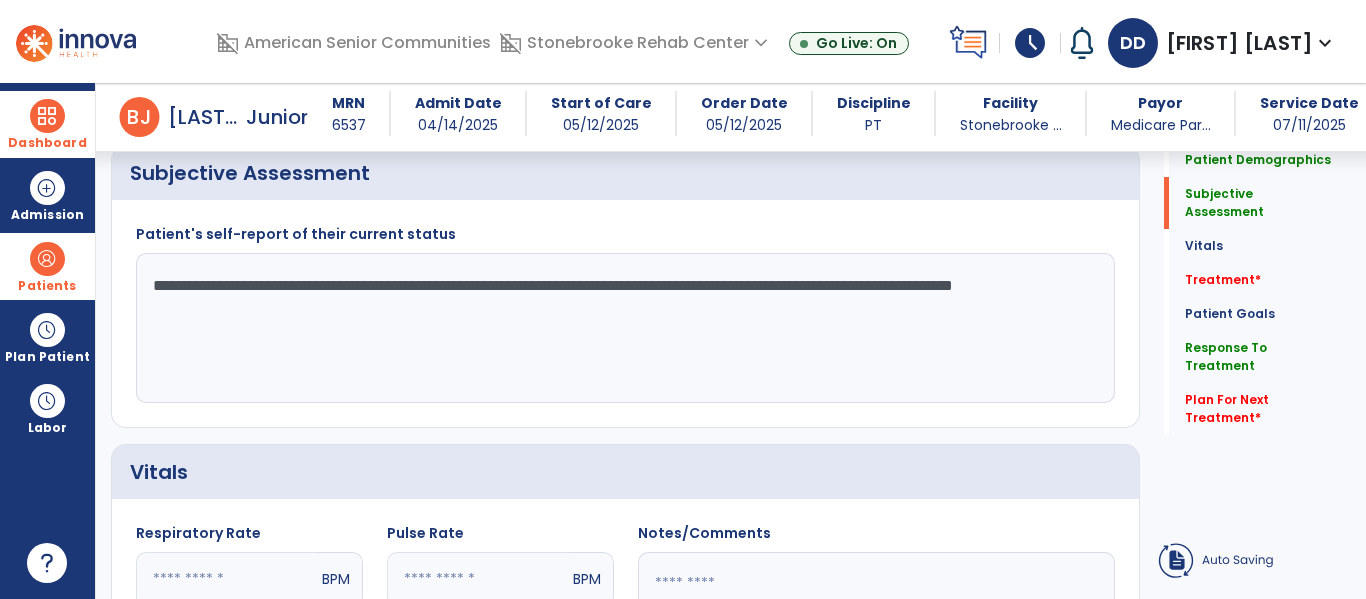 click on "**********" 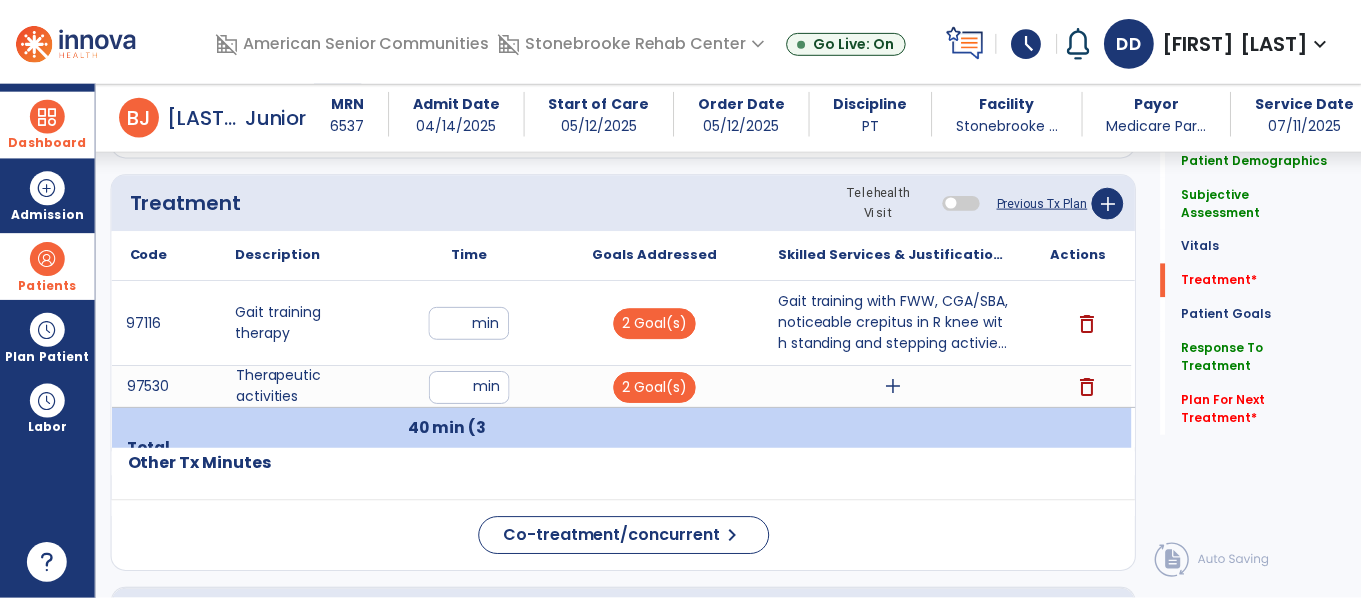 scroll, scrollTop: 1082, scrollLeft: 0, axis: vertical 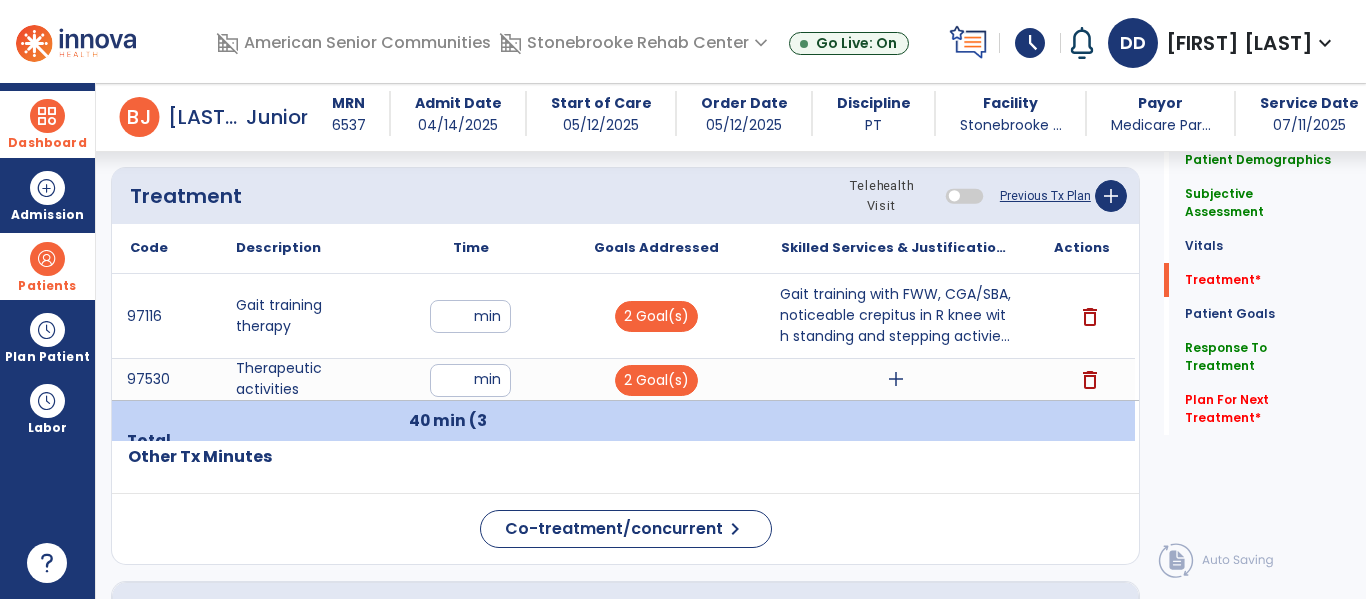 type on "**********" 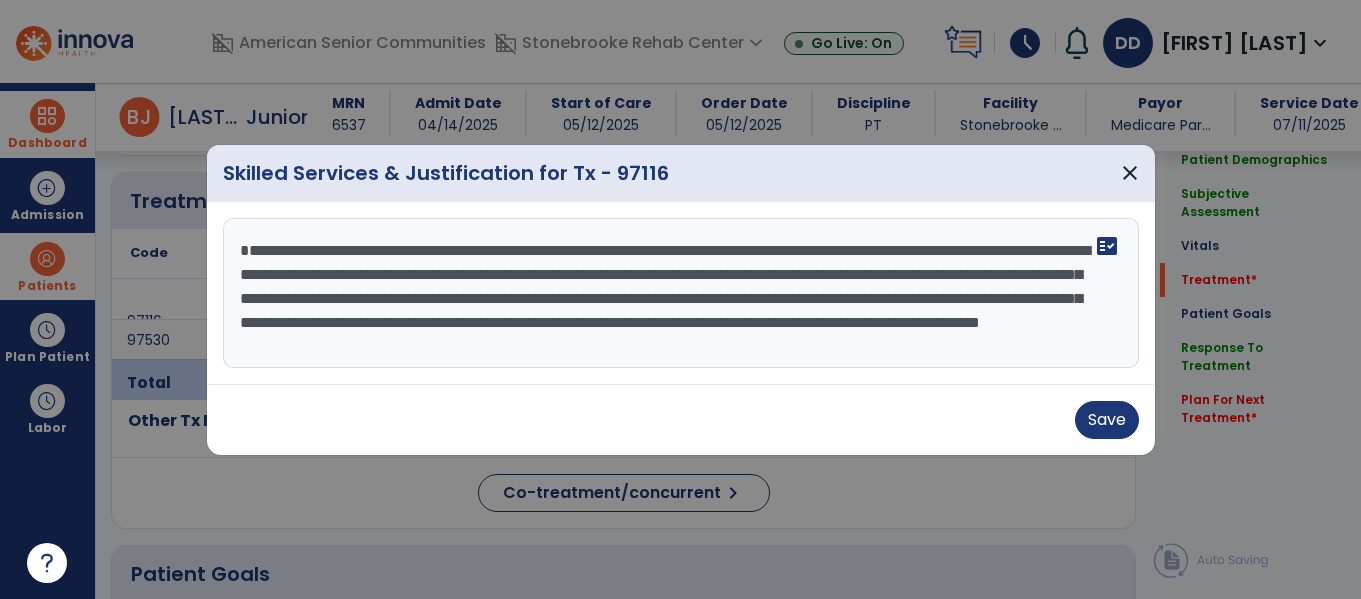 scroll, scrollTop: 1082, scrollLeft: 0, axis: vertical 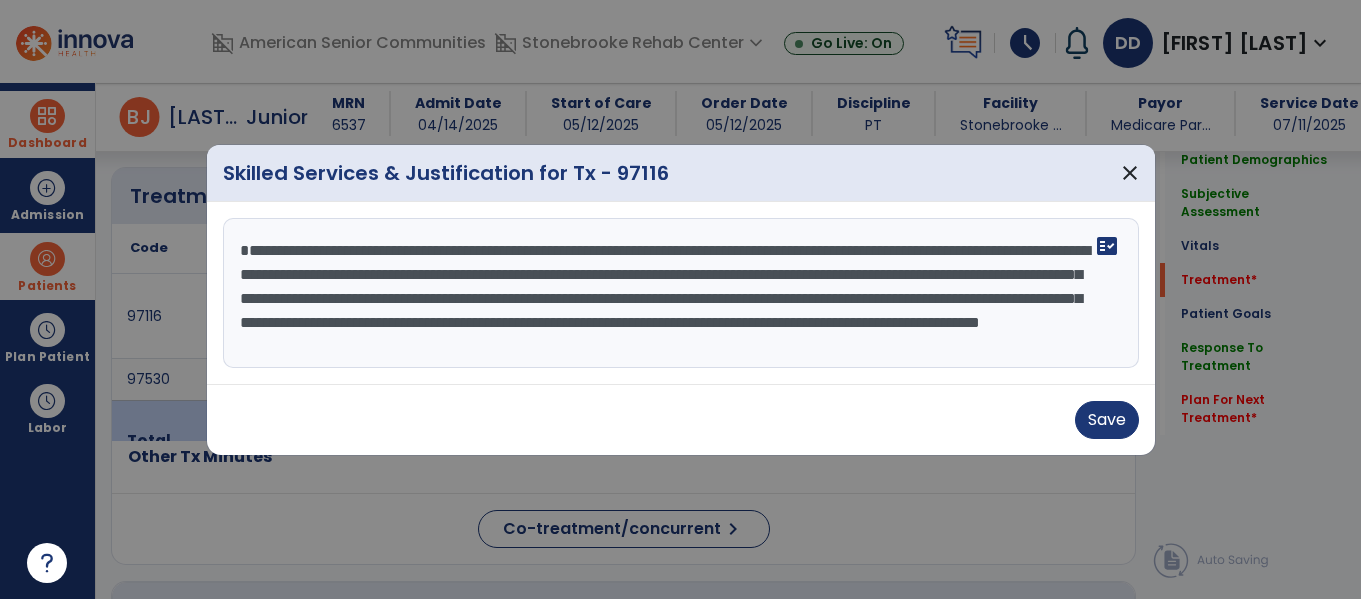 click on "**********" at bounding box center (681, 293) 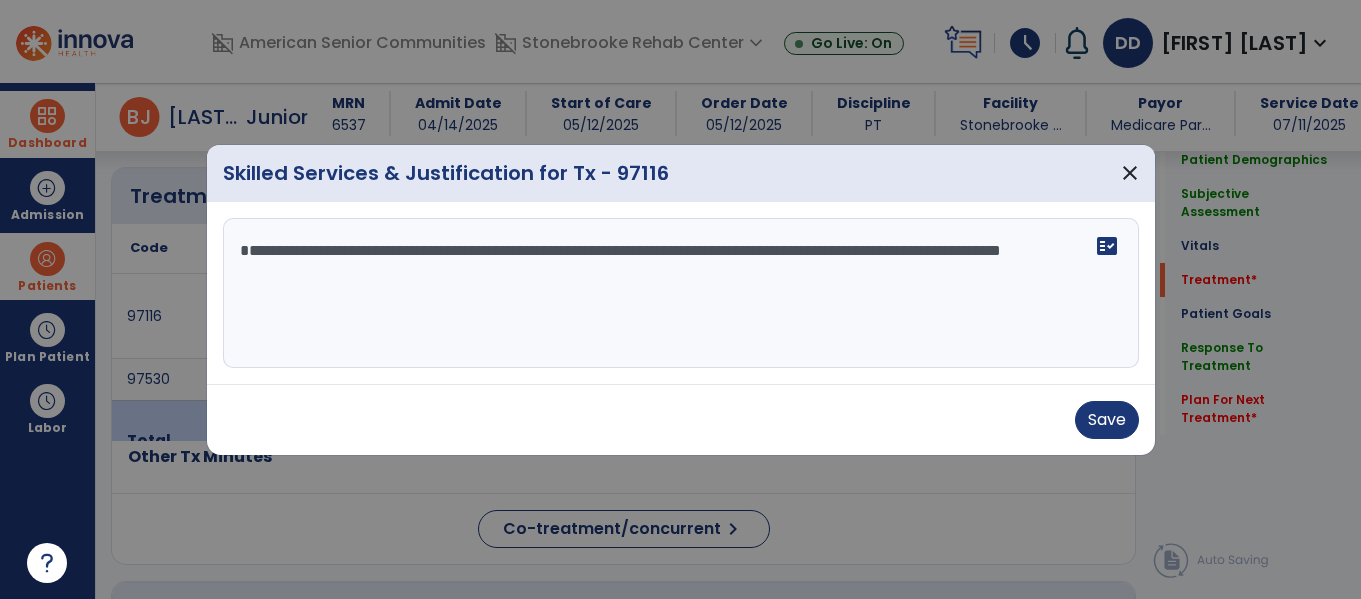 scroll, scrollTop: 0, scrollLeft: 0, axis: both 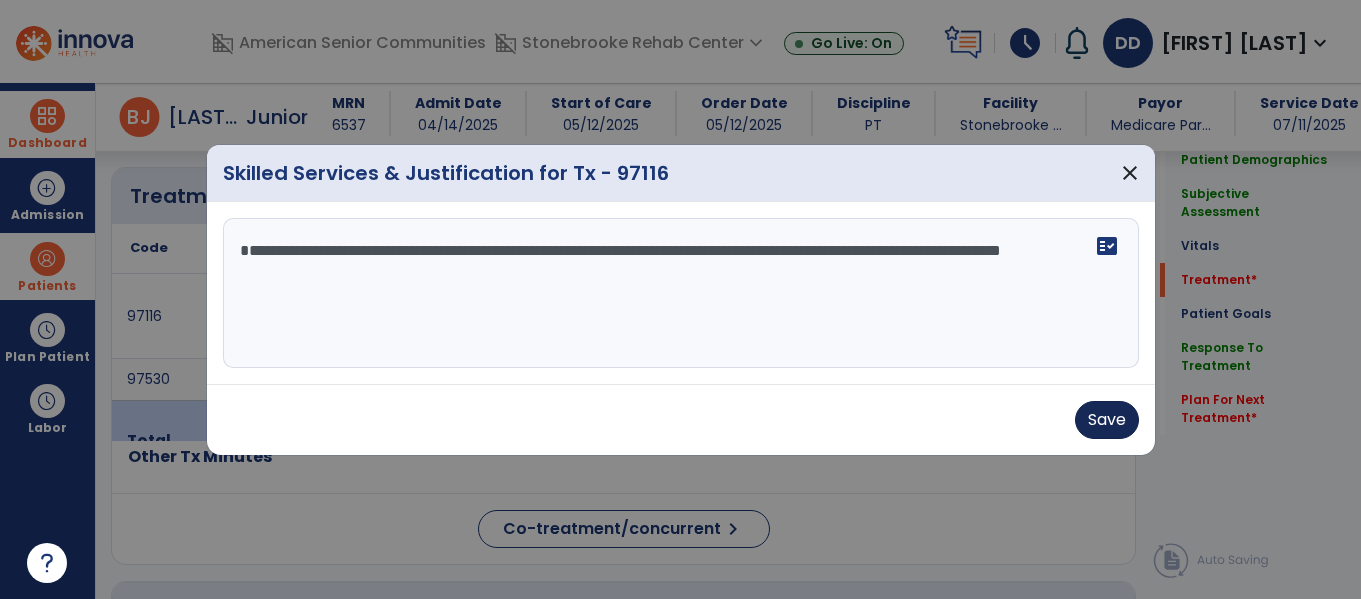 type on "**********" 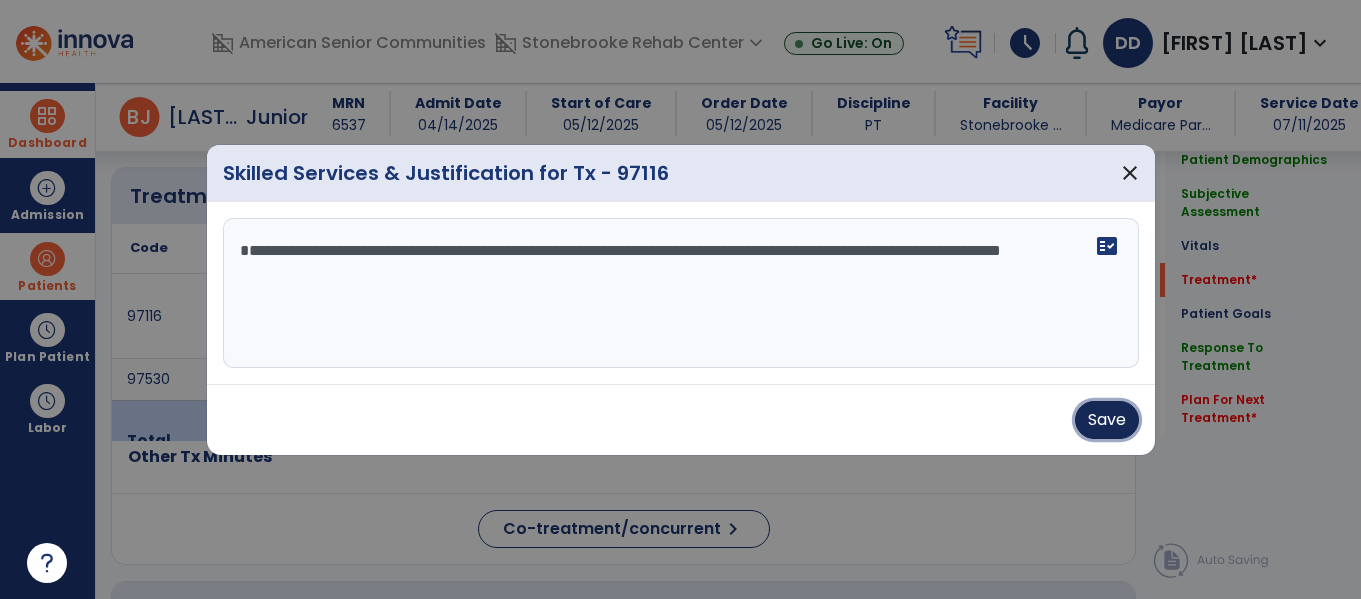 click on "Save" at bounding box center (1107, 420) 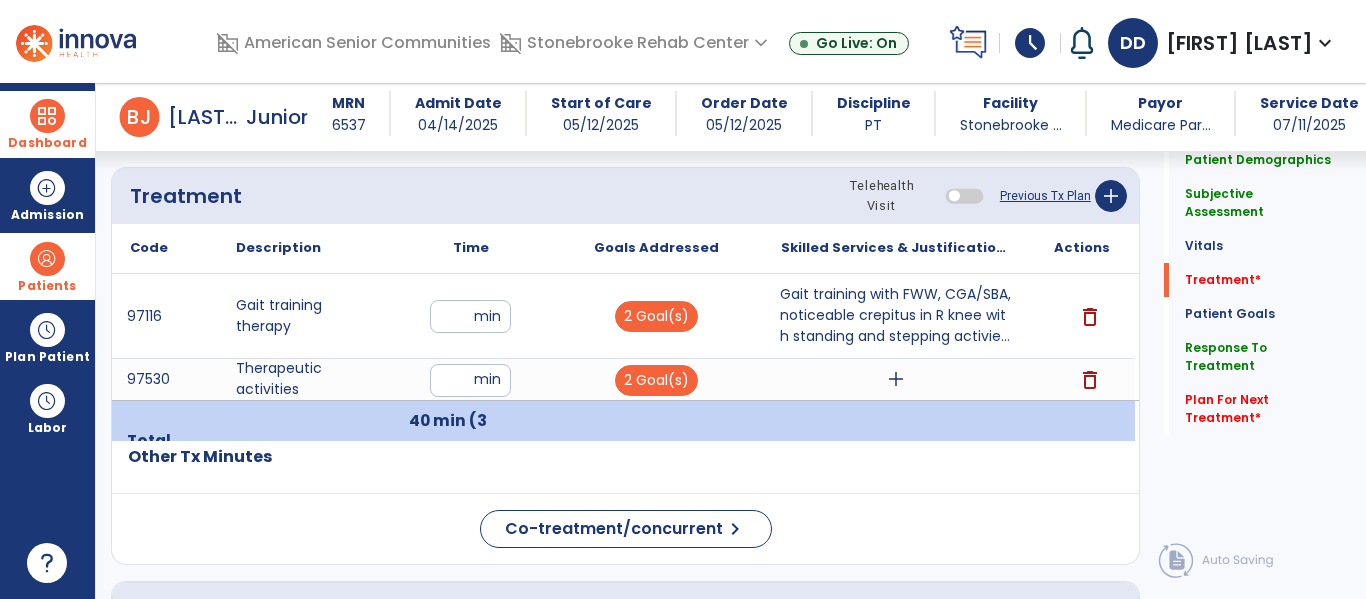 click on "add" at bounding box center (896, 379) 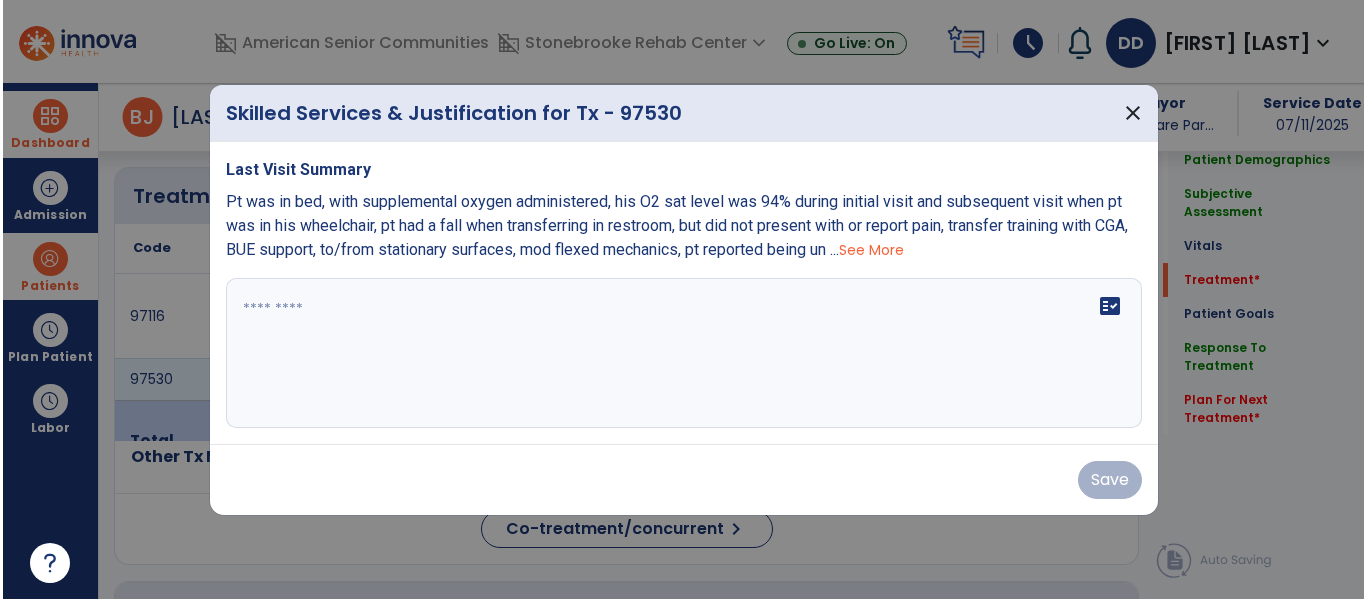 scroll, scrollTop: 1082, scrollLeft: 0, axis: vertical 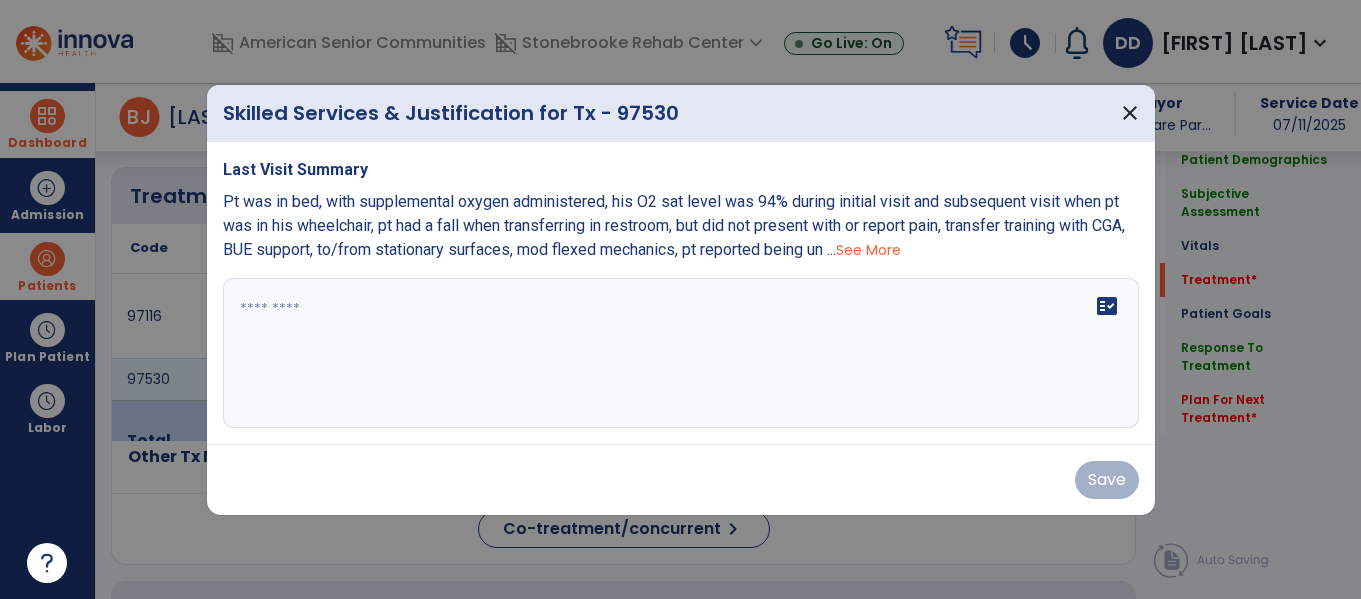 click on "fact_check" at bounding box center (681, 353) 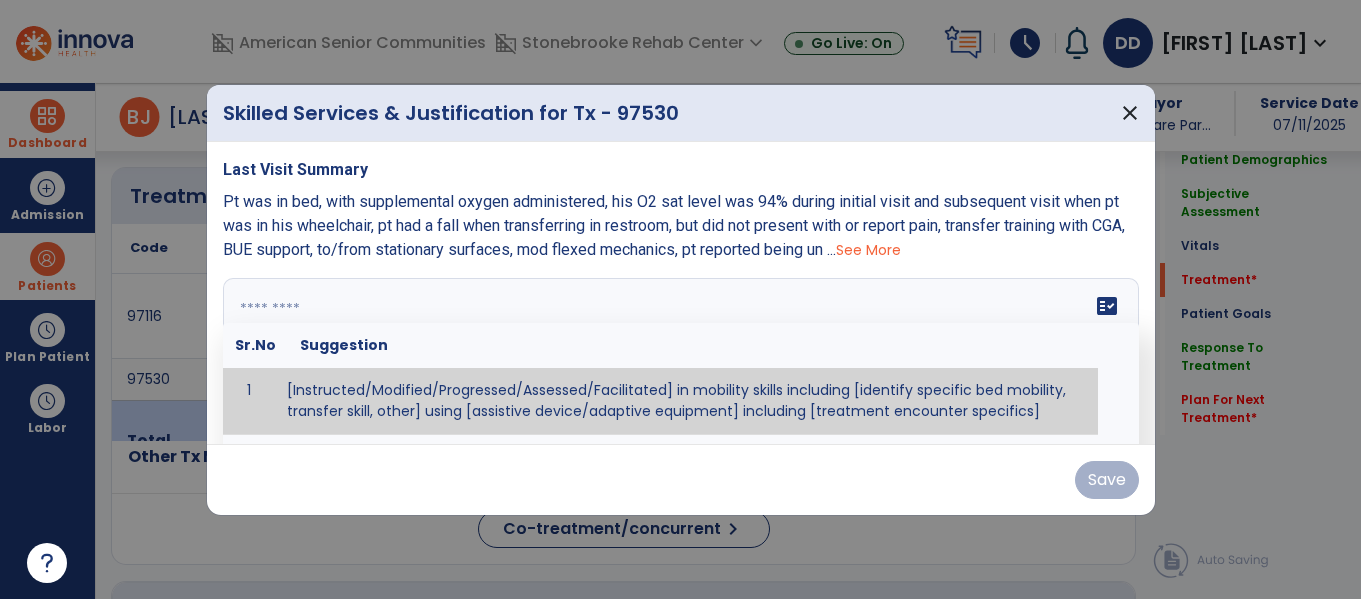 paste on "**********" 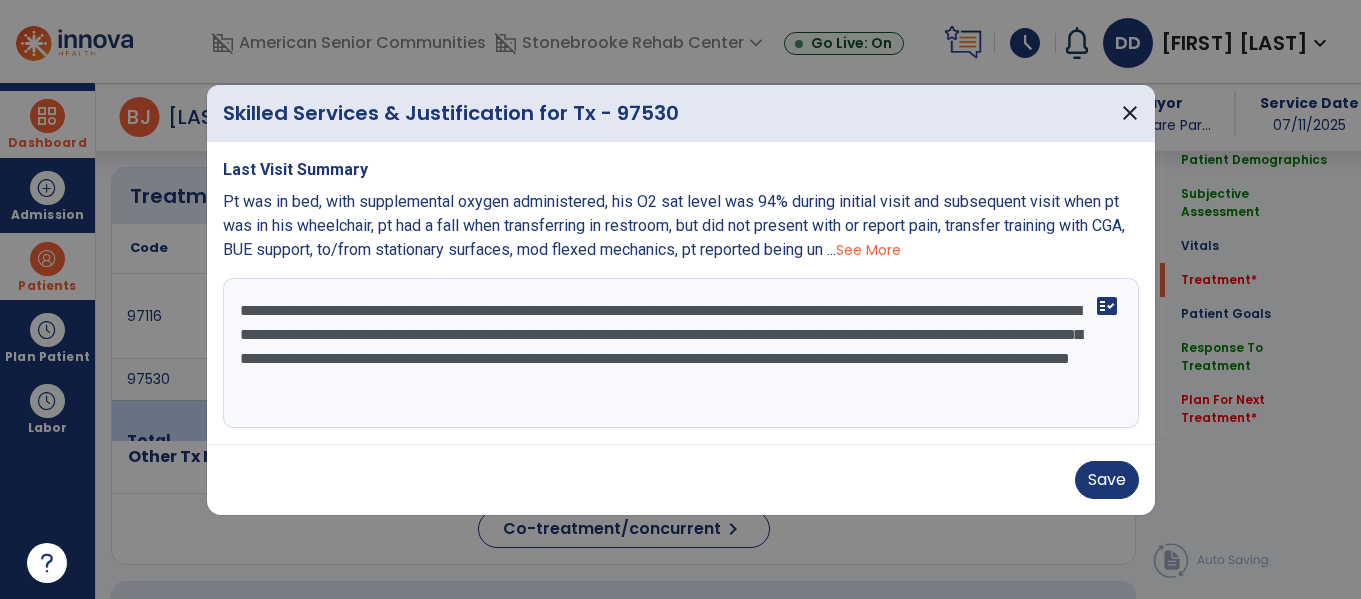 click on "**********" at bounding box center [681, 353] 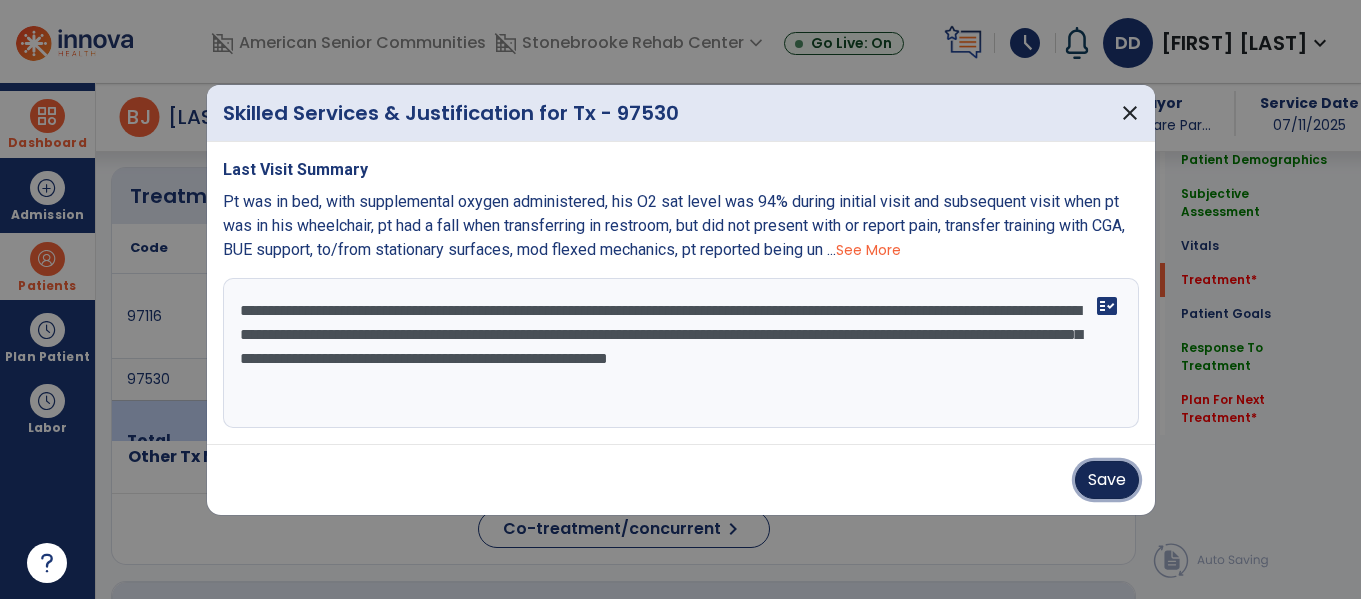 click on "Save" at bounding box center (1107, 480) 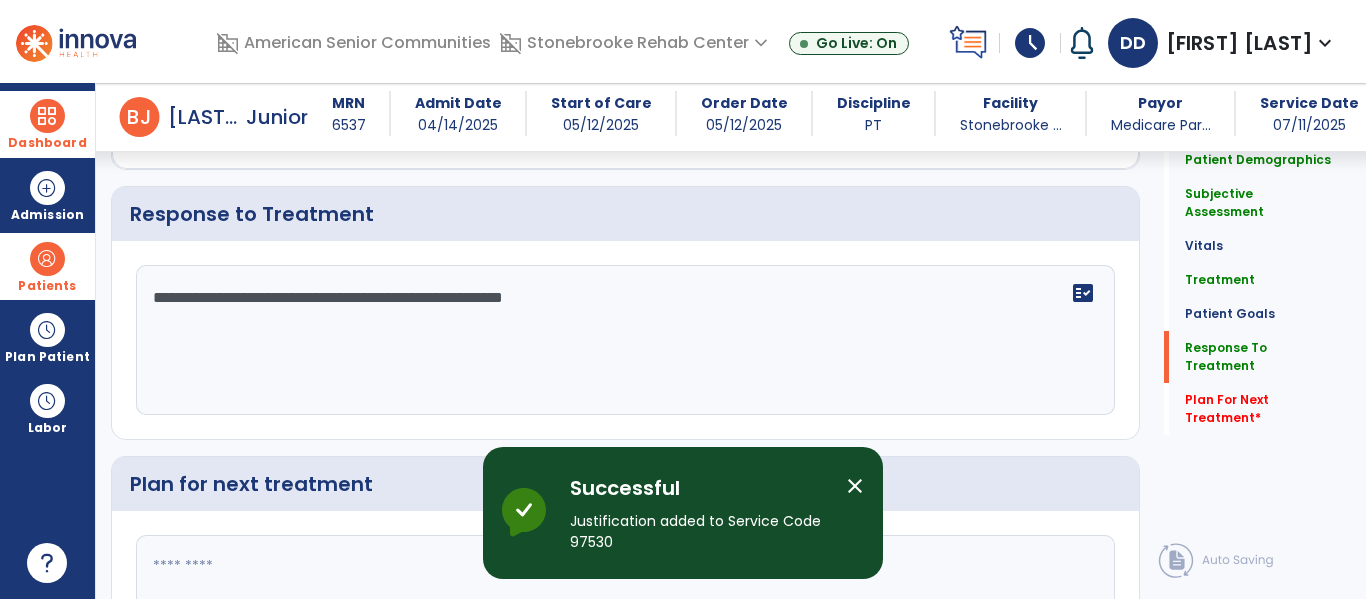 scroll, scrollTop: 2745, scrollLeft: 0, axis: vertical 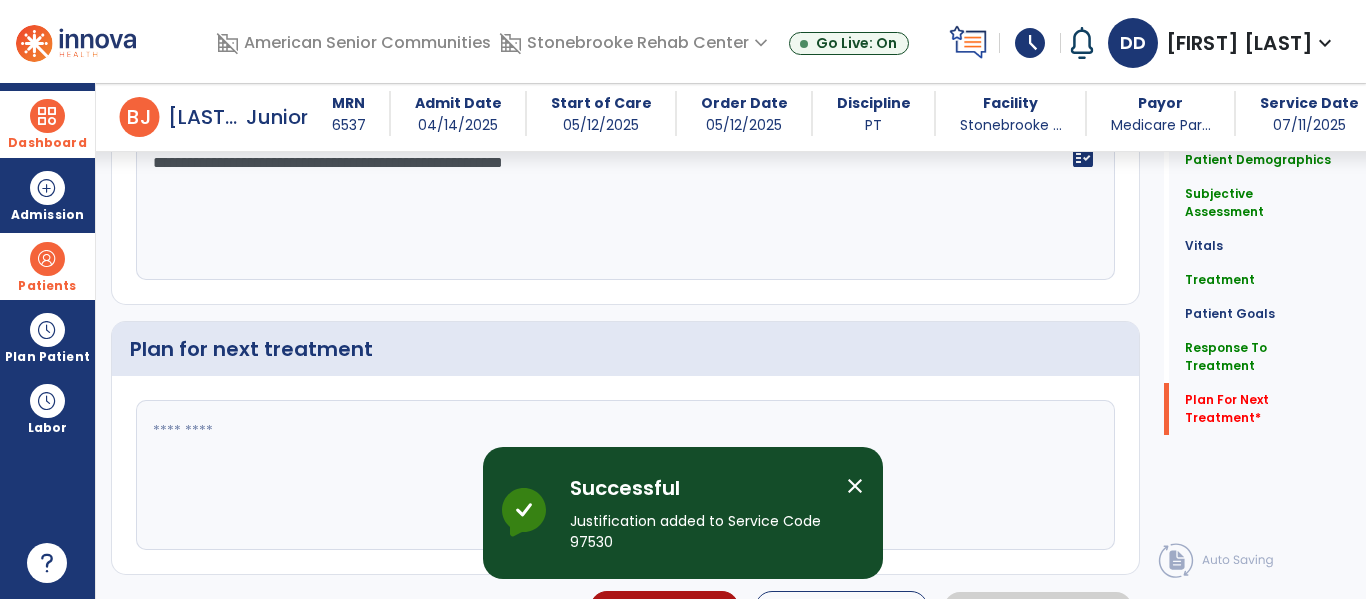 click 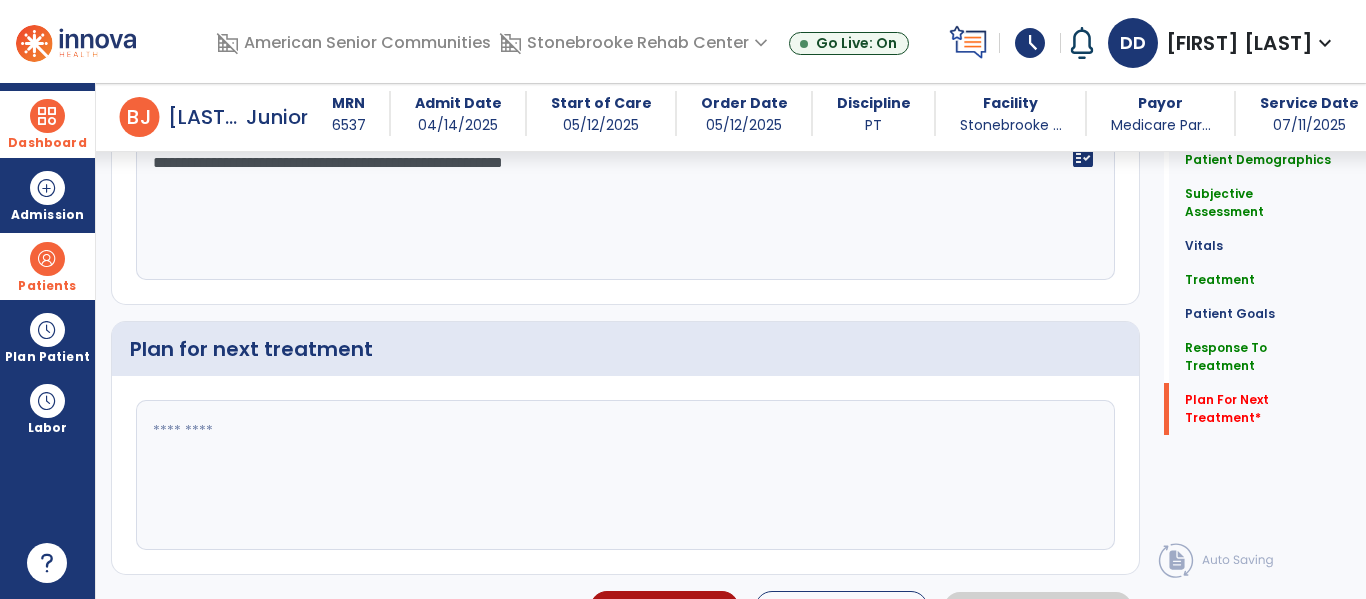 paste on "**********" 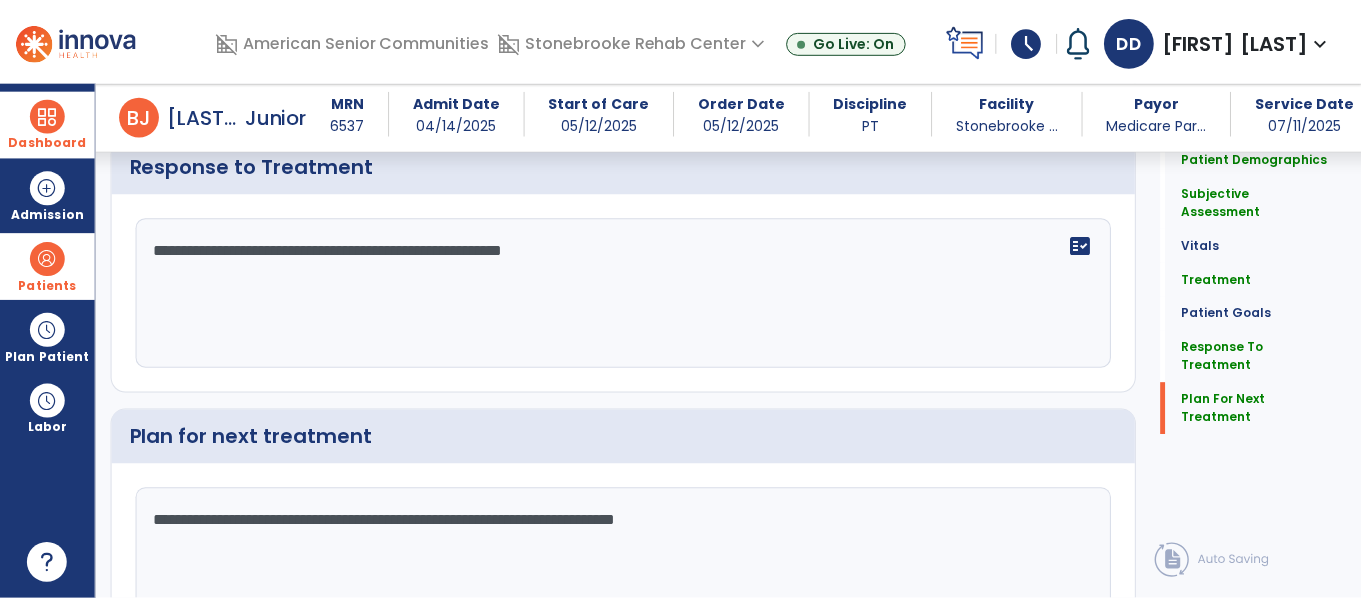 scroll, scrollTop: 2745, scrollLeft: 0, axis: vertical 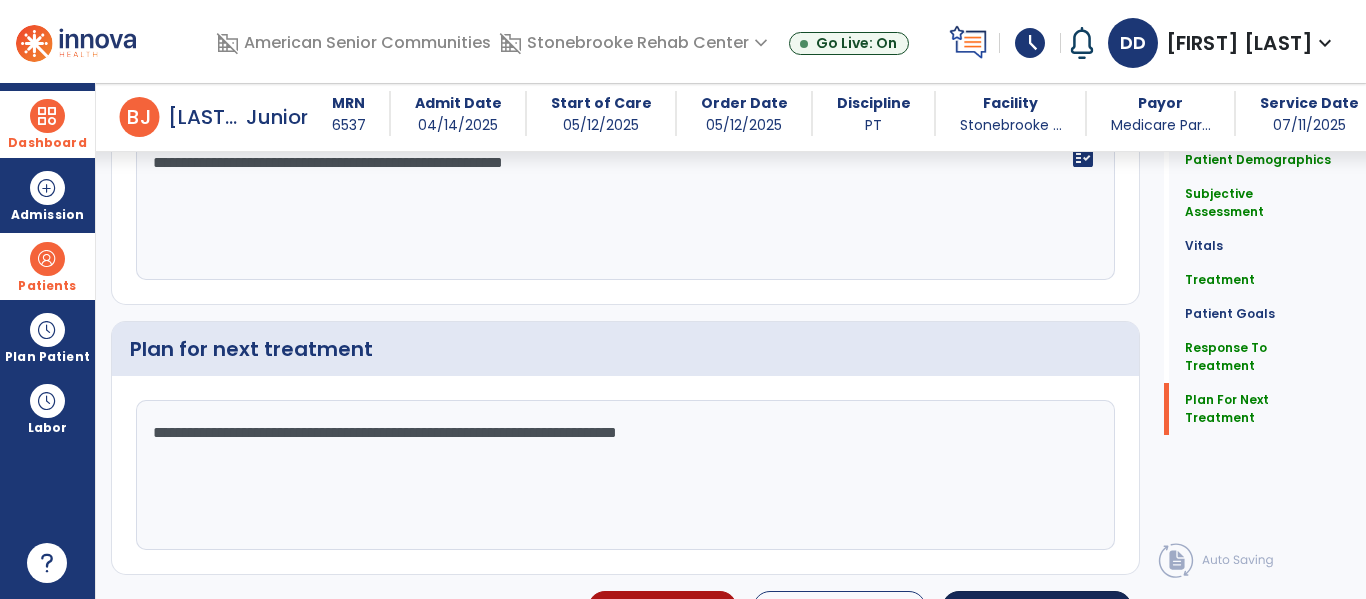 type on "**********" 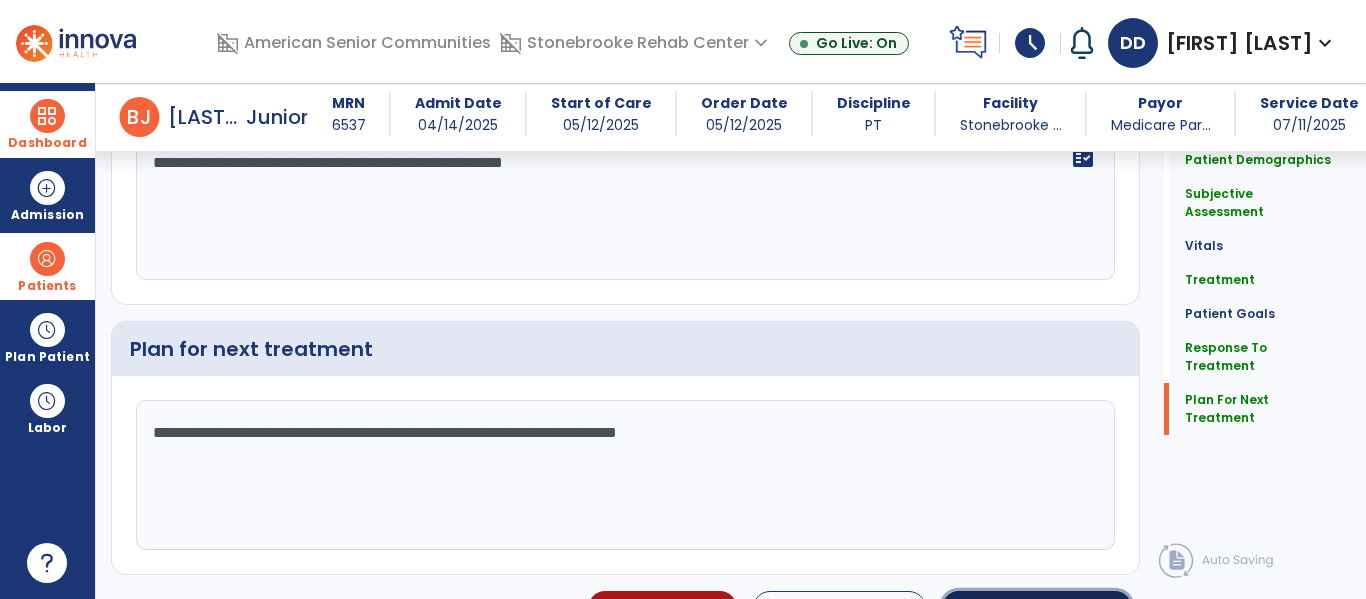 click on "Sign Doc" 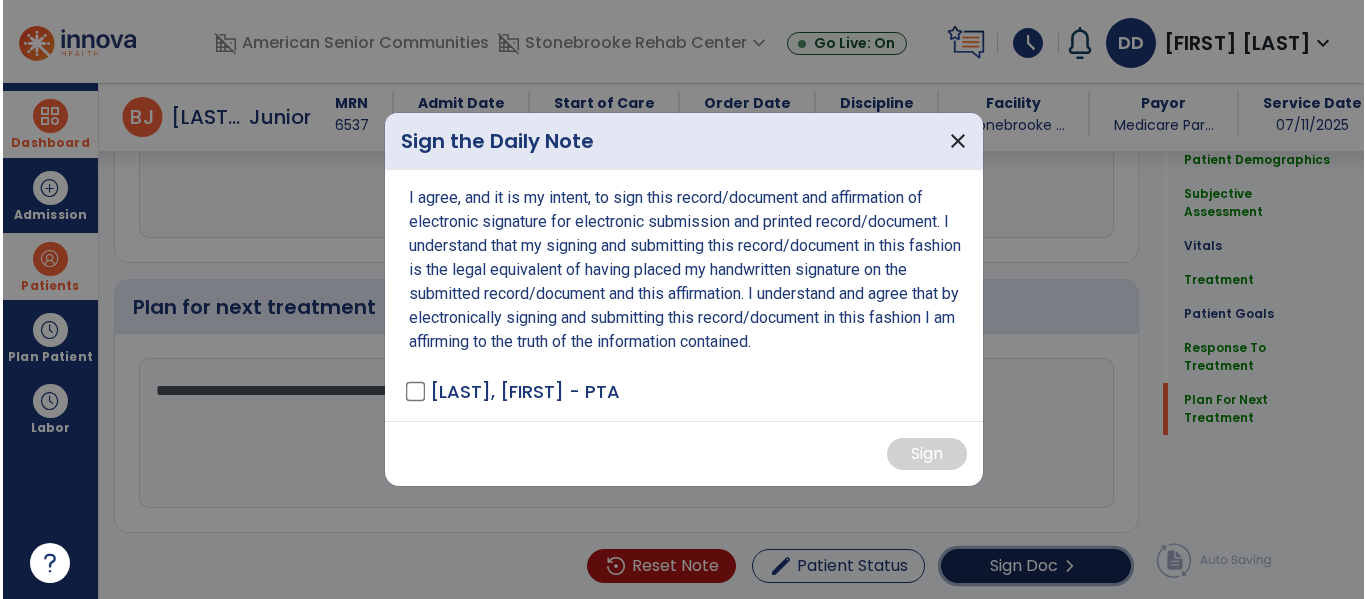 scroll, scrollTop: 2787, scrollLeft: 0, axis: vertical 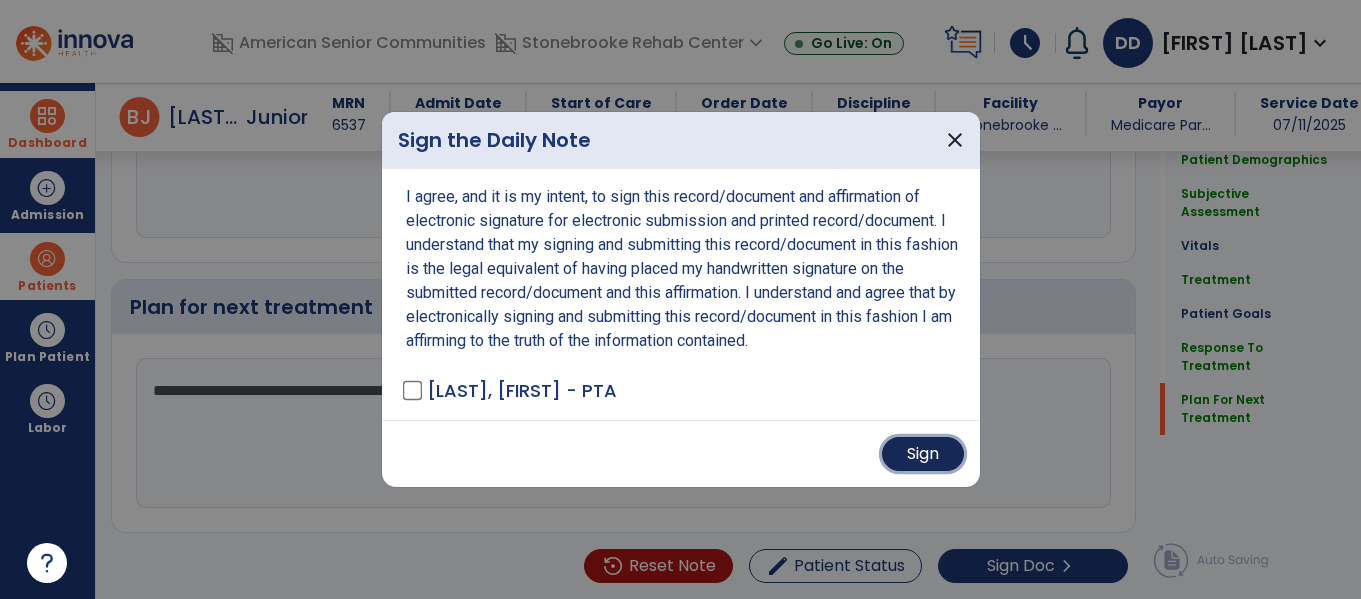click on "Sign" at bounding box center [923, 454] 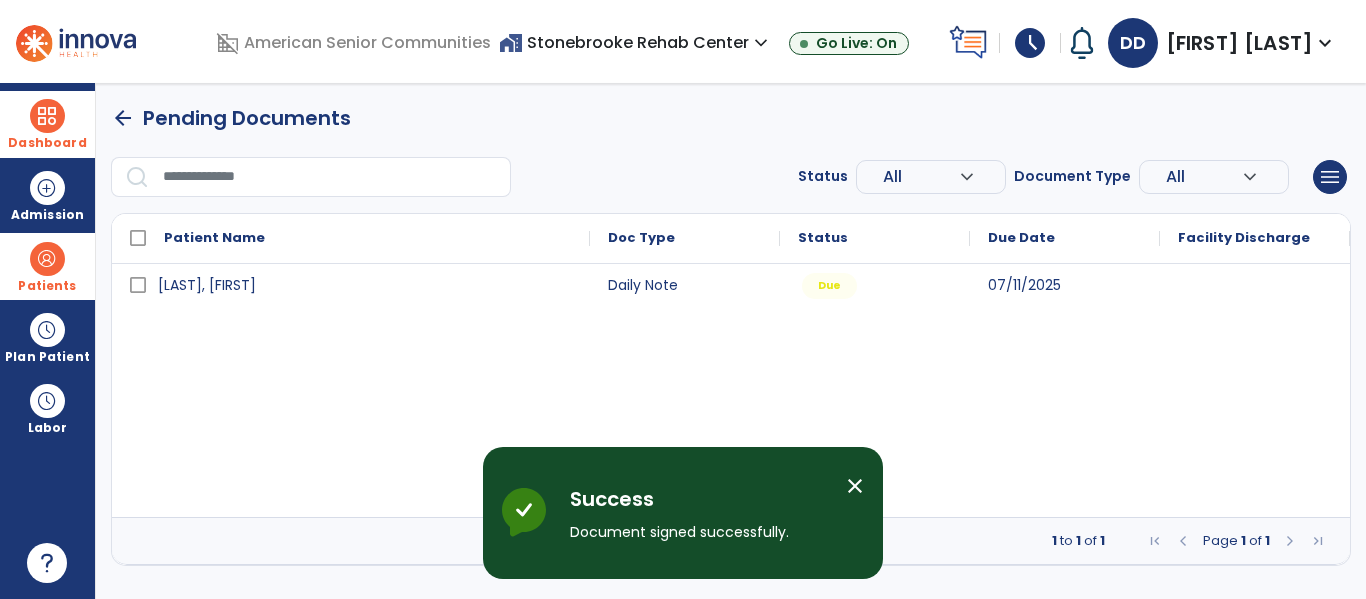 scroll, scrollTop: 0, scrollLeft: 0, axis: both 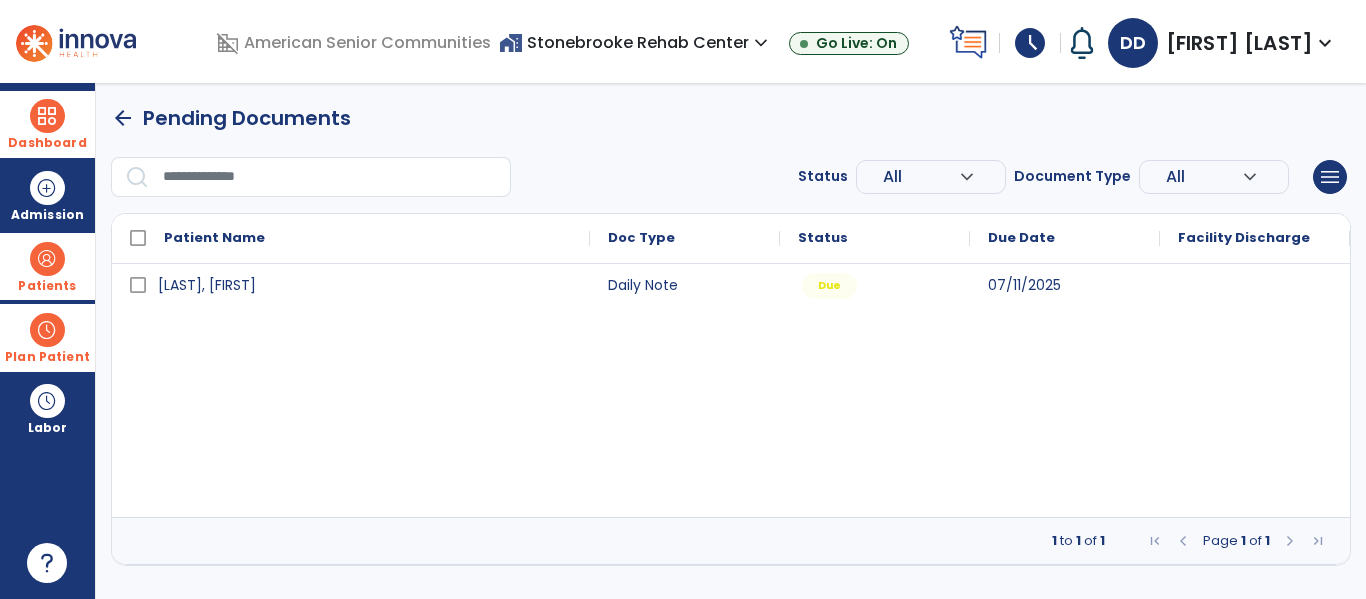 click at bounding box center (47, 330) 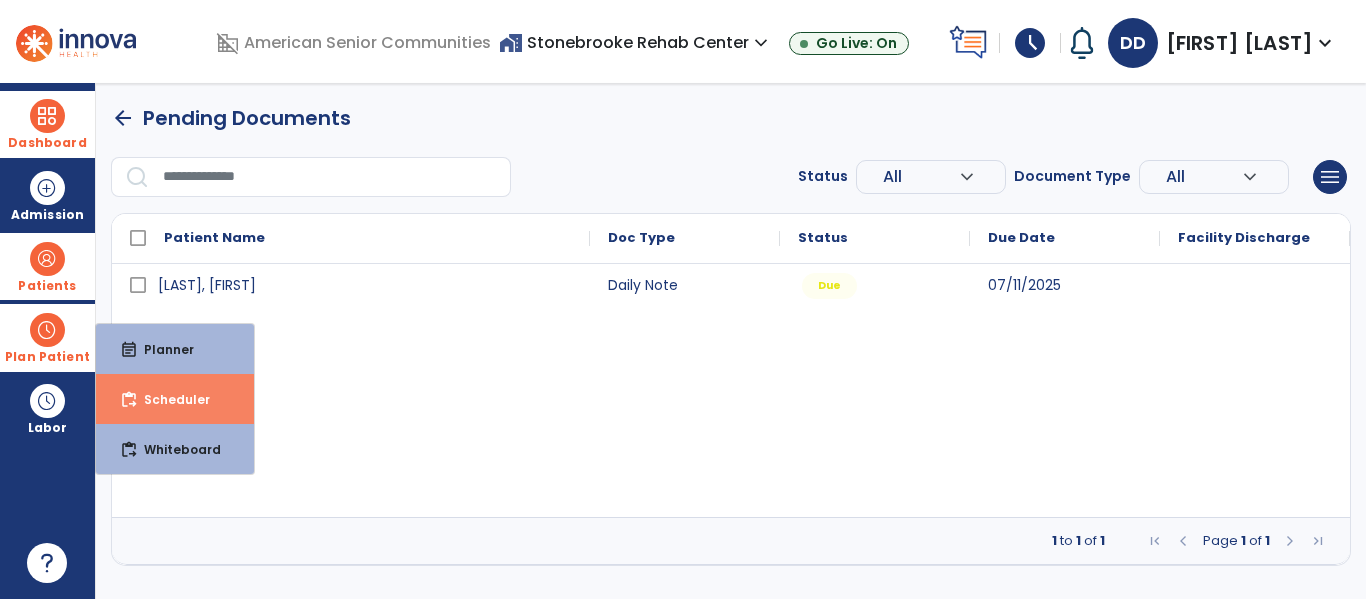 click on "content_paste_go  Scheduler" at bounding box center [175, 399] 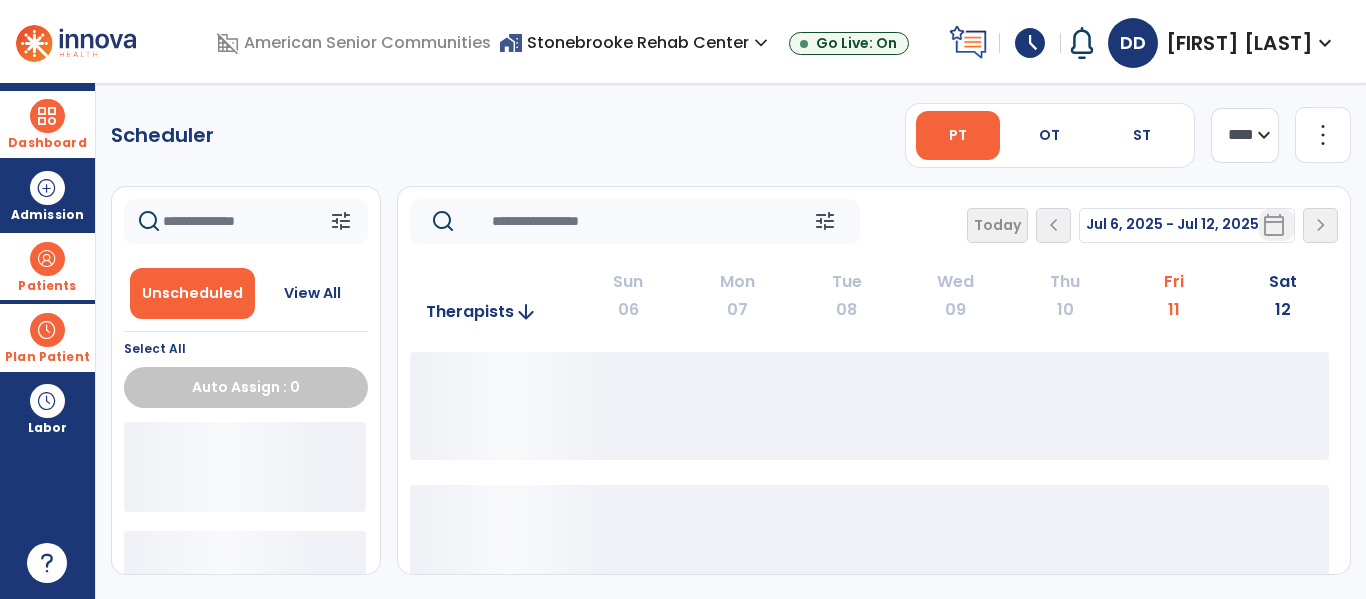 click at bounding box center (47, 259) 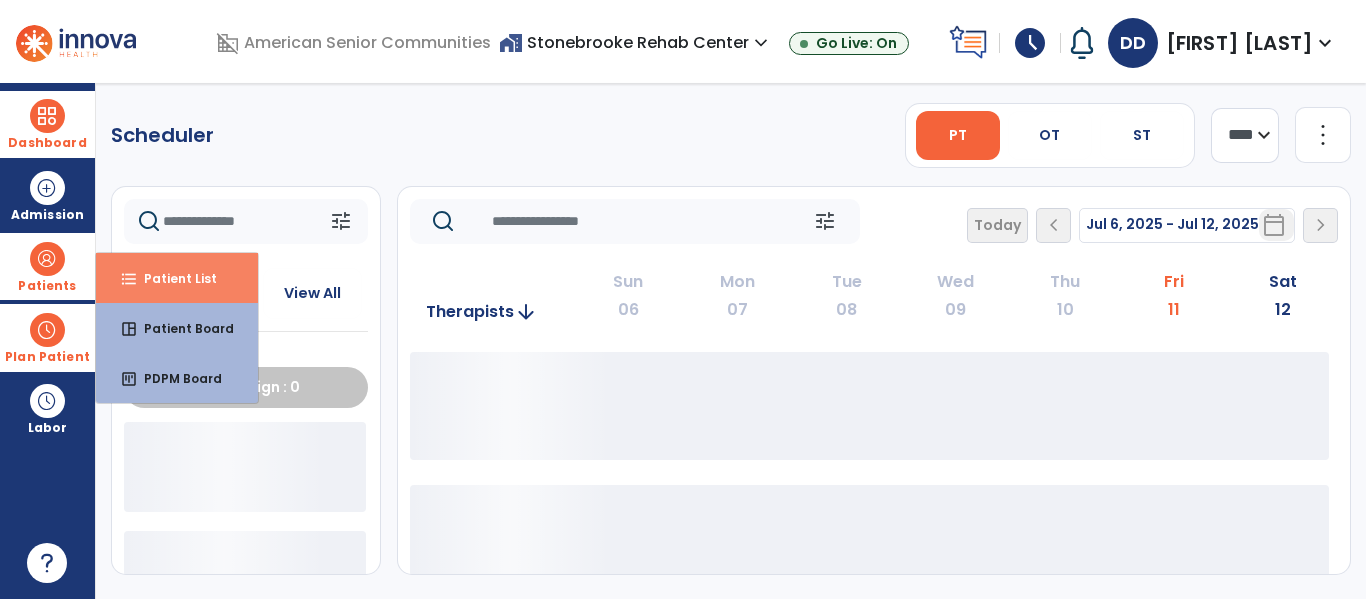 click on "Patient List" at bounding box center [172, 278] 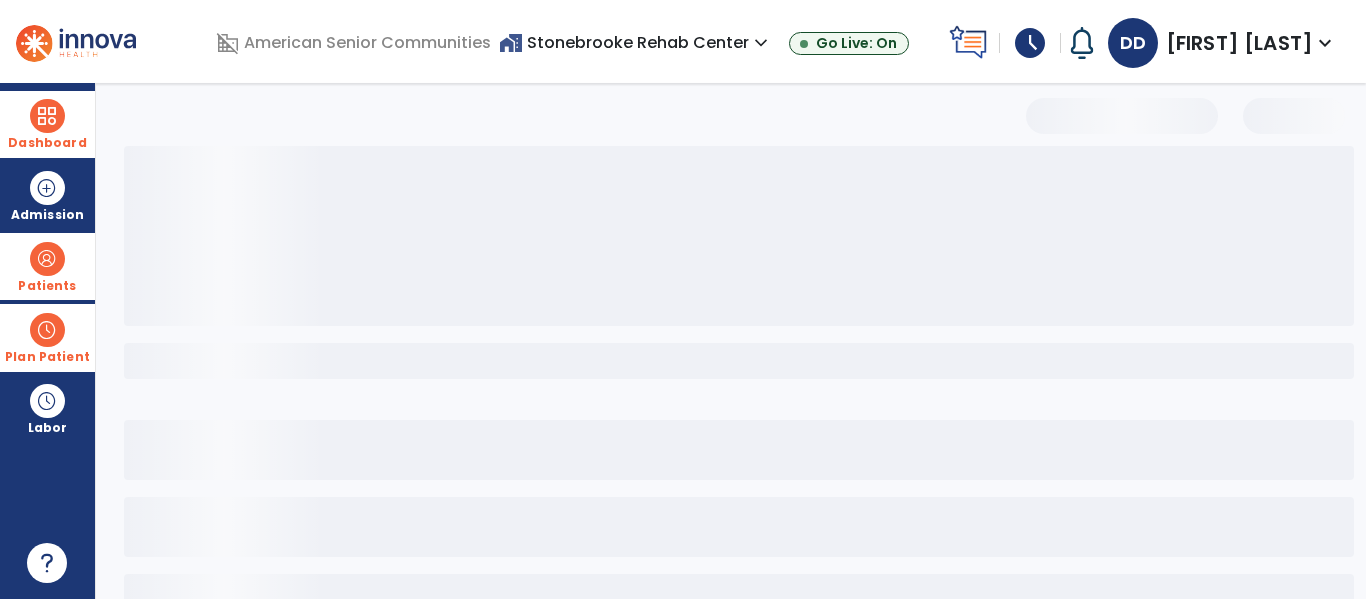 select on "***" 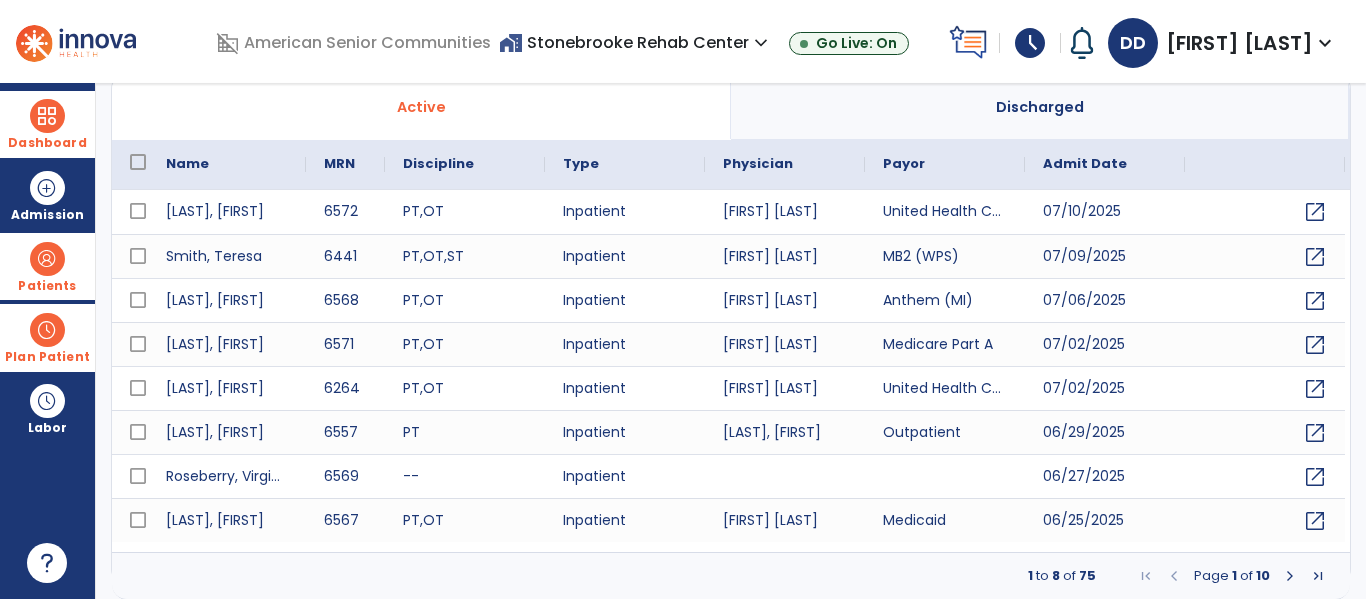 scroll, scrollTop: 144, scrollLeft: 0, axis: vertical 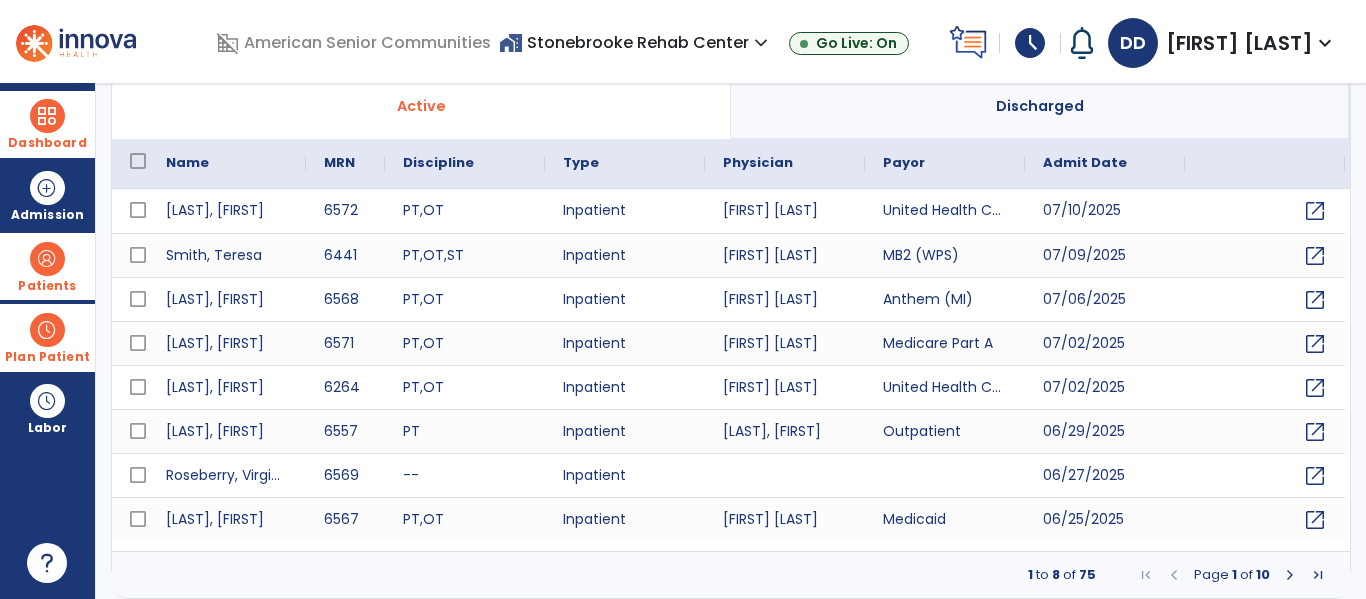 click at bounding box center [47, 116] 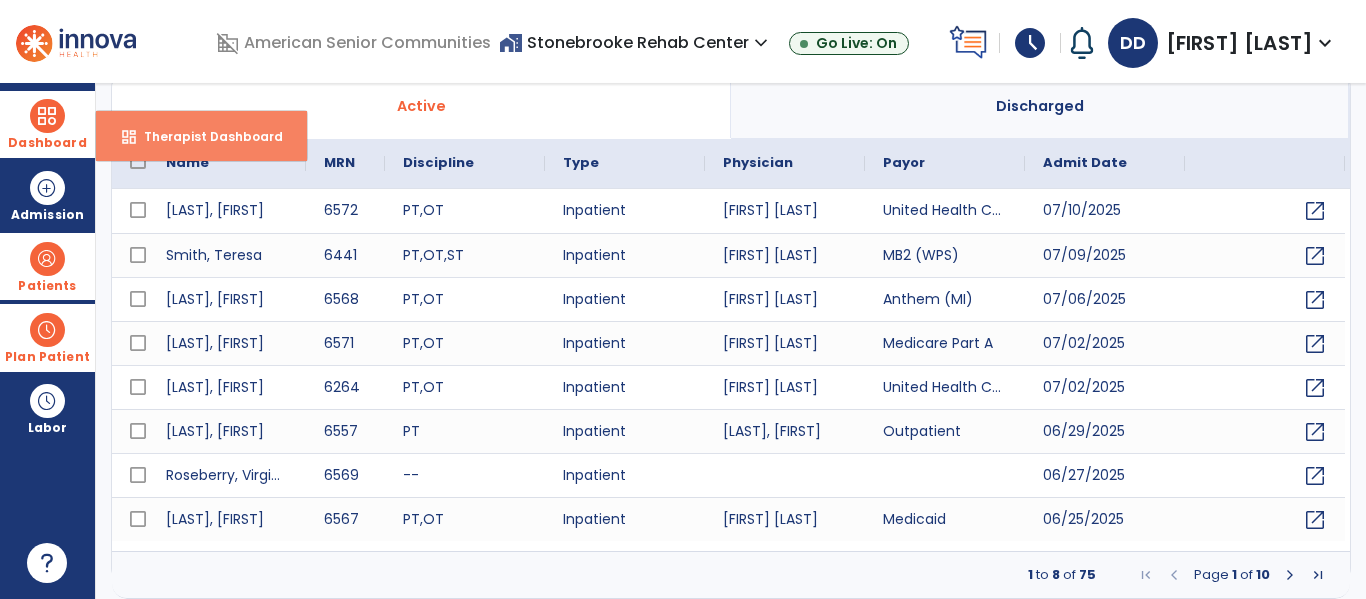 click on "Therapist Dashboard" at bounding box center [205, 136] 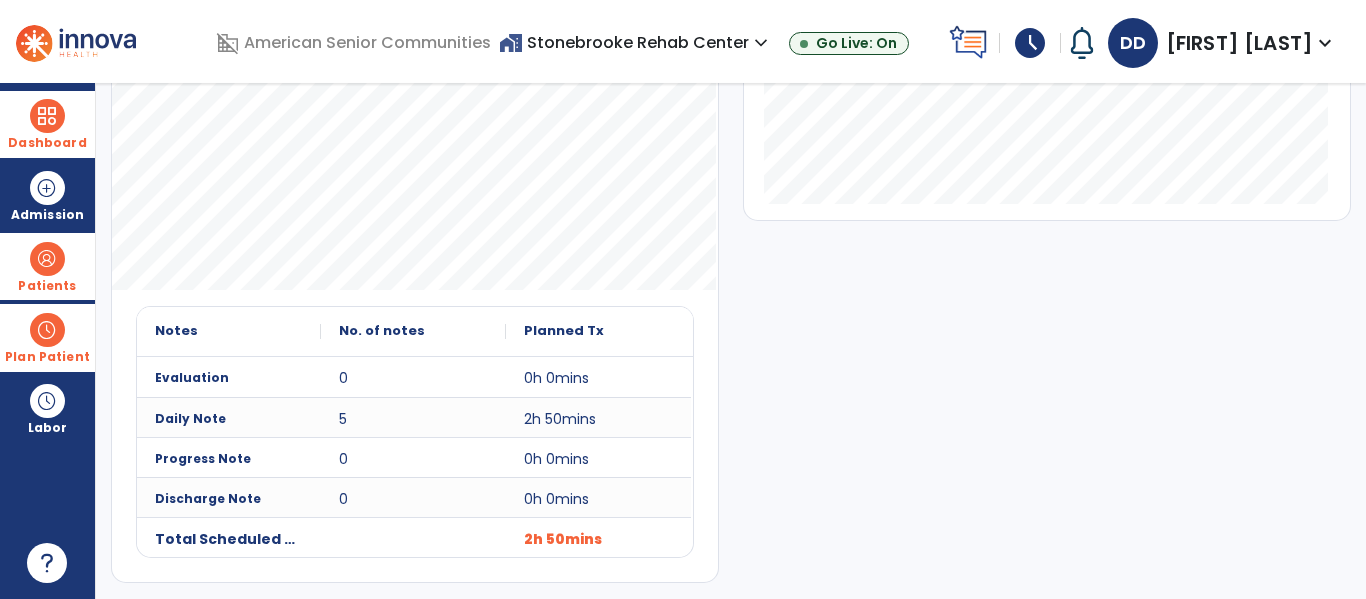 scroll, scrollTop: 0, scrollLeft: 0, axis: both 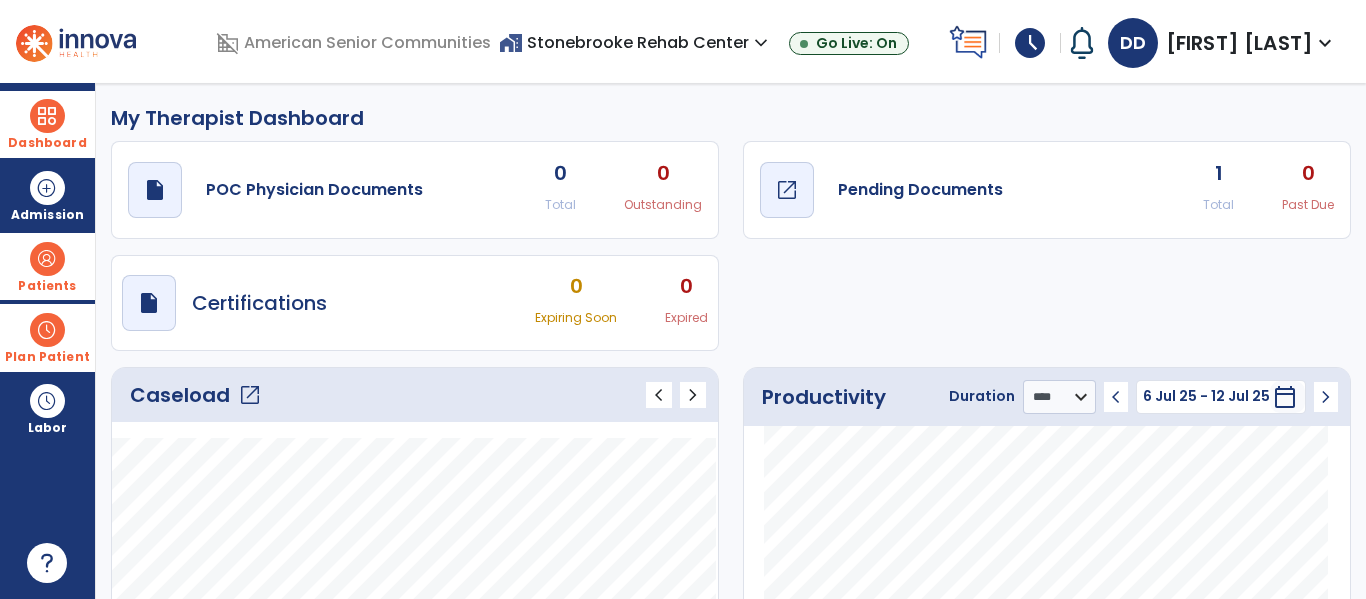 click on "Pending Documents" 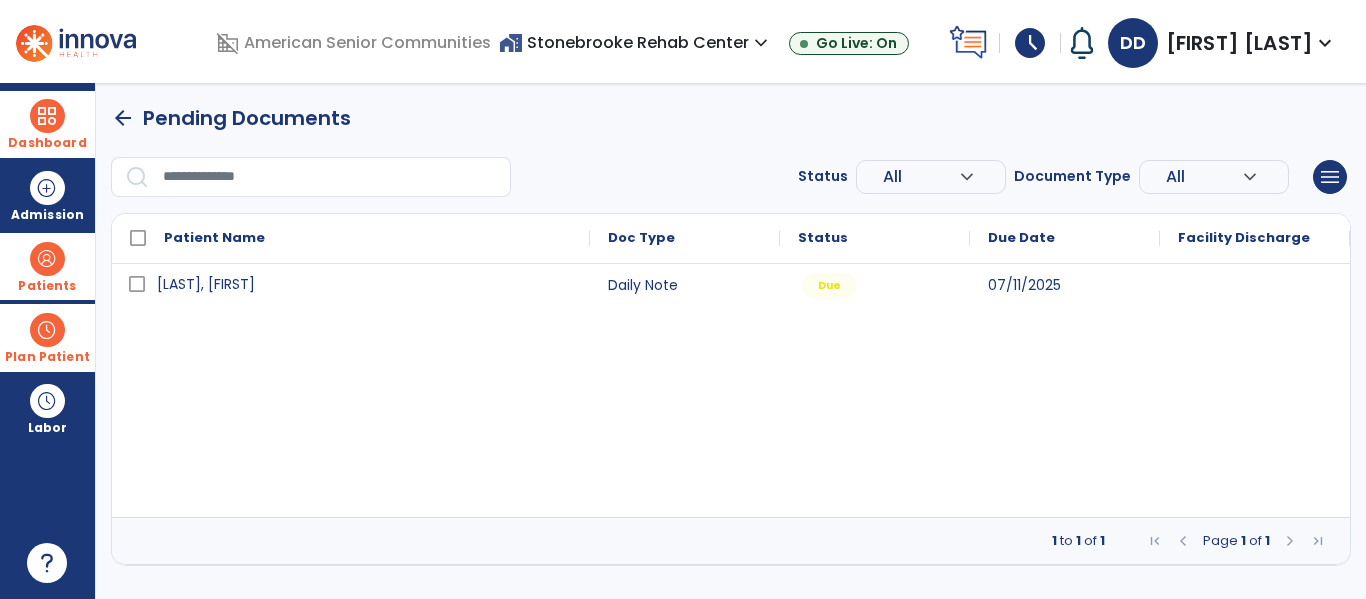 click on "[LAST], [FIRST]" at bounding box center (206, 284) 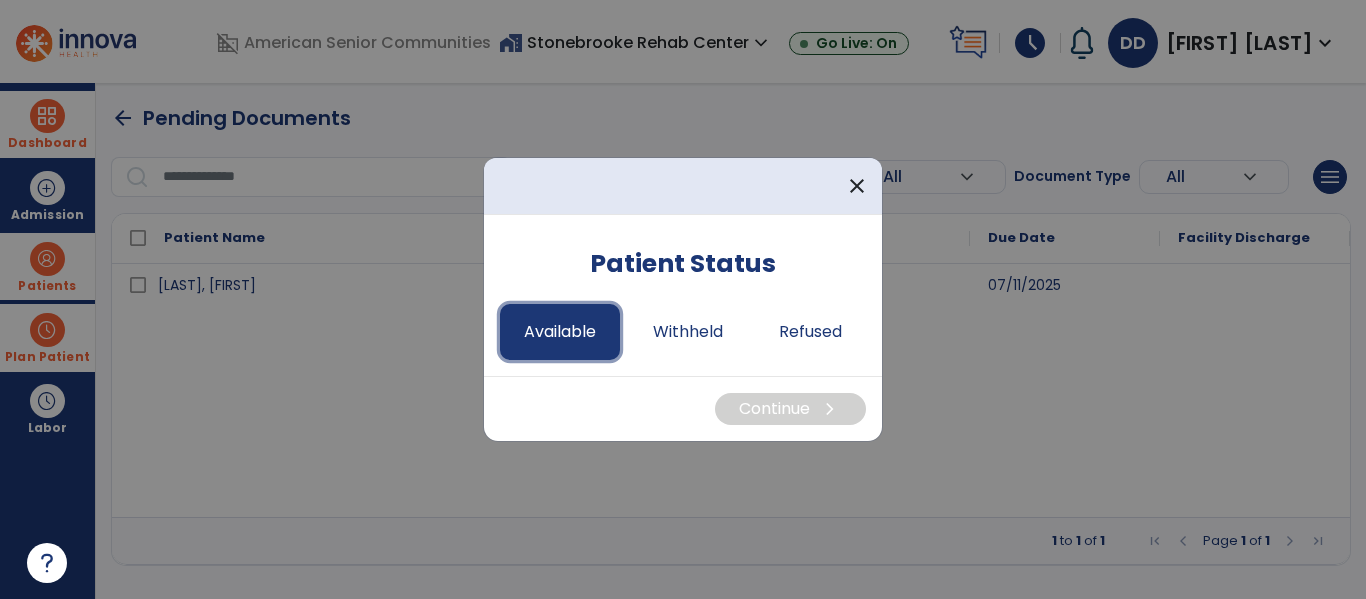 click on "Available" at bounding box center (560, 332) 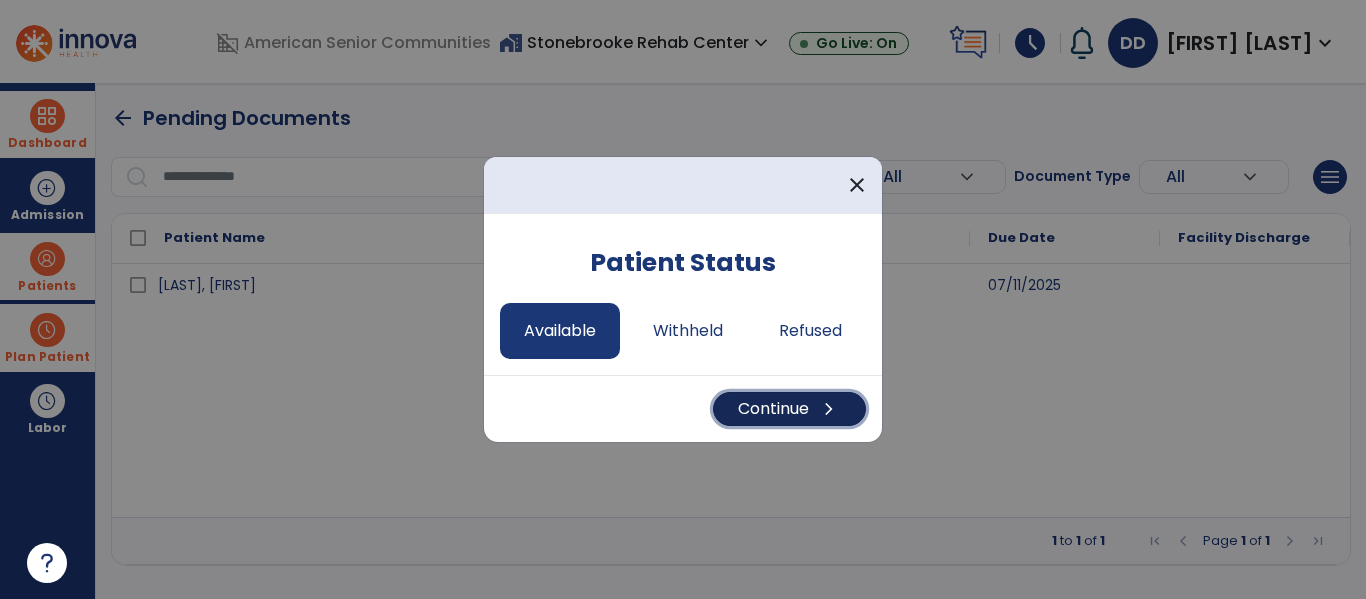 click on "Continue   chevron_right" at bounding box center [789, 409] 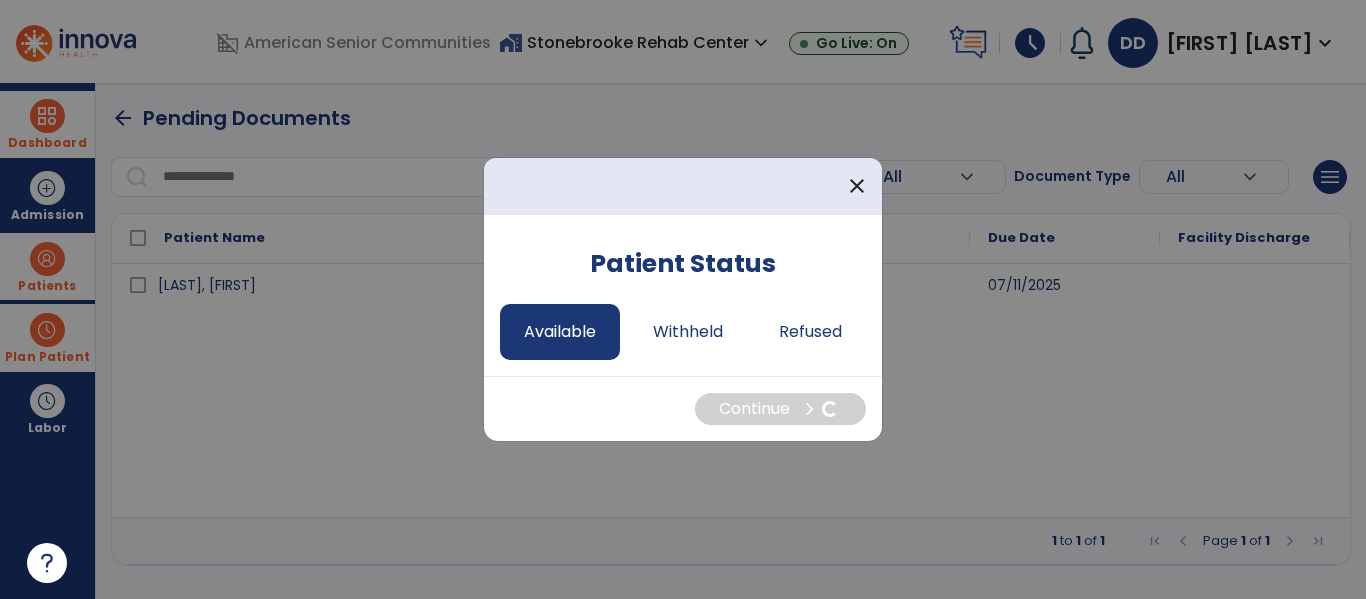 select on "*" 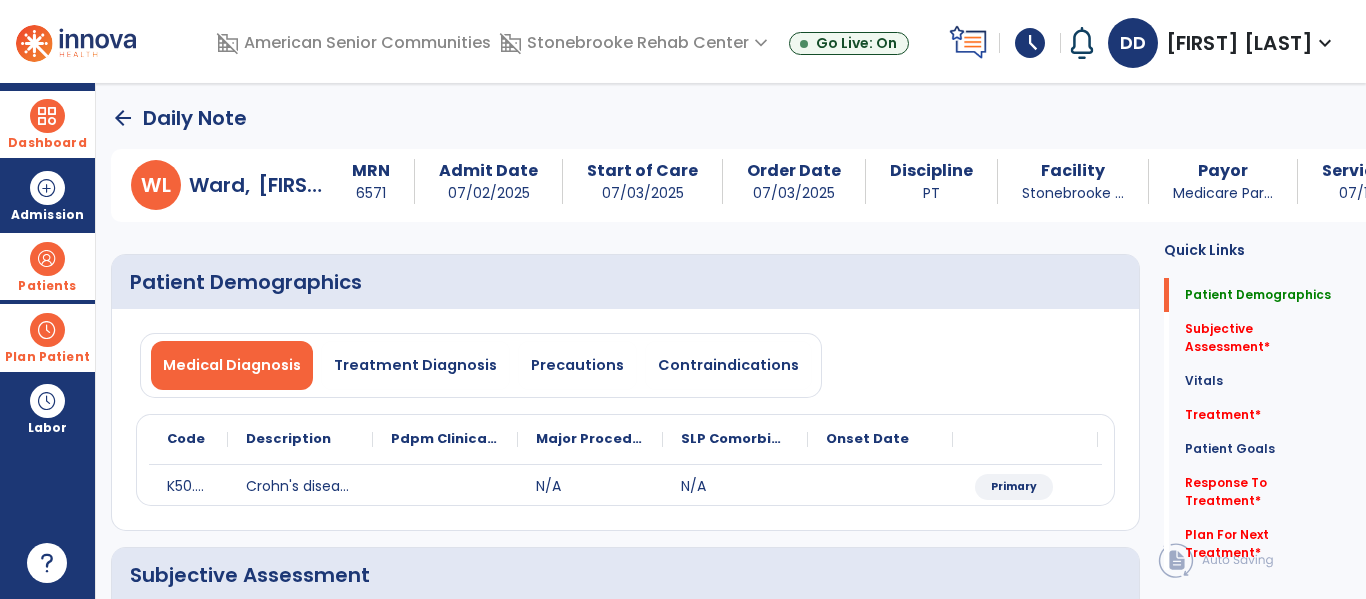 click on "Patient Demographics" 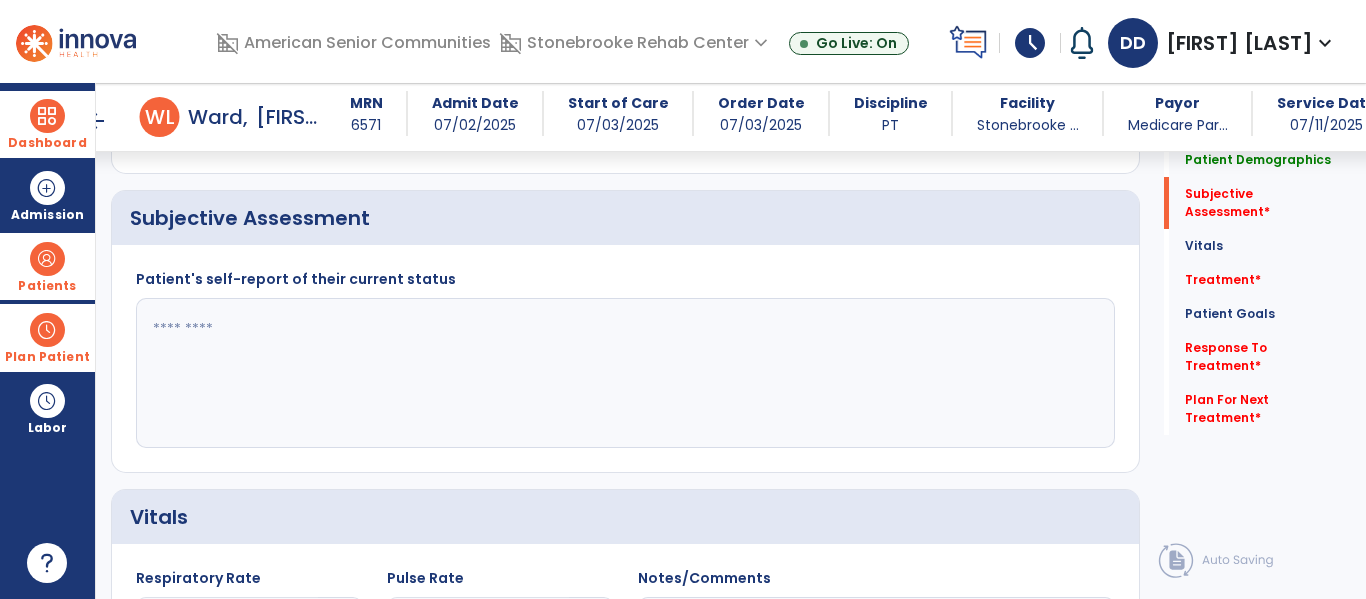 scroll, scrollTop: 345, scrollLeft: 0, axis: vertical 